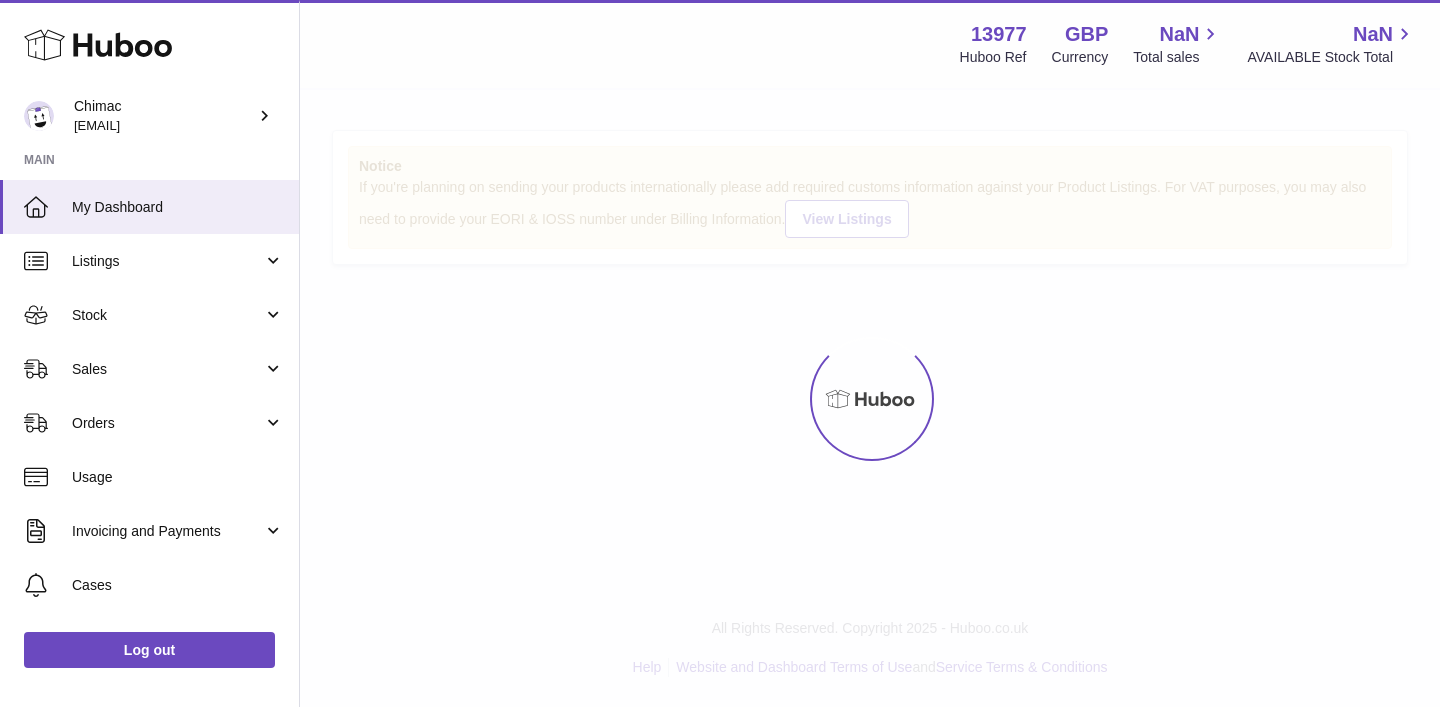 scroll, scrollTop: 0, scrollLeft: 0, axis: both 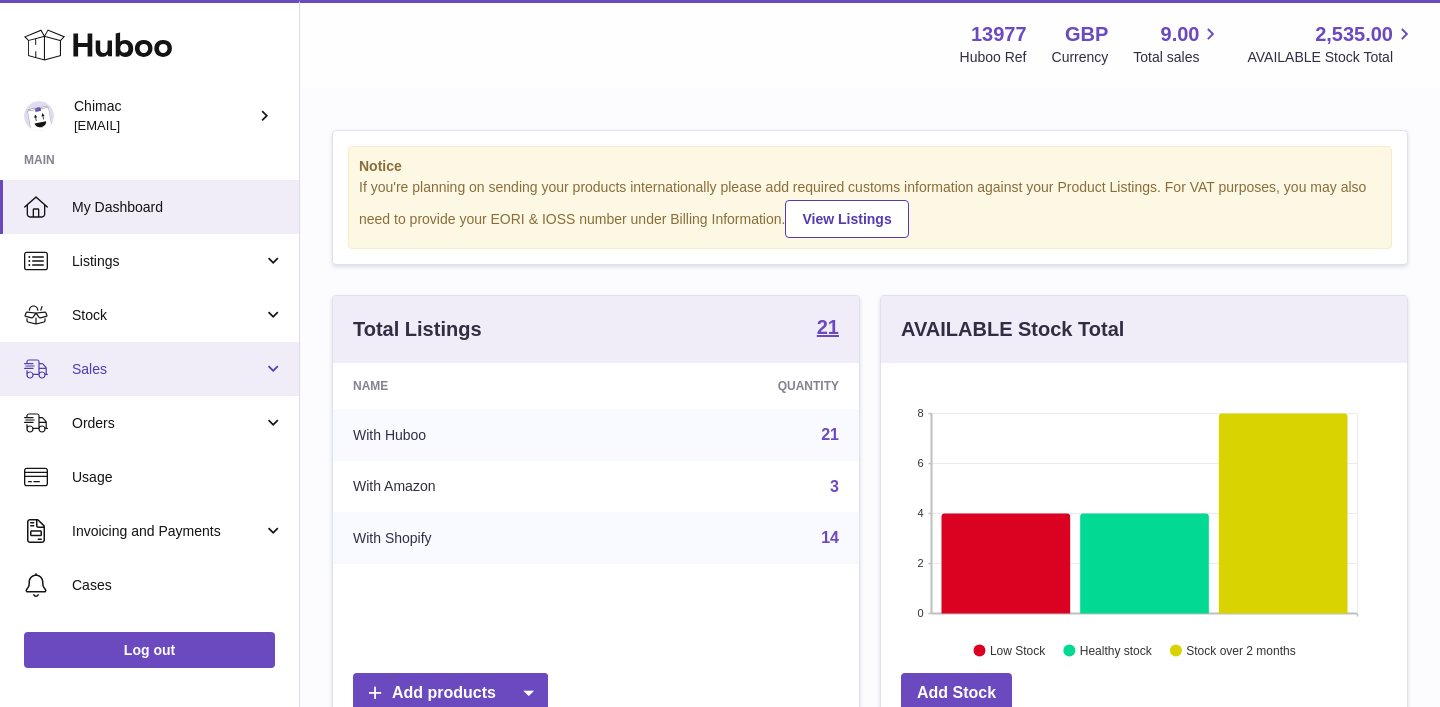 click on "Sales" at bounding box center (149, 369) 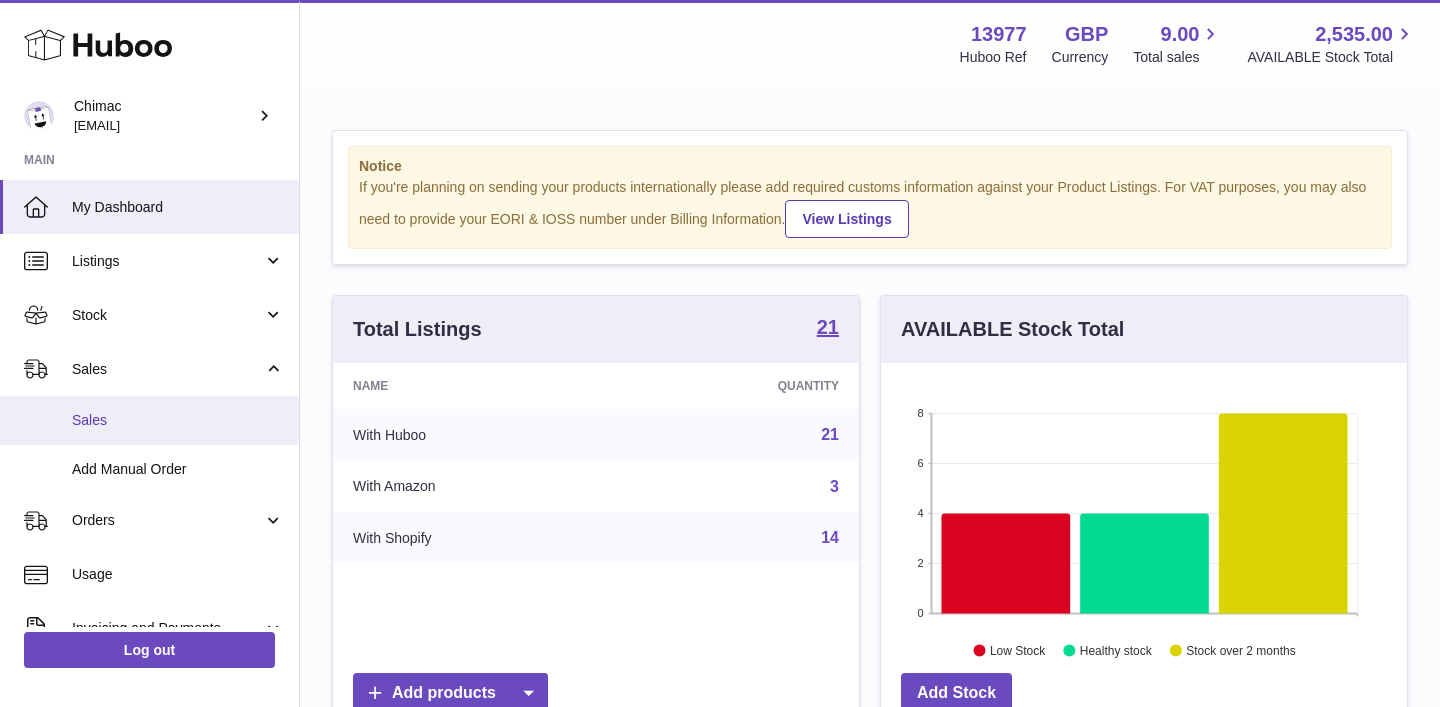click on "Sales" at bounding box center (178, 420) 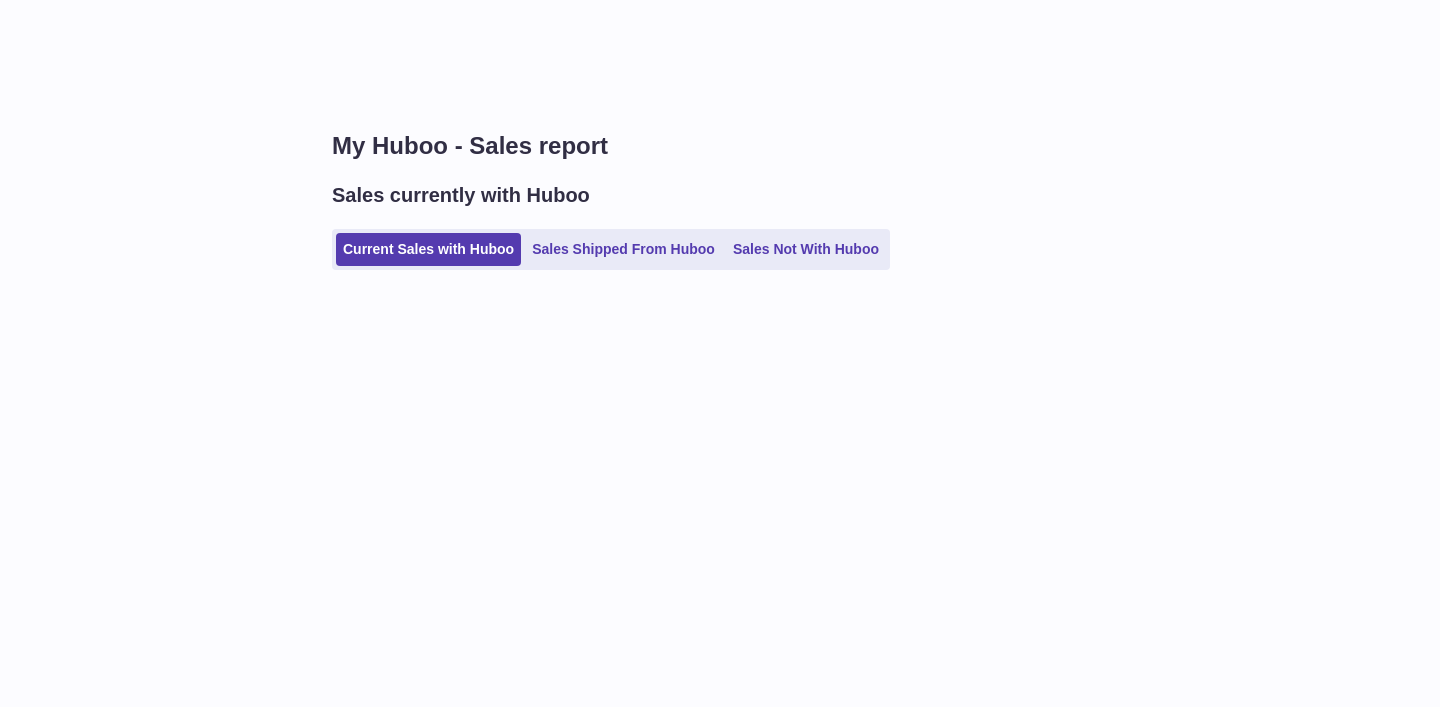 scroll, scrollTop: 0, scrollLeft: 0, axis: both 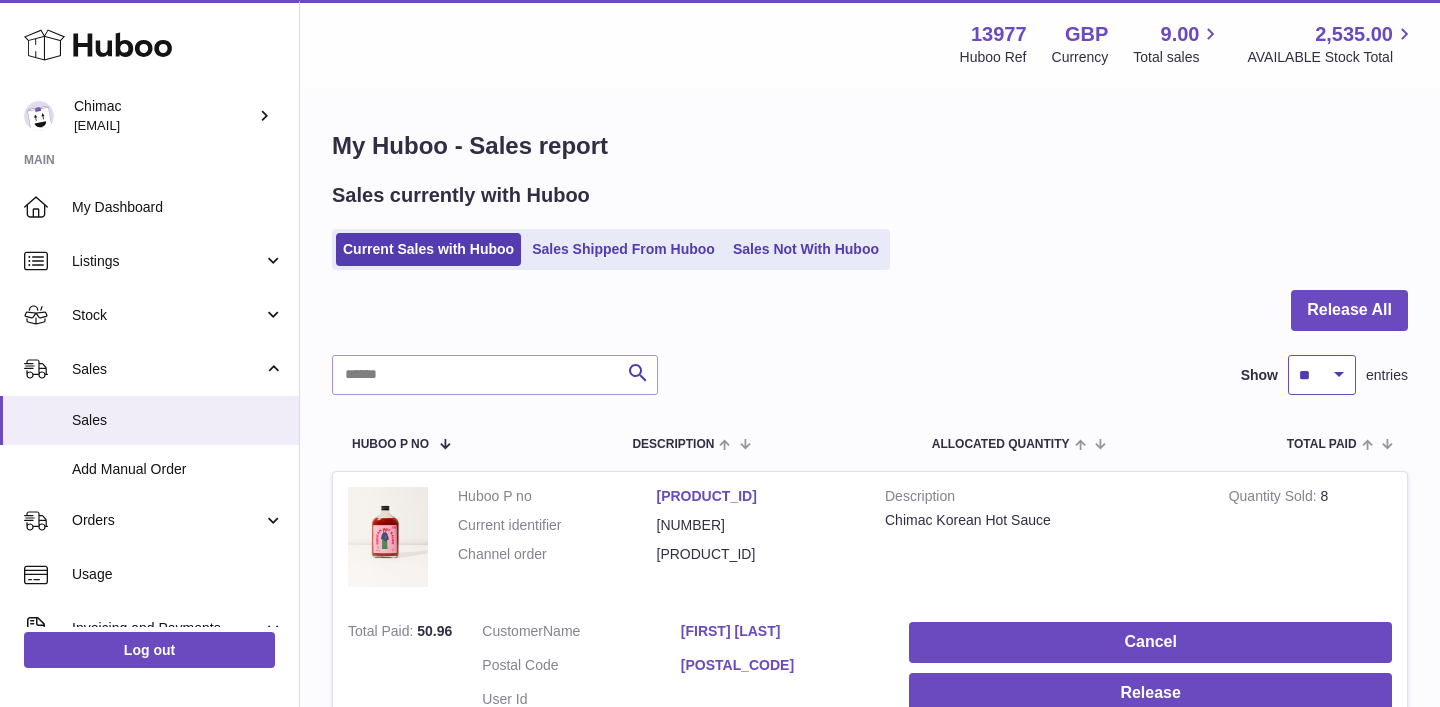 click on "** ** ** ***" at bounding box center (1322, 375) 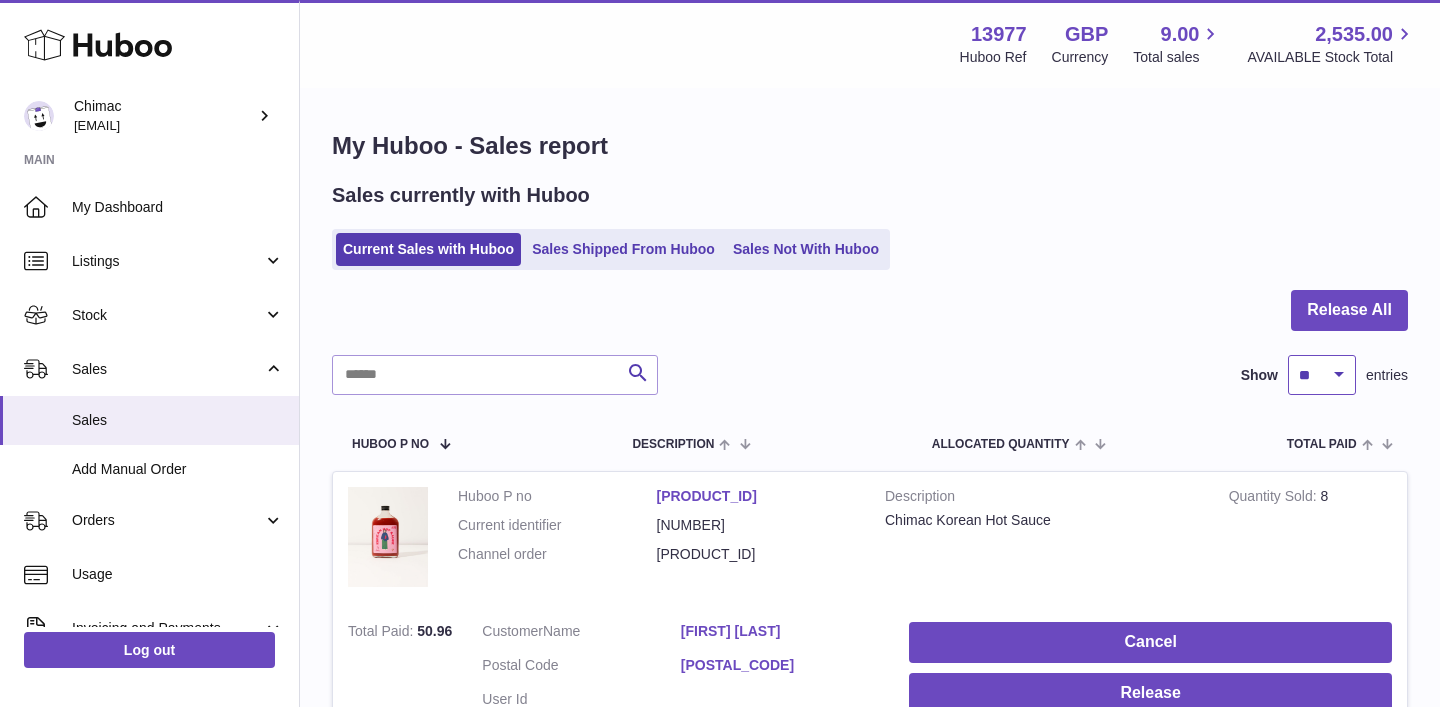 select on "***" 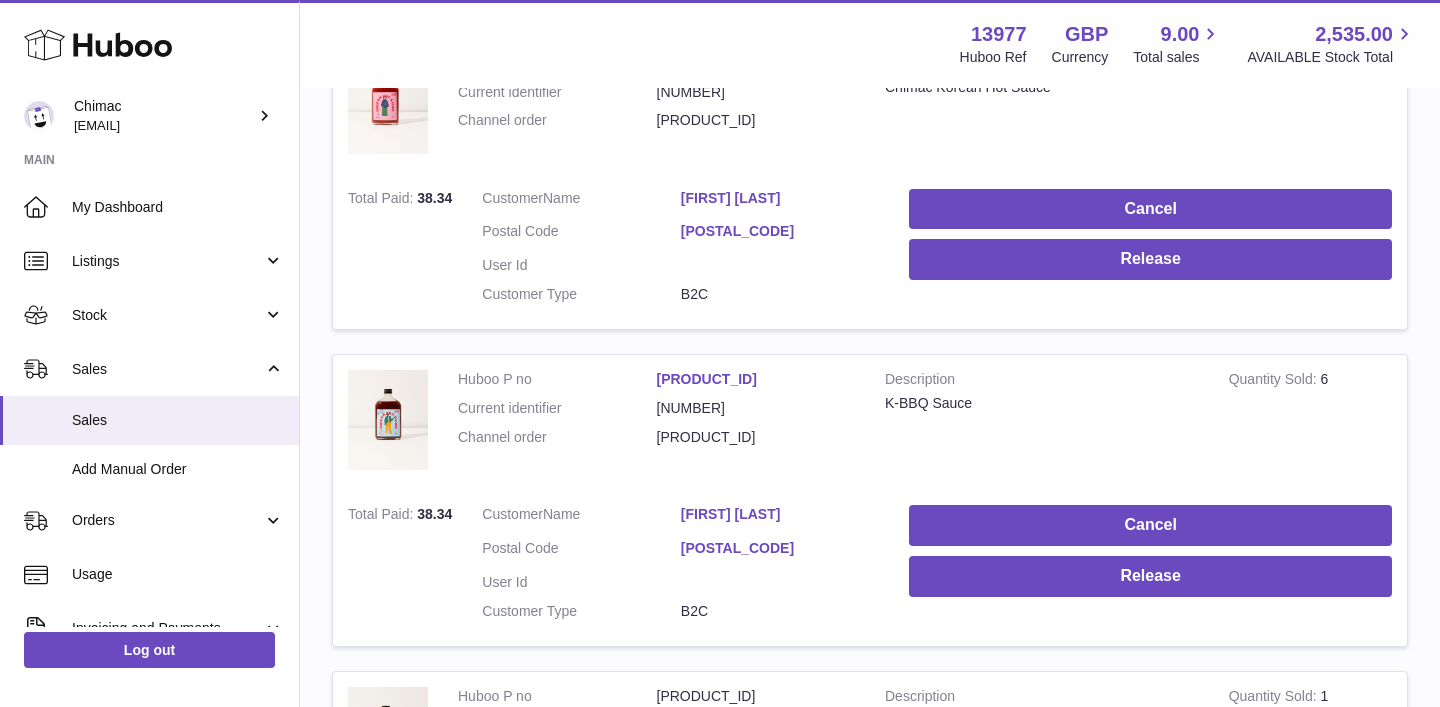 scroll, scrollTop: 1702, scrollLeft: 0, axis: vertical 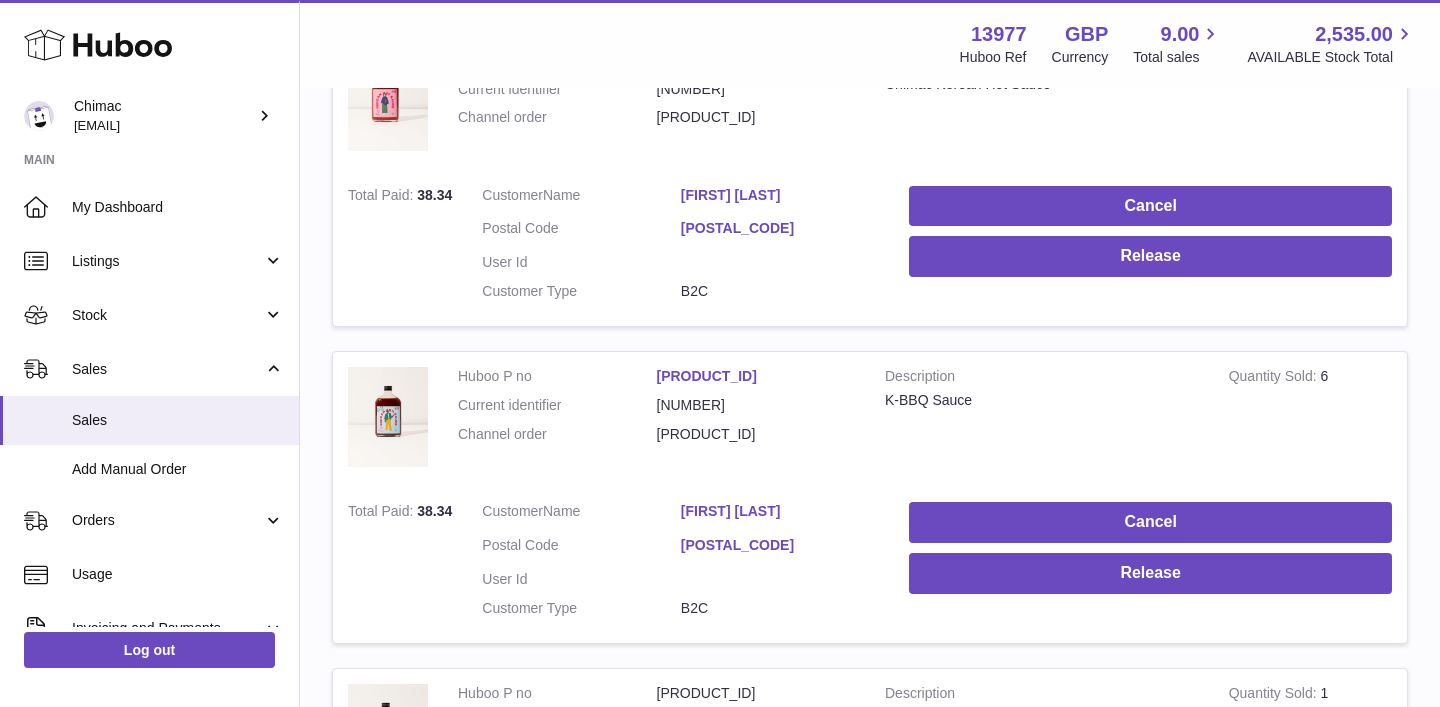 click on "AB41 6BL" at bounding box center (780, 545) 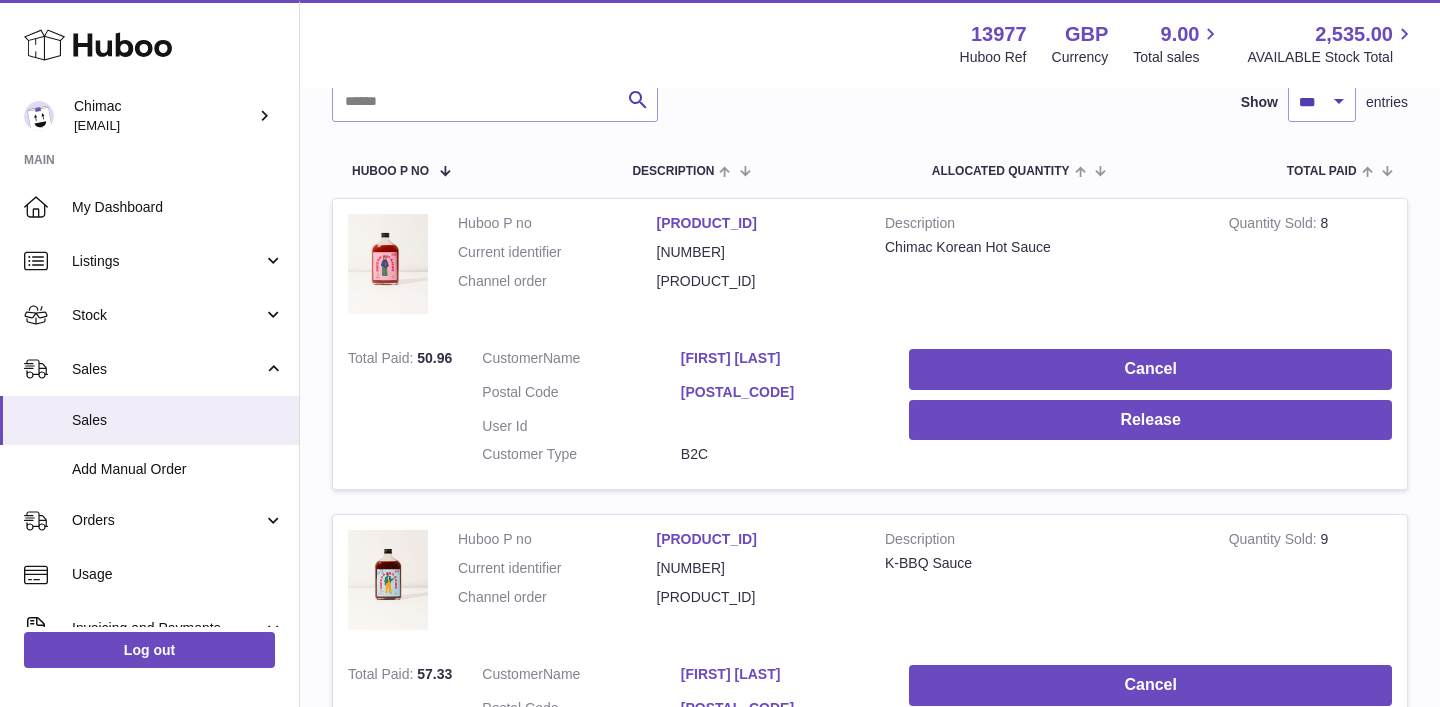 scroll, scrollTop: 0, scrollLeft: 0, axis: both 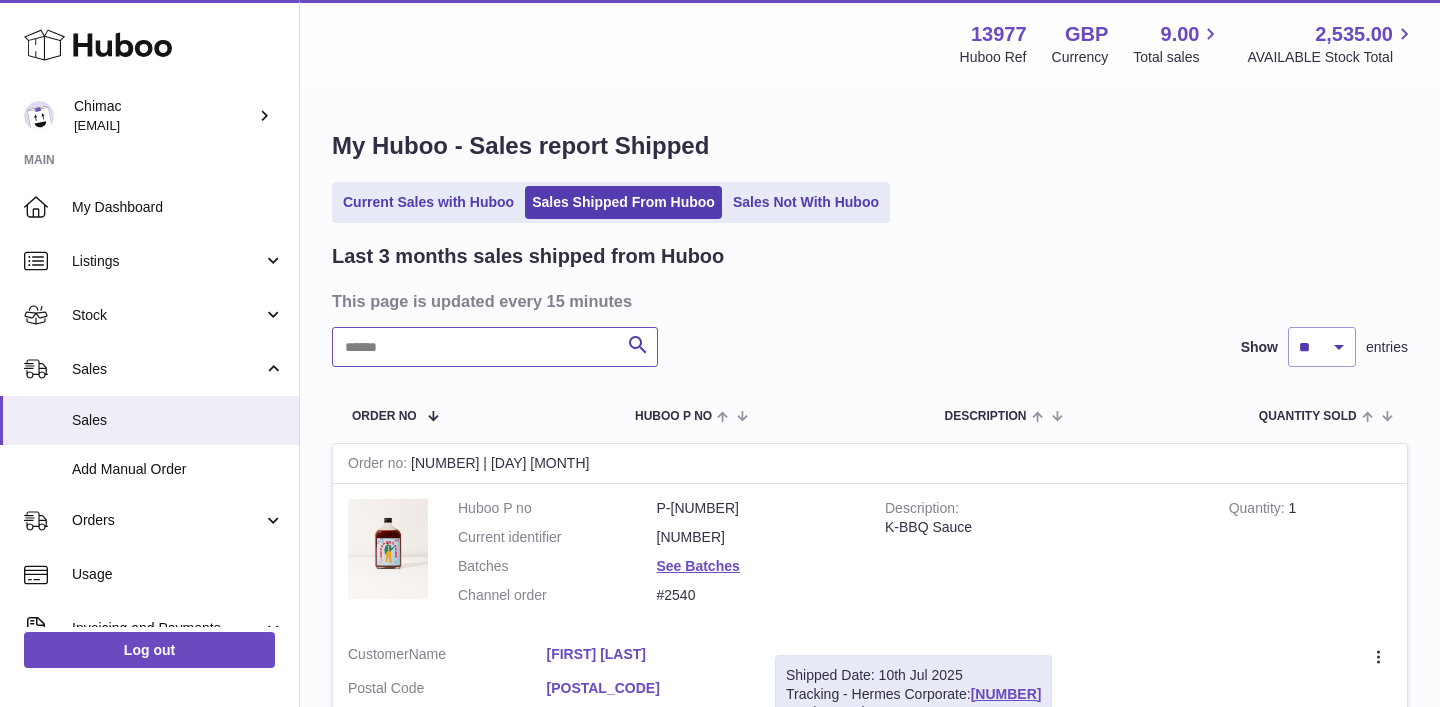 click at bounding box center [495, 347] 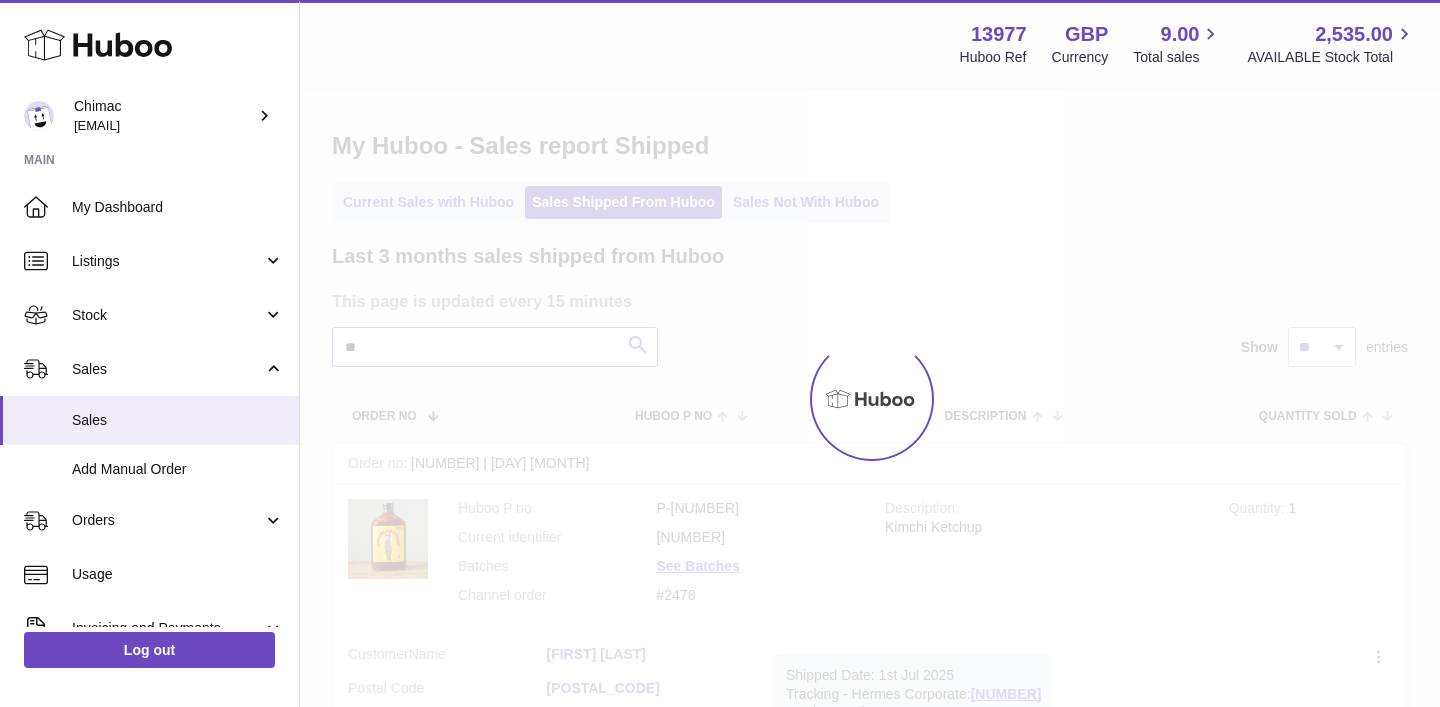 type on "**" 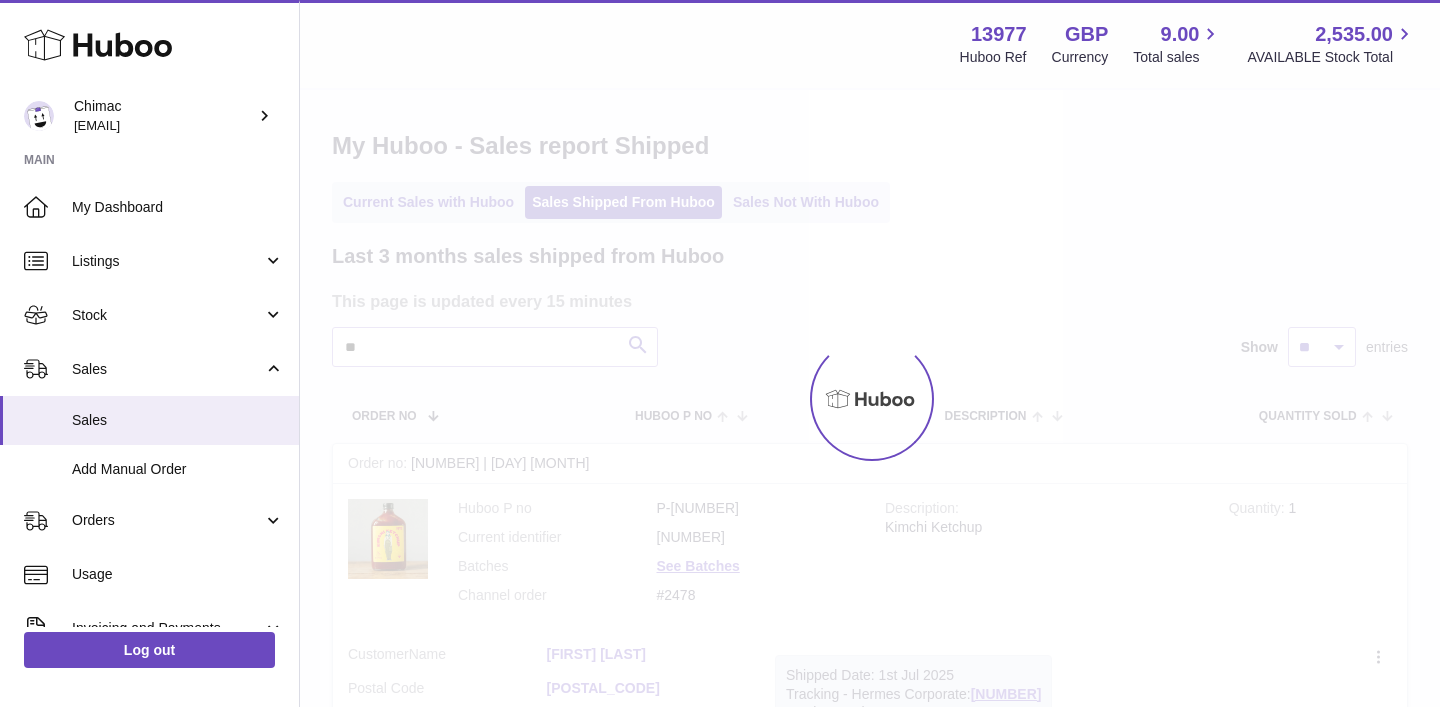 click at bounding box center (870, 398) 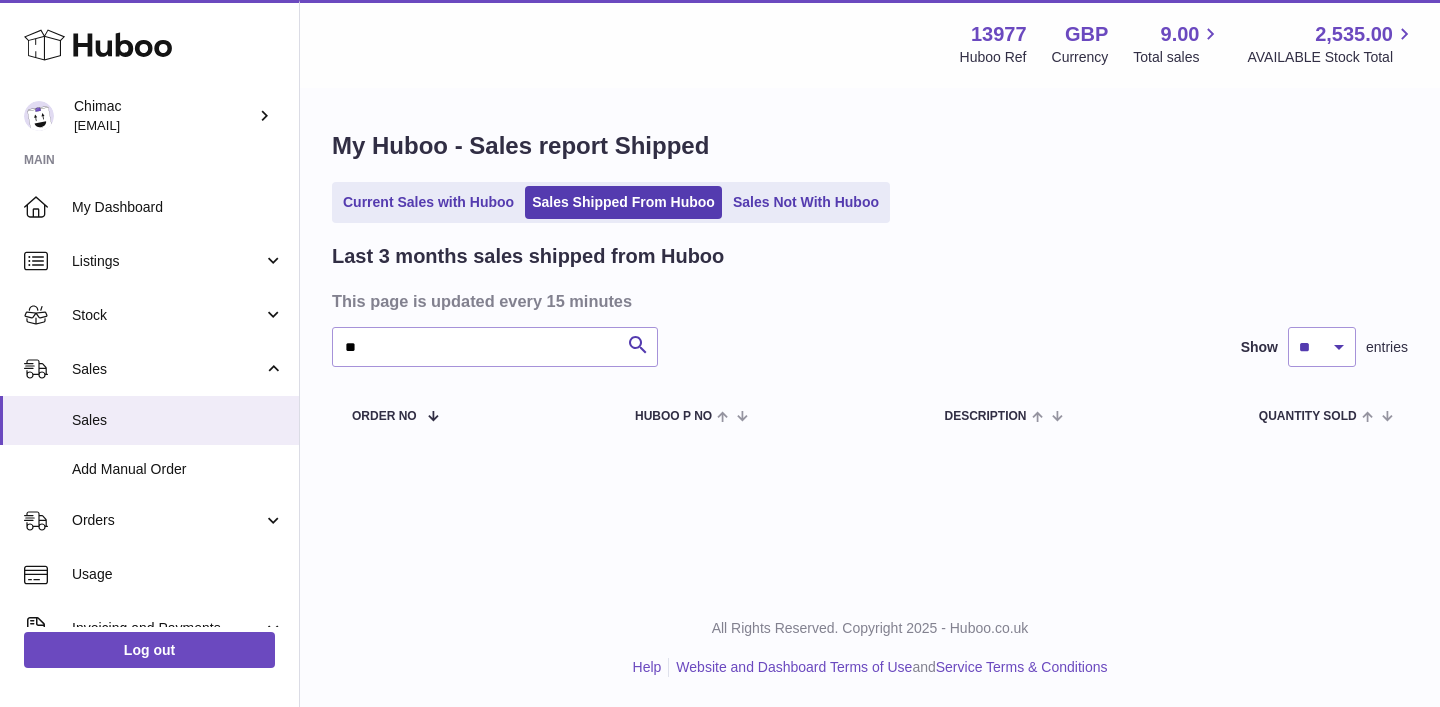 click on "Sales Not With Huboo" at bounding box center [806, 202] 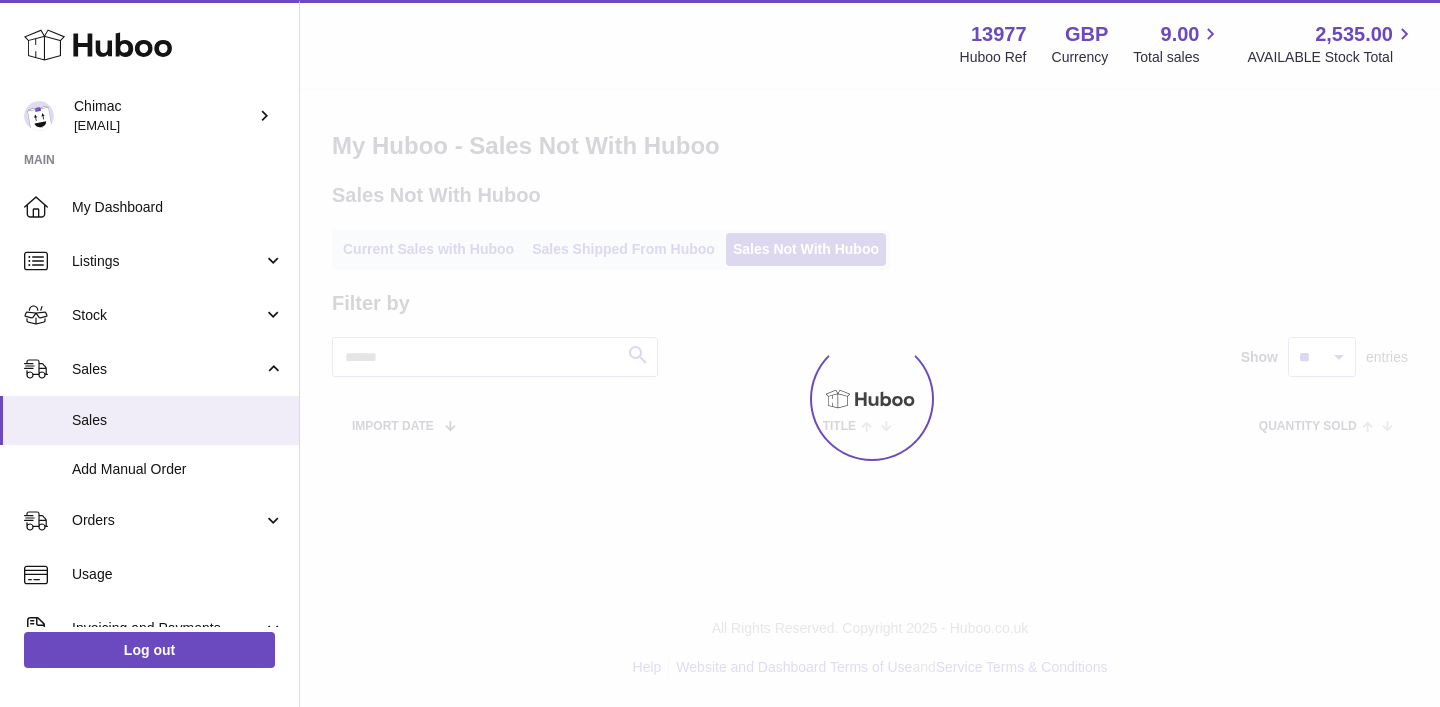 scroll, scrollTop: 0, scrollLeft: 0, axis: both 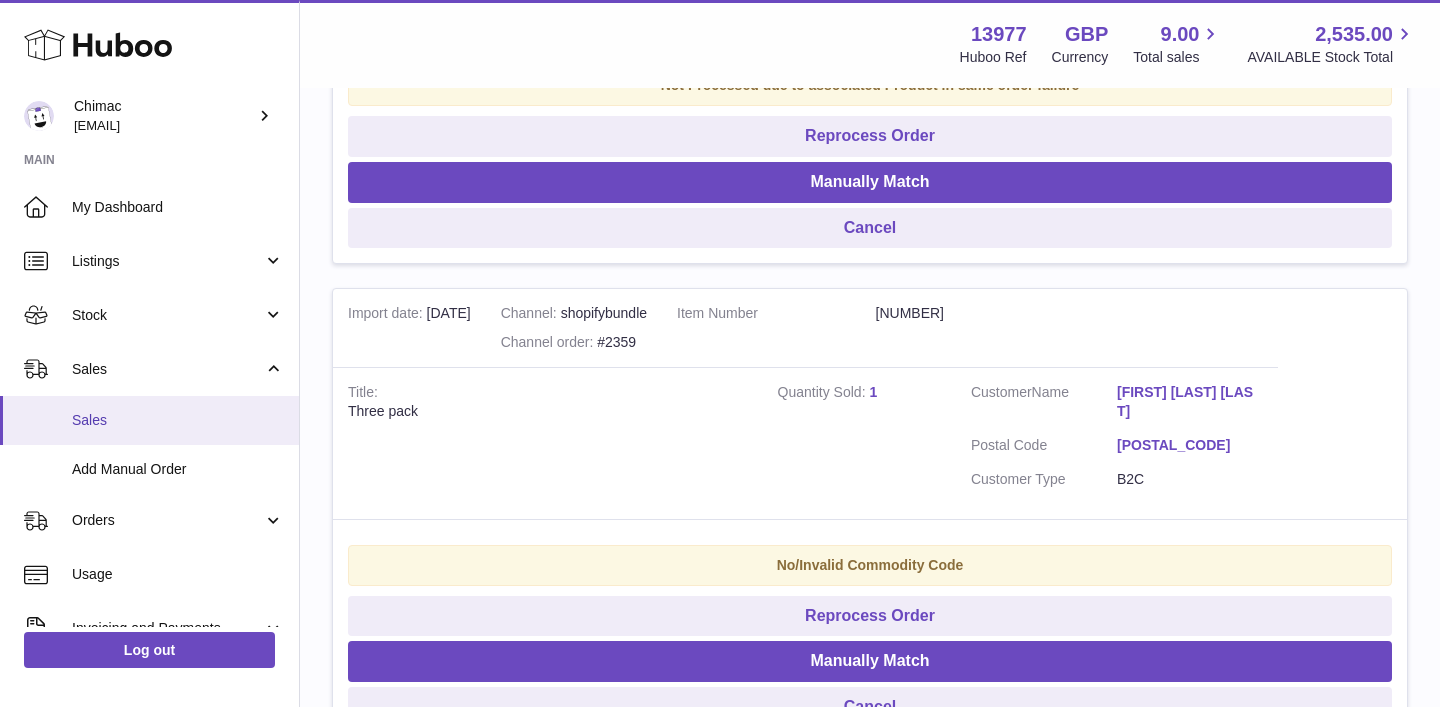 click on "Sales" at bounding box center (178, 420) 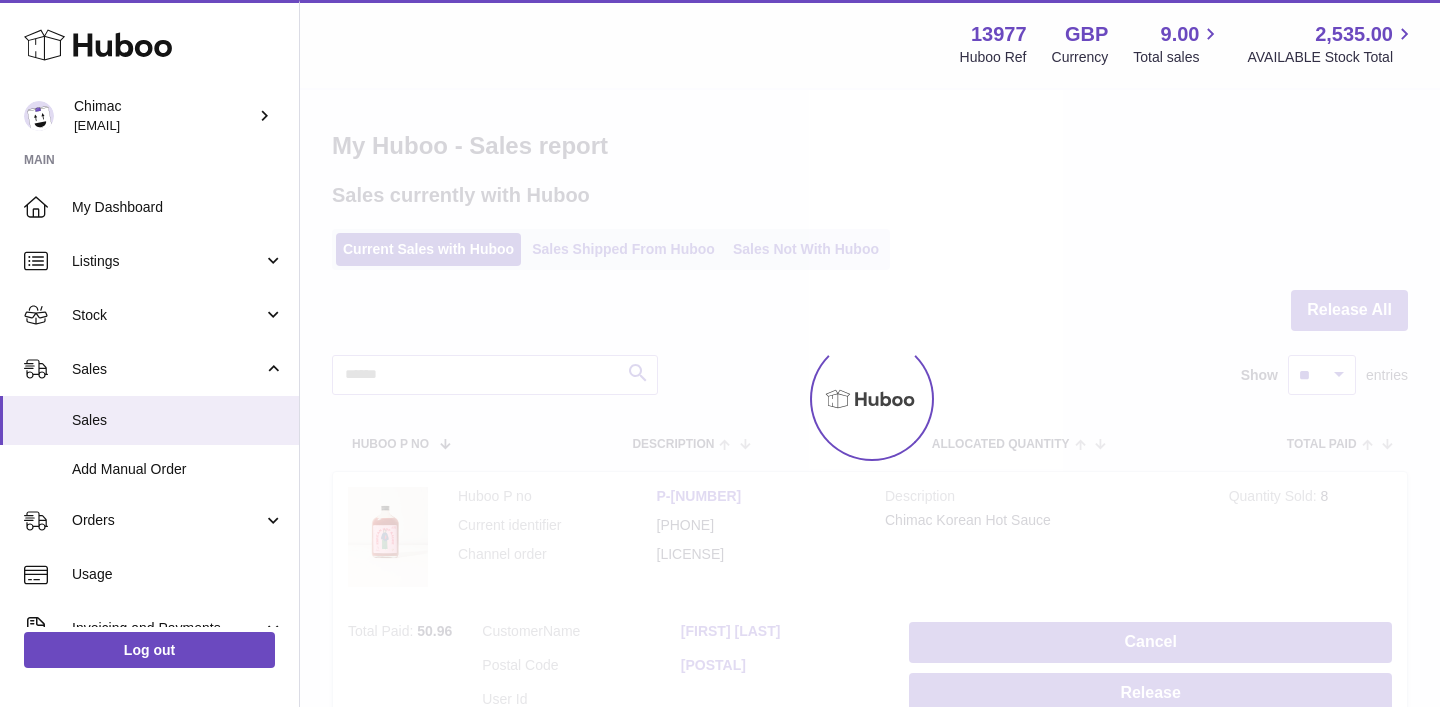 scroll, scrollTop: 0, scrollLeft: 0, axis: both 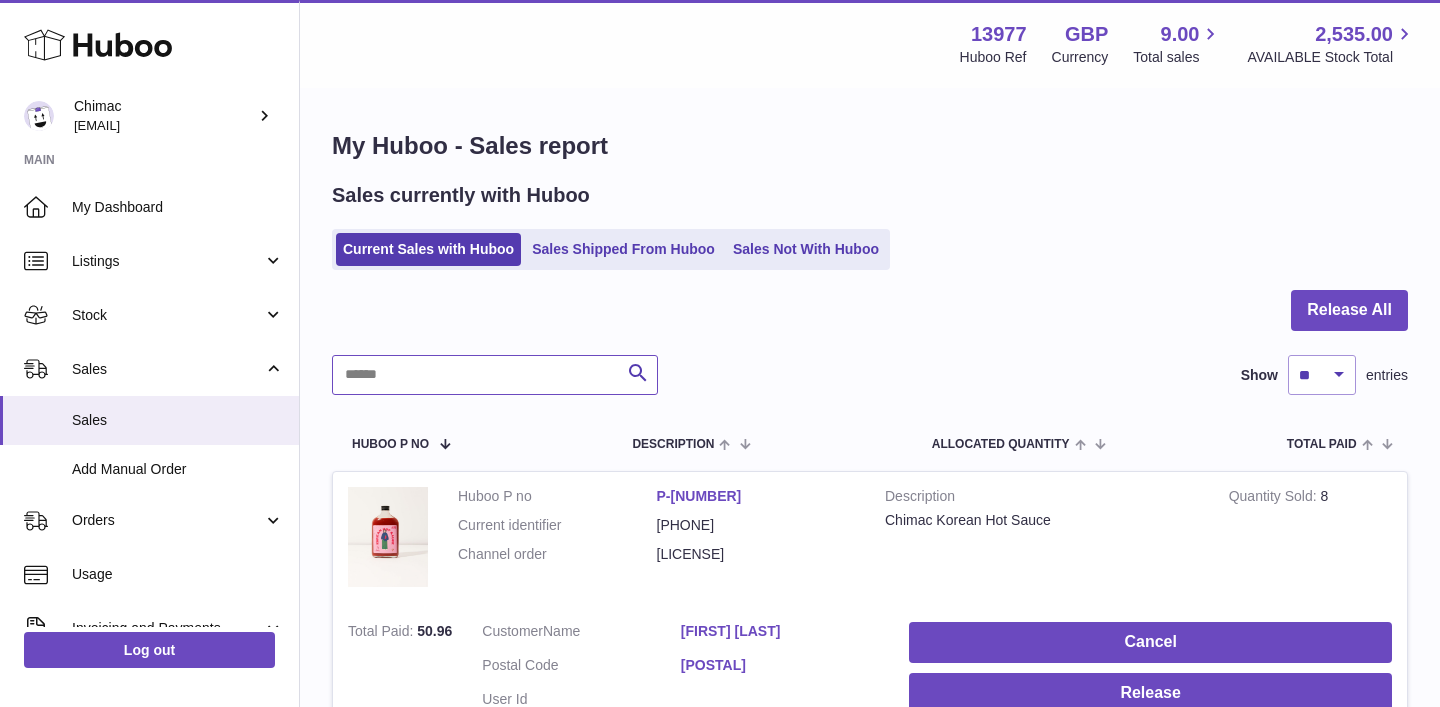 click at bounding box center [495, 375] 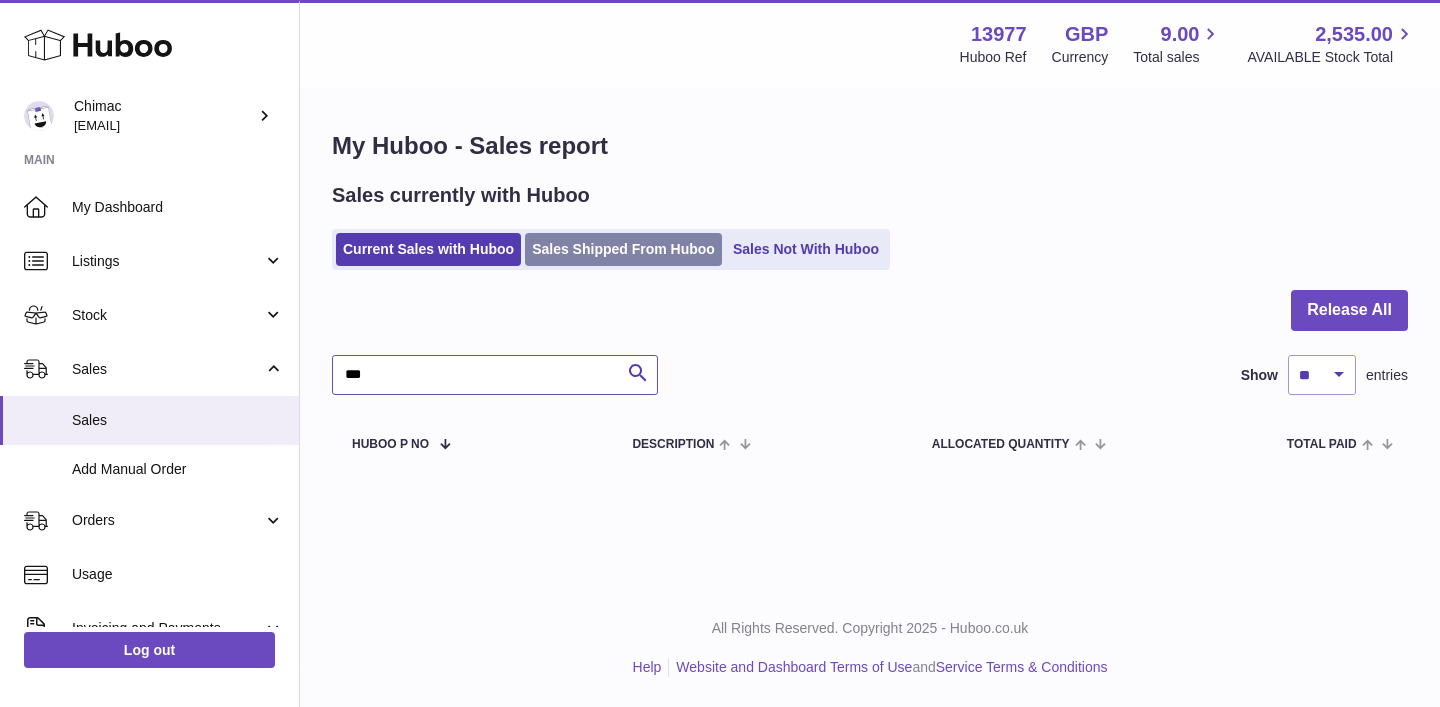 type on "***" 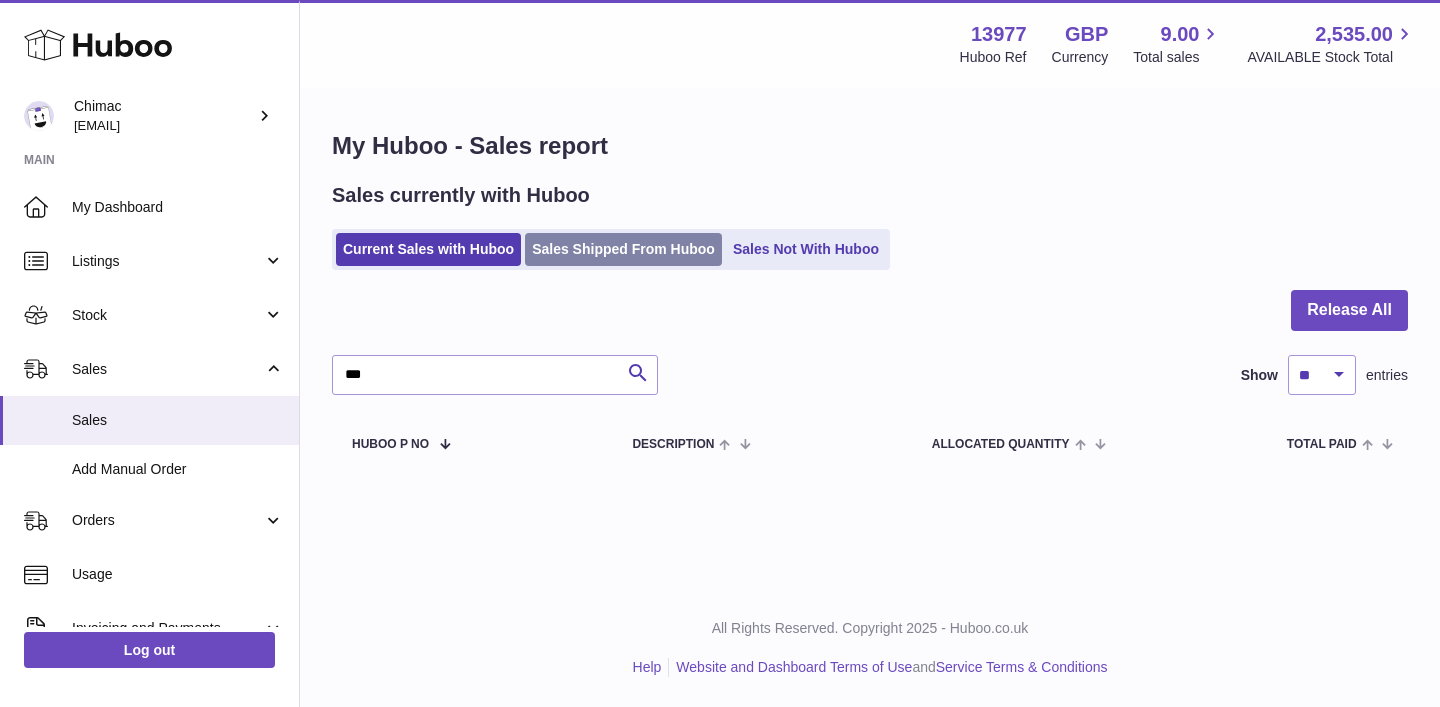 click on "Sales Shipped From Huboo" at bounding box center [623, 249] 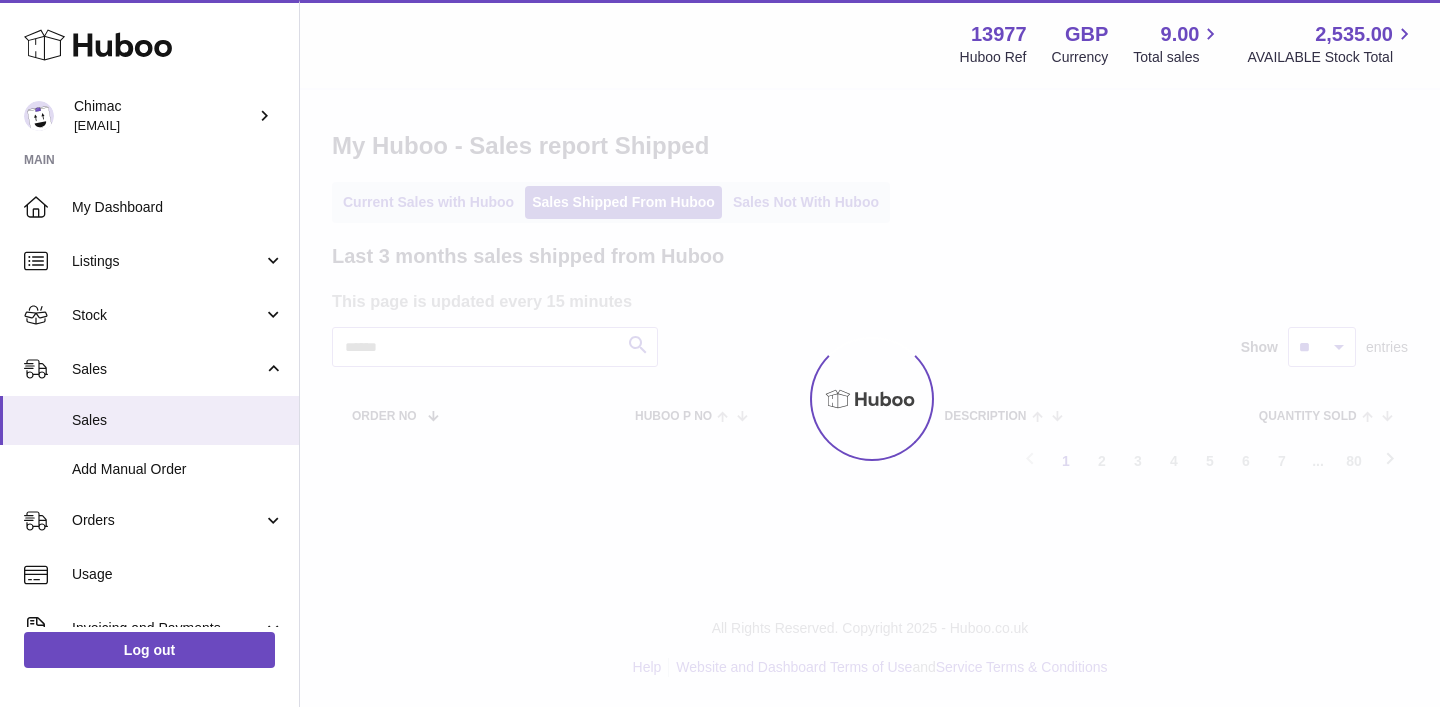 scroll, scrollTop: 0, scrollLeft: 0, axis: both 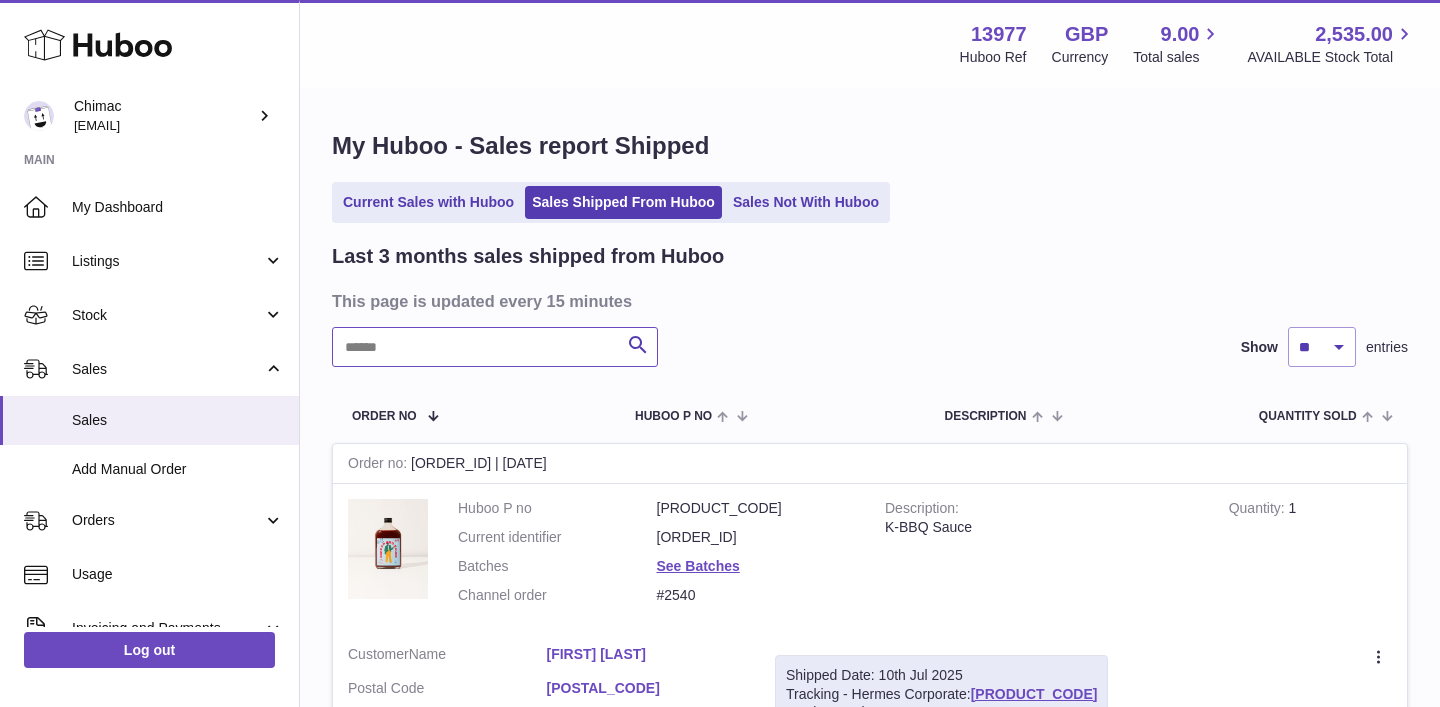 click at bounding box center (495, 347) 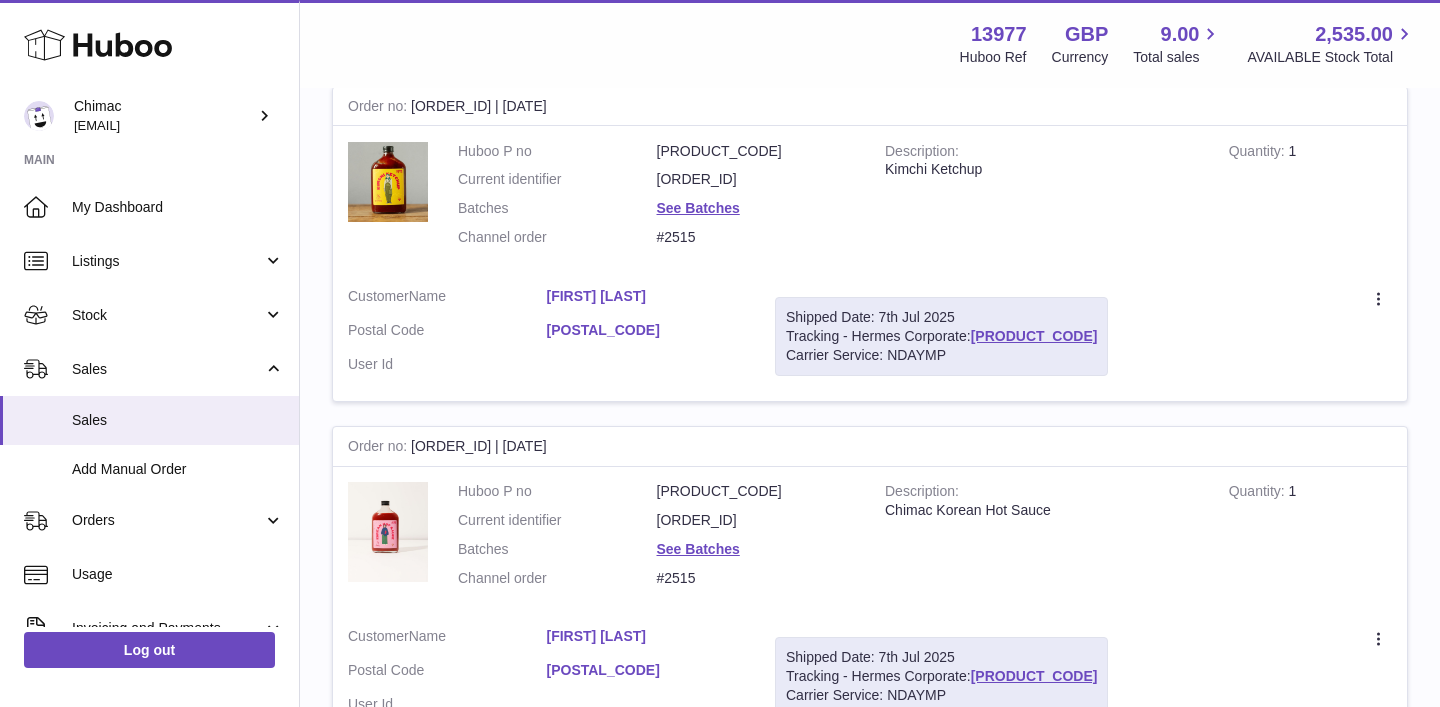 scroll, scrollTop: 1041, scrollLeft: 0, axis: vertical 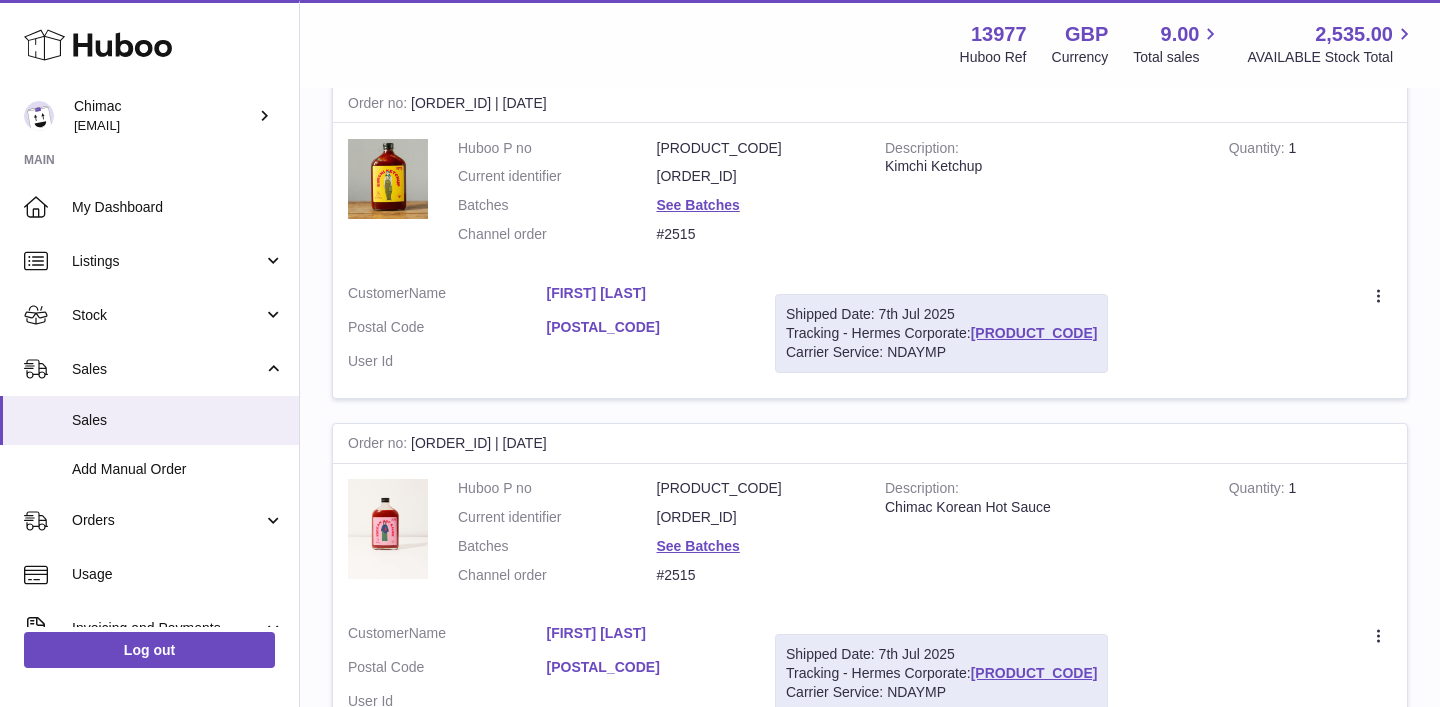type on "***" 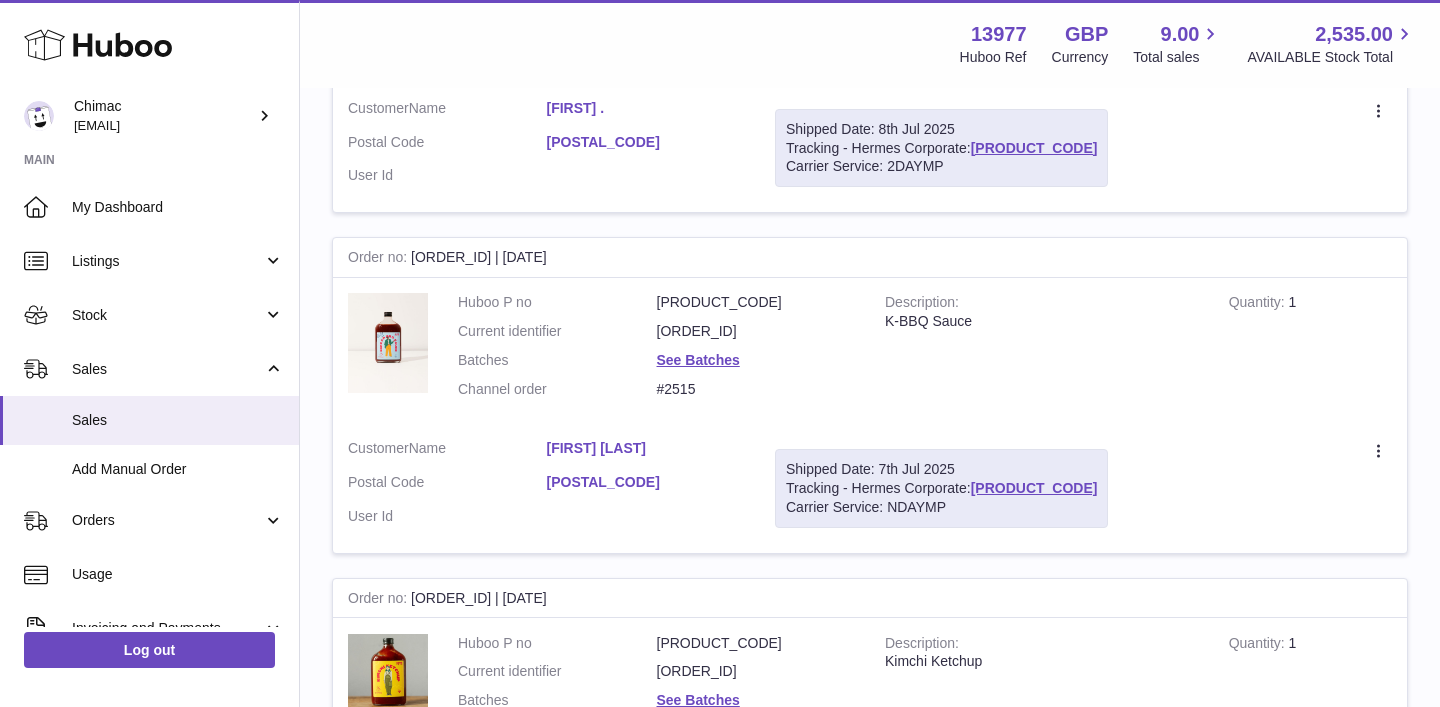 scroll, scrollTop: 0, scrollLeft: 0, axis: both 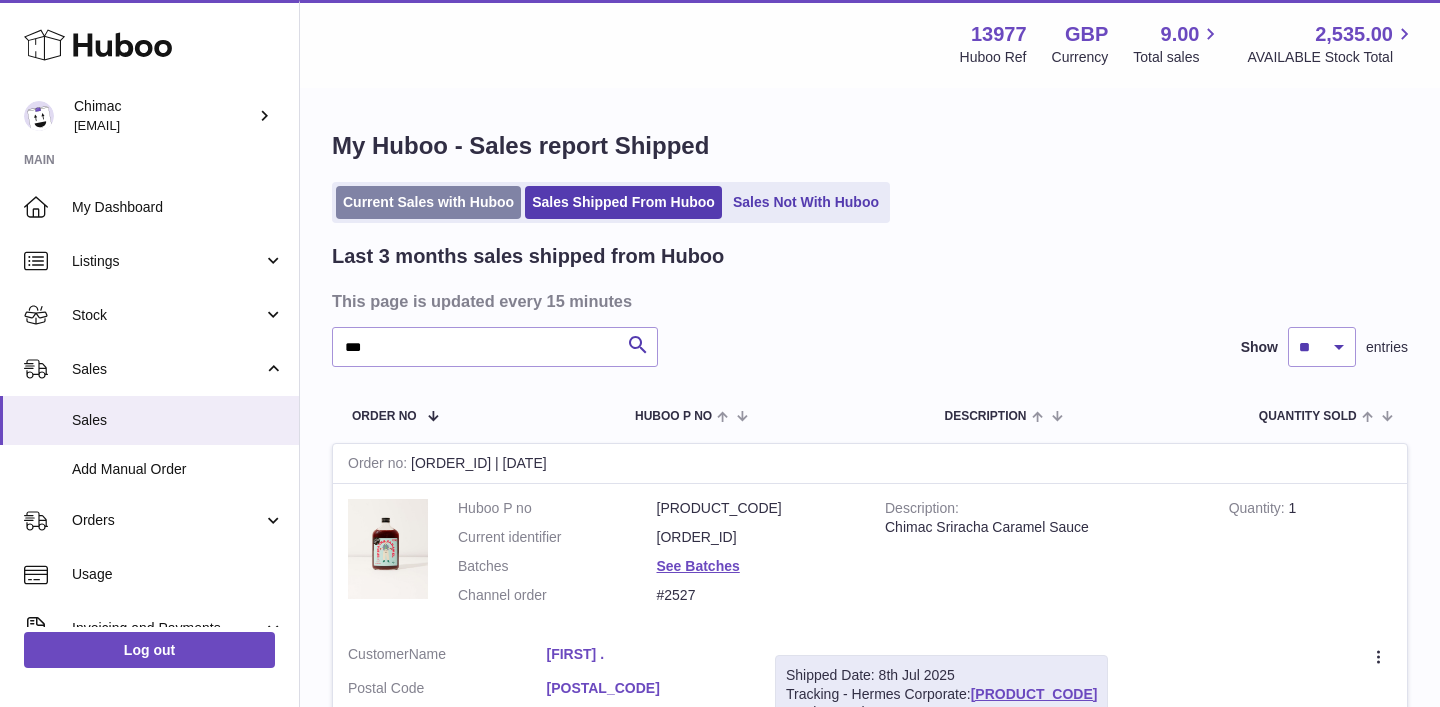 click on "Current Sales with Huboo" at bounding box center [428, 202] 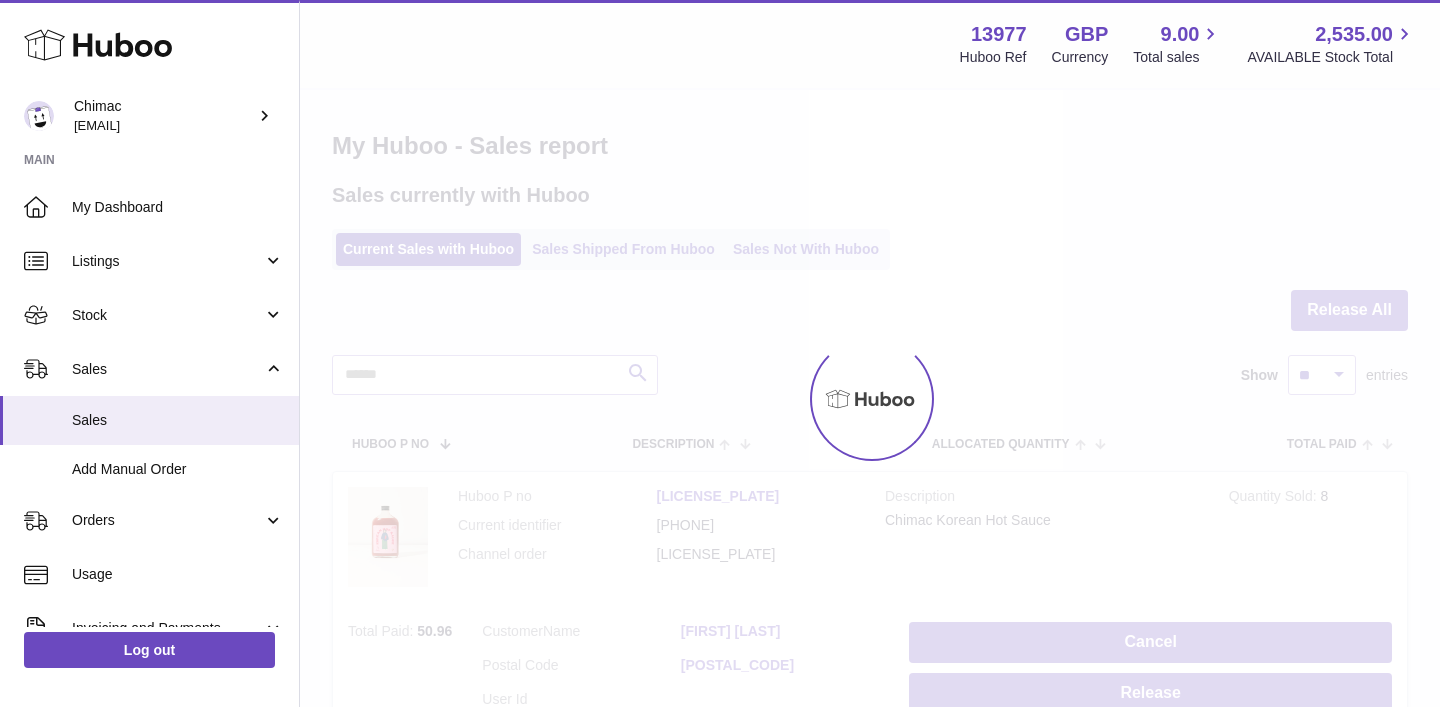 scroll, scrollTop: 0, scrollLeft: 0, axis: both 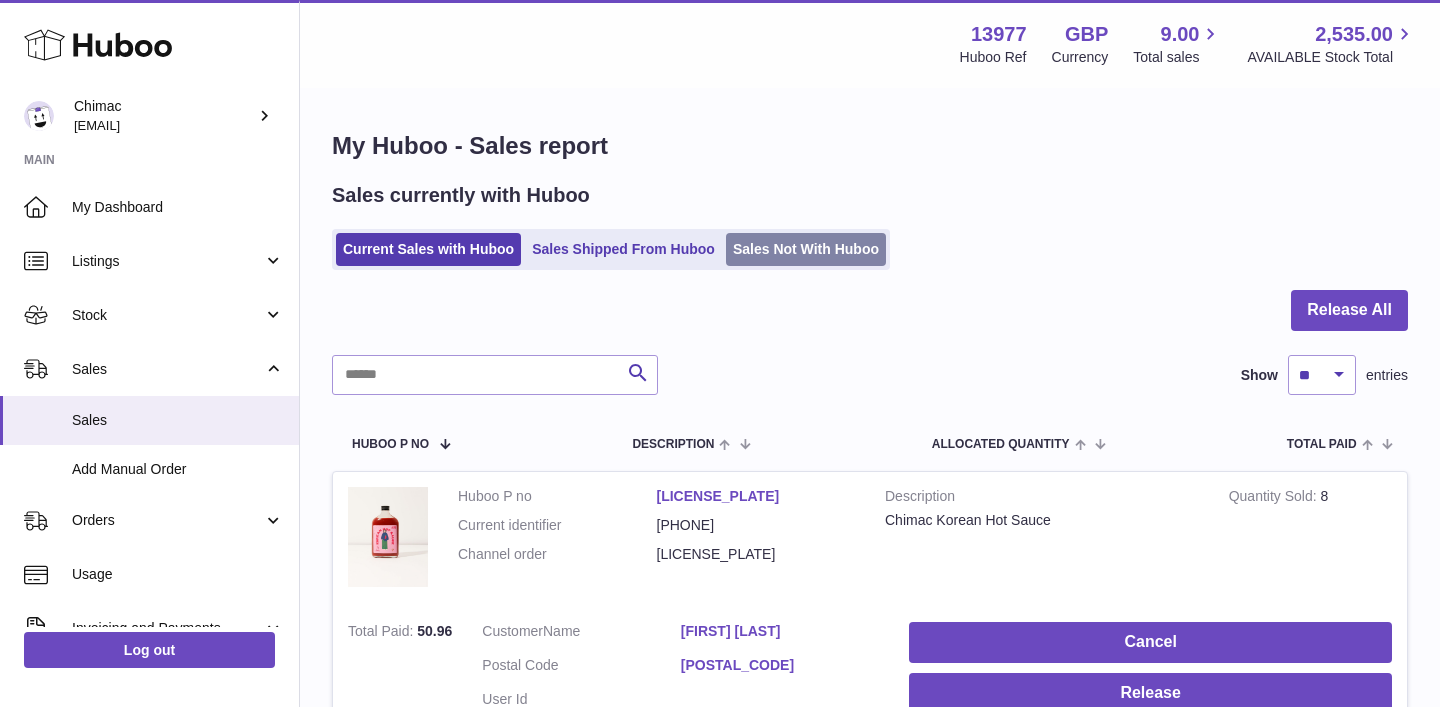 click on "Sales Not With Huboo" at bounding box center (806, 249) 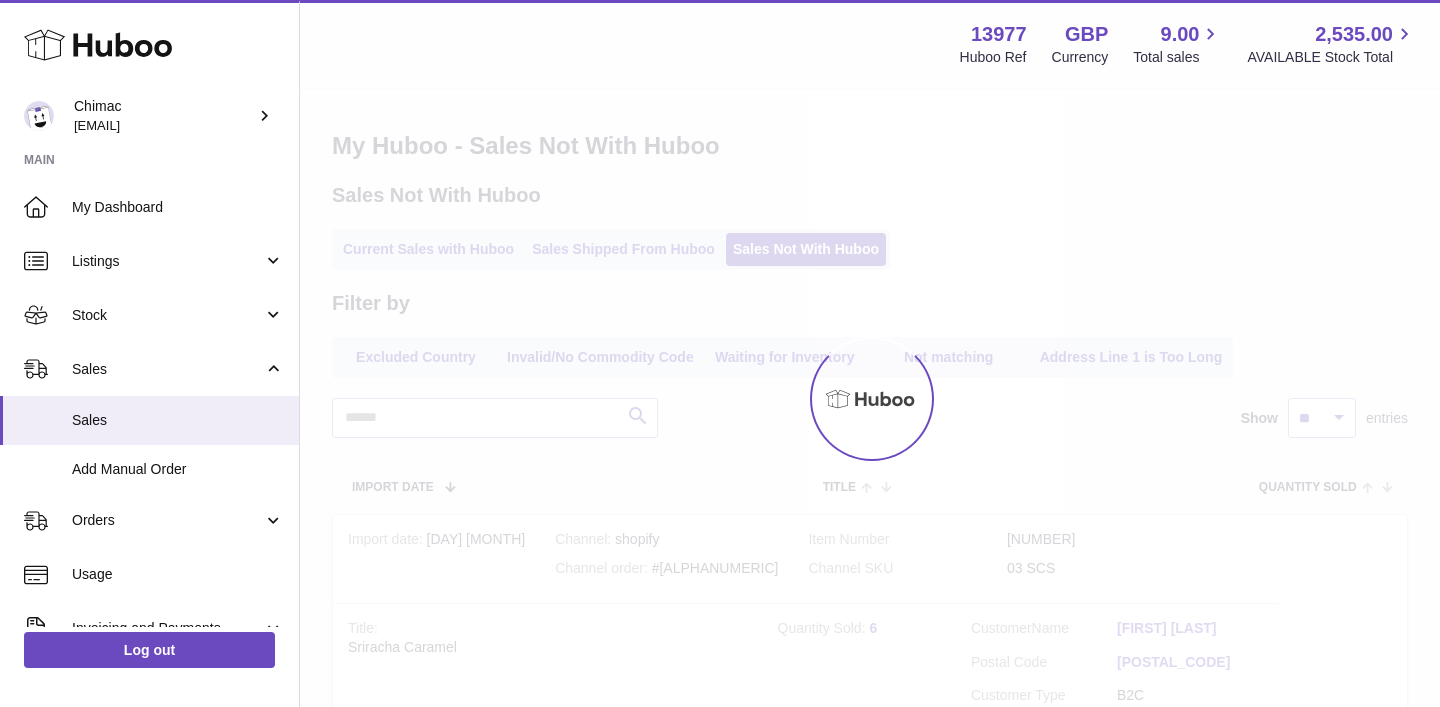 scroll, scrollTop: 0, scrollLeft: 0, axis: both 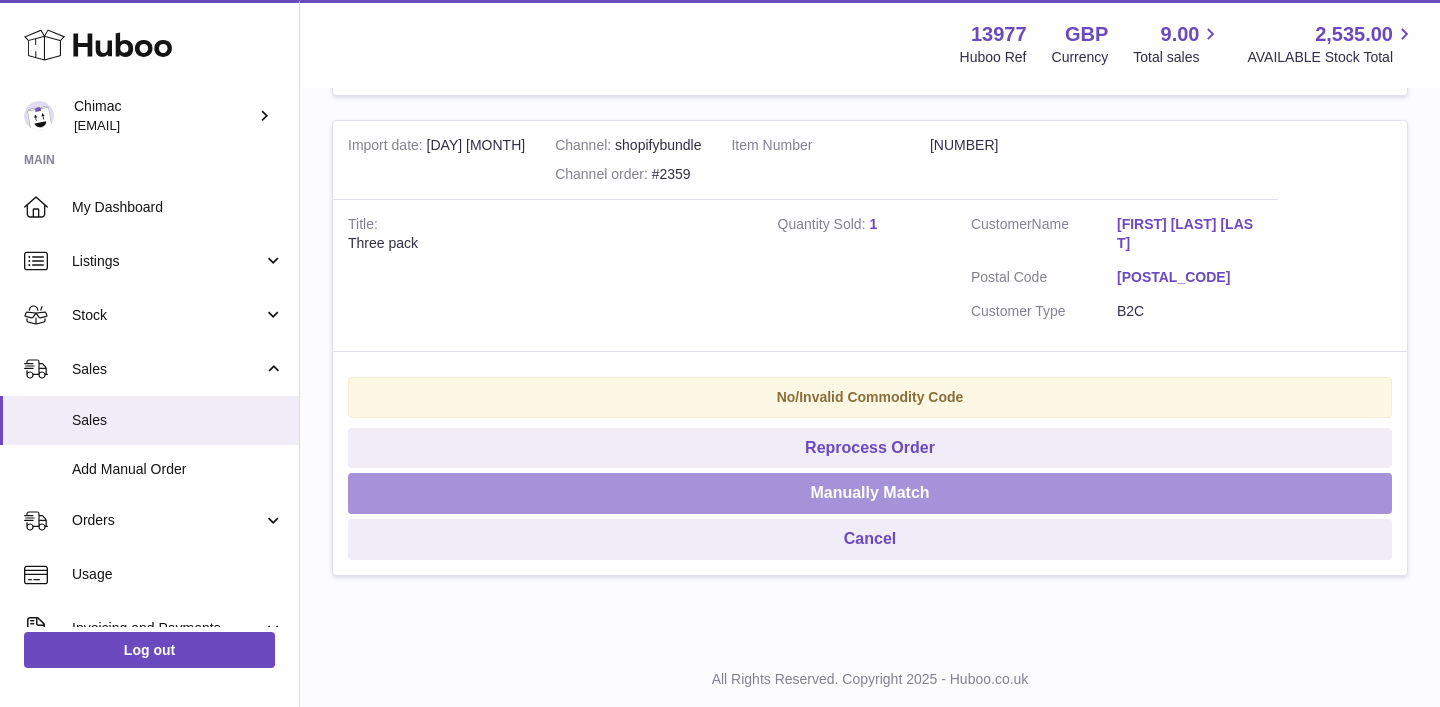 click on "Manually Match" at bounding box center [870, 493] 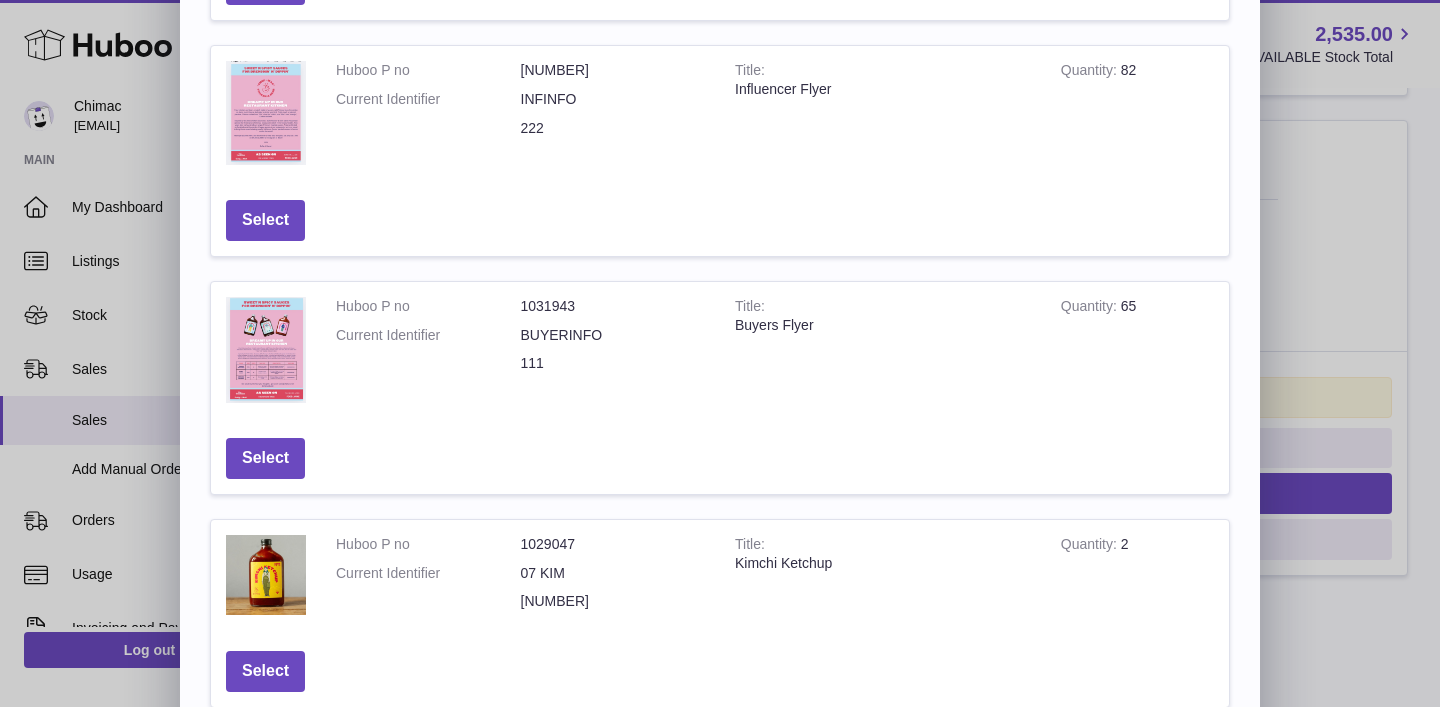 scroll, scrollTop: 729, scrollLeft: 0, axis: vertical 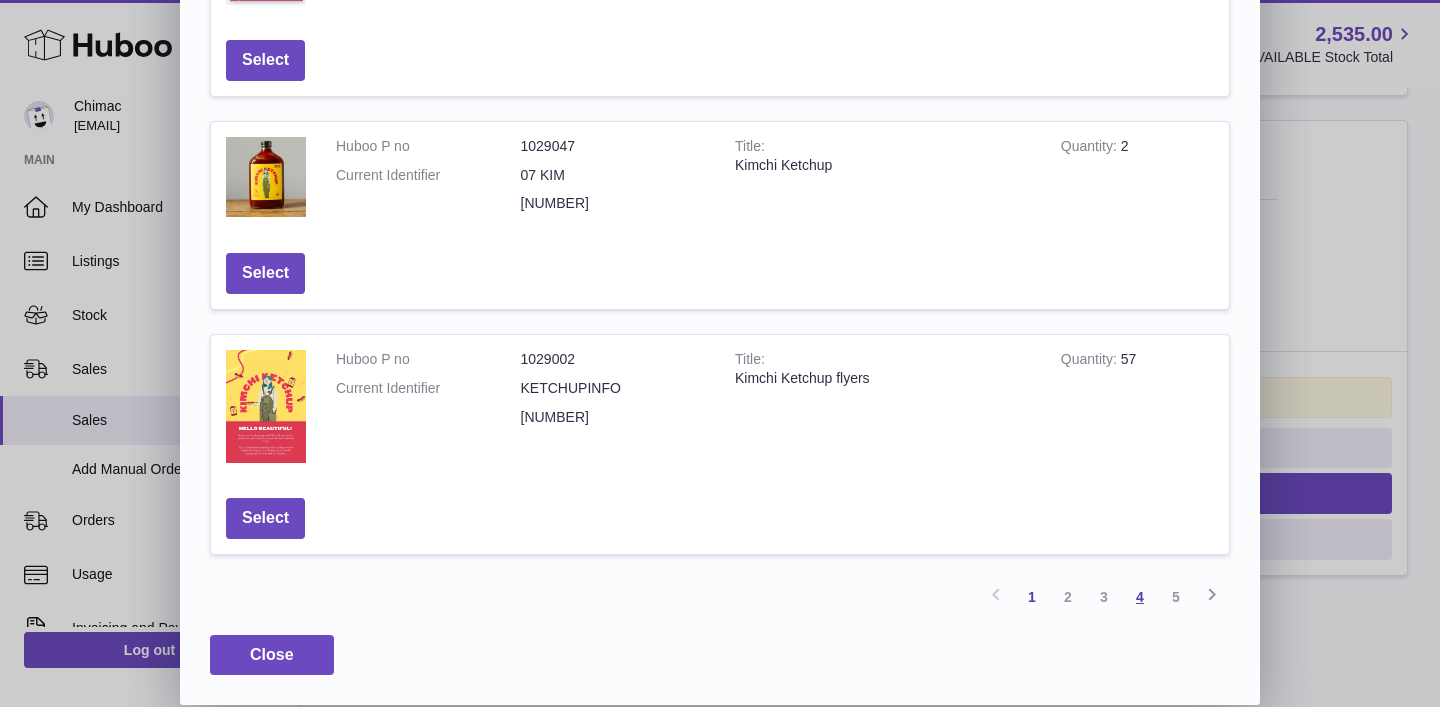 click on "4" at bounding box center (1140, 597) 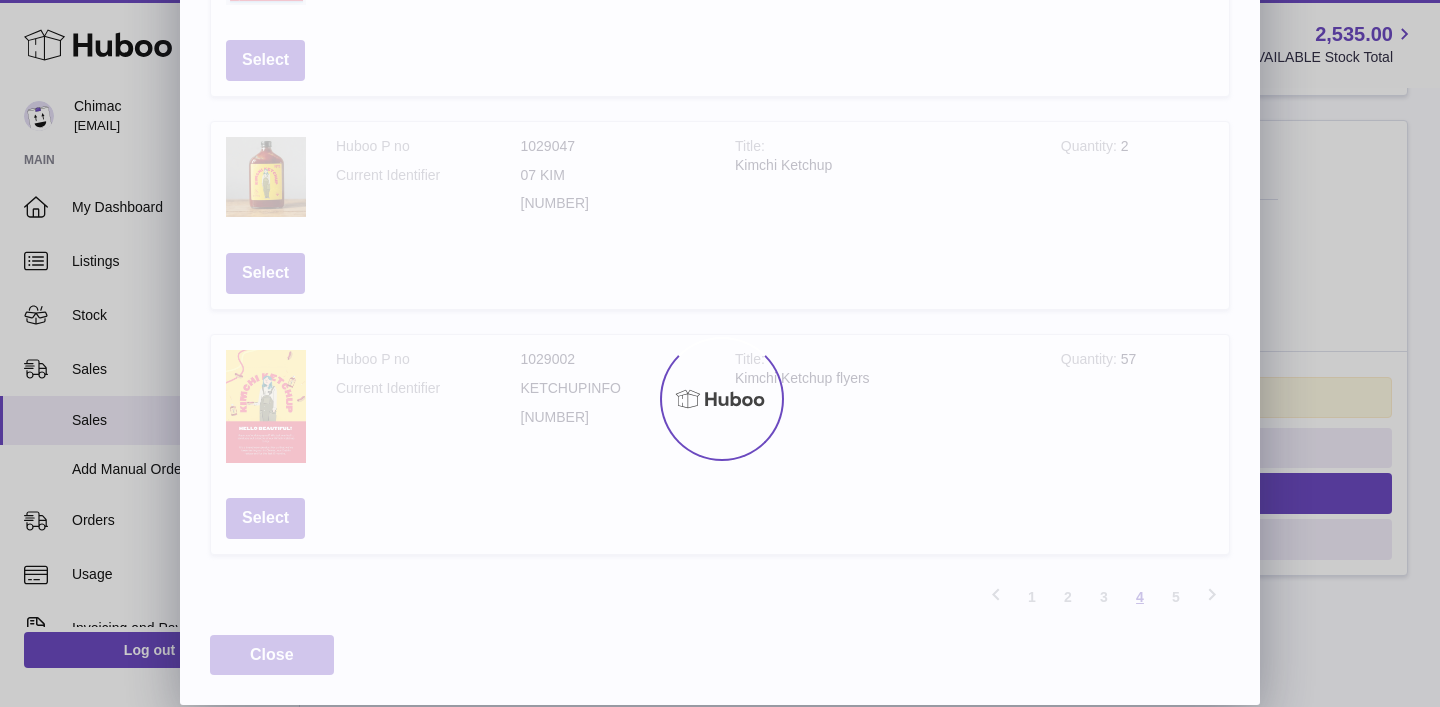 scroll, scrollTop: 730, scrollLeft: 0, axis: vertical 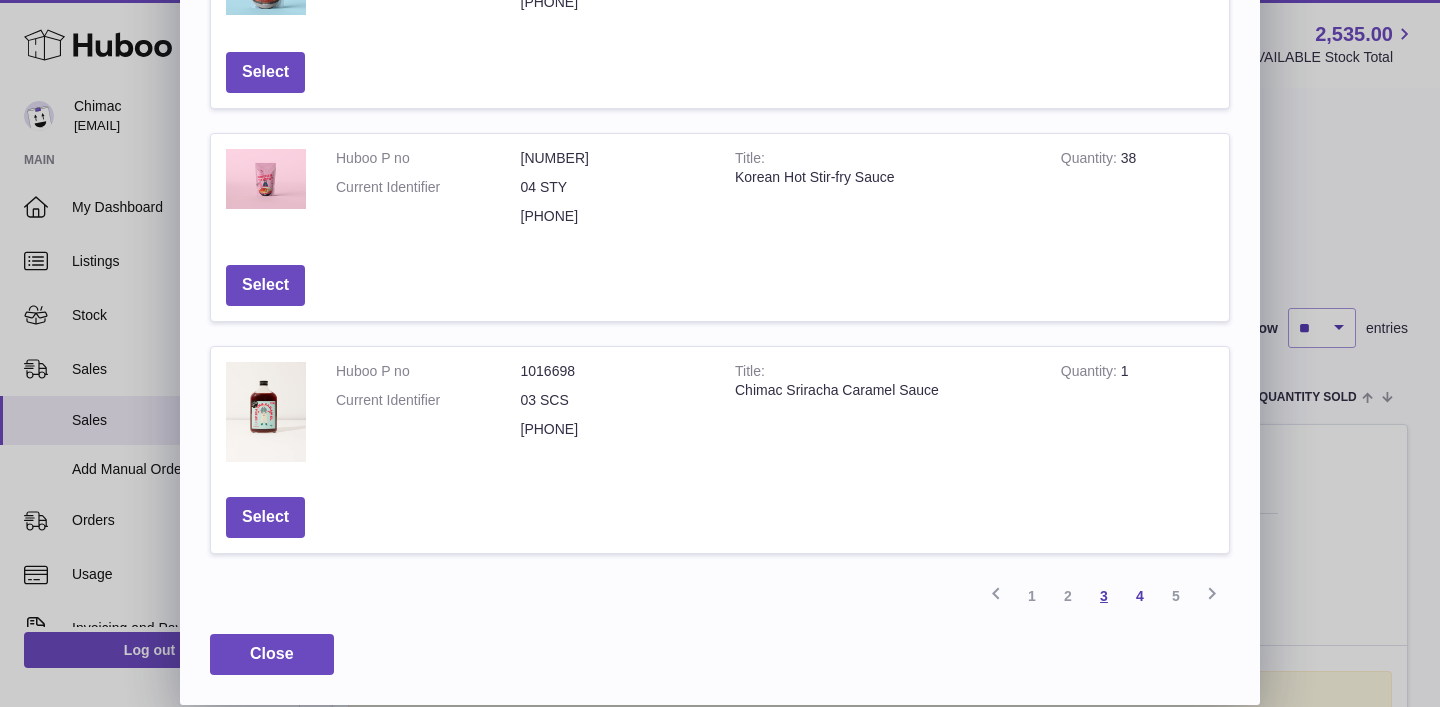 click on "3" at bounding box center [1104, 596] 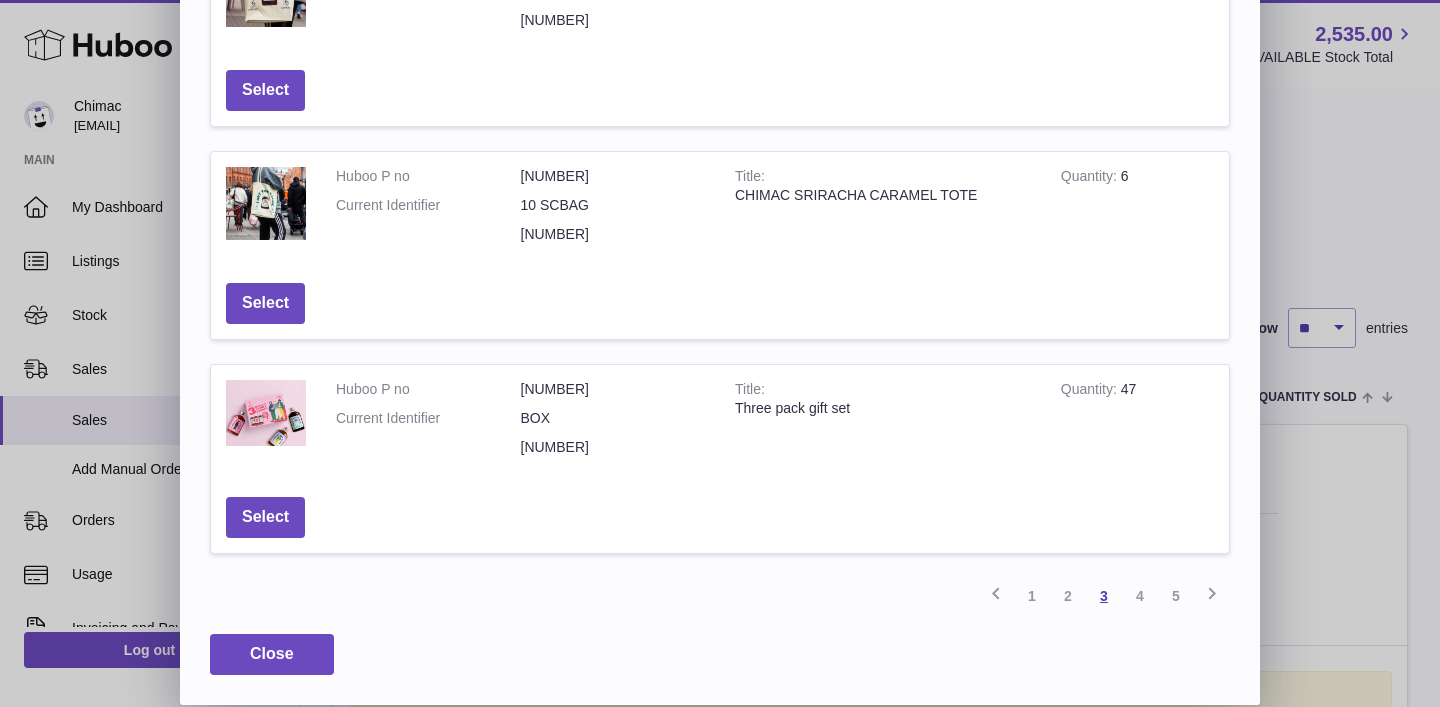 scroll, scrollTop: 651, scrollLeft: 0, axis: vertical 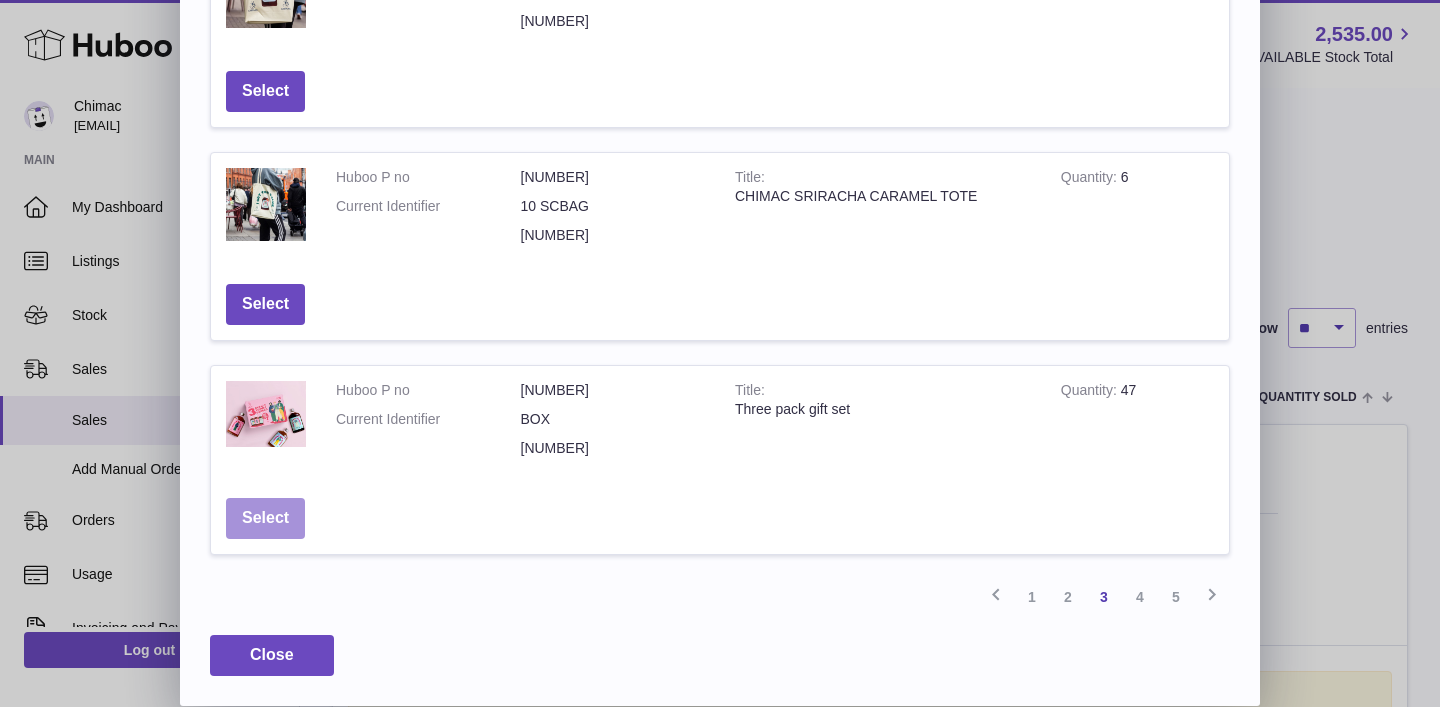 click on "Select" at bounding box center (265, 518) 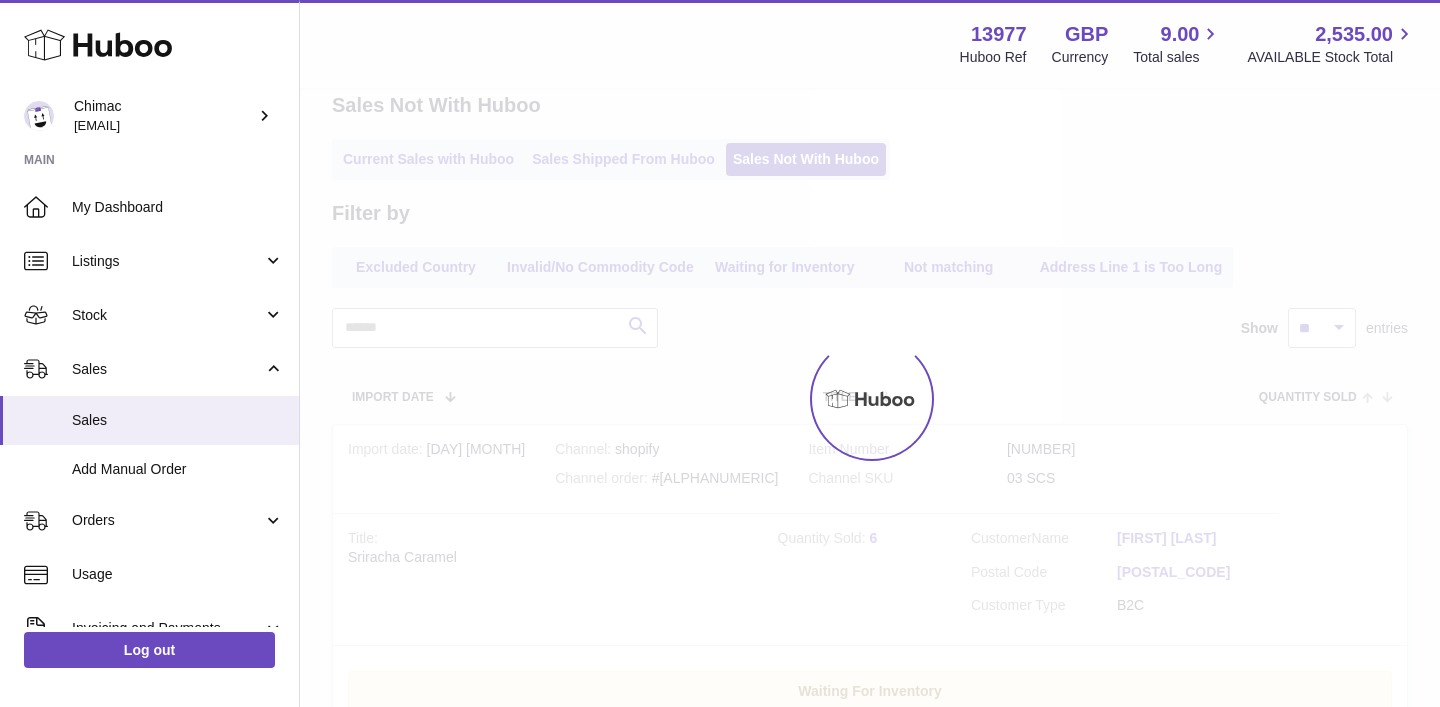scroll, scrollTop: 0, scrollLeft: 0, axis: both 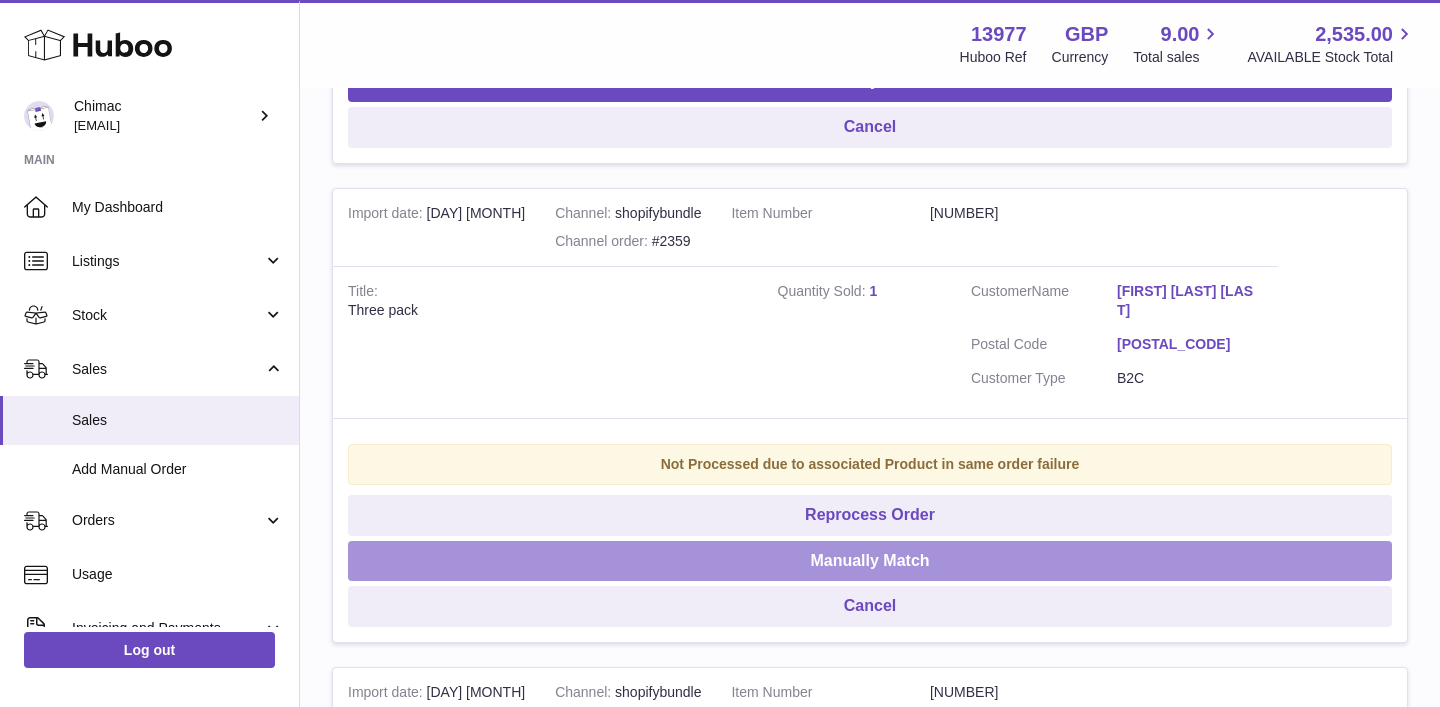 click on "Manually Match" at bounding box center [870, 561] 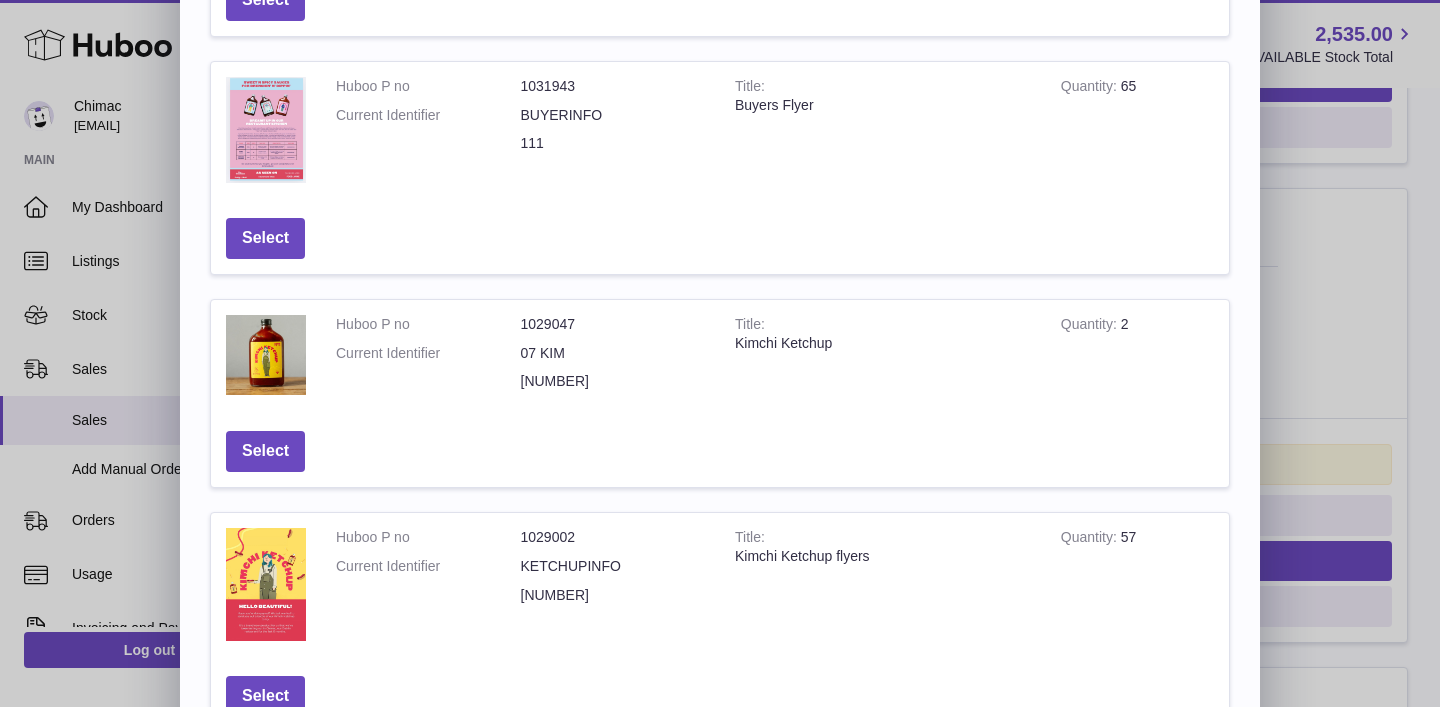 scroll, scrollTop: 729, scrollLeft: 0, axis: vertical 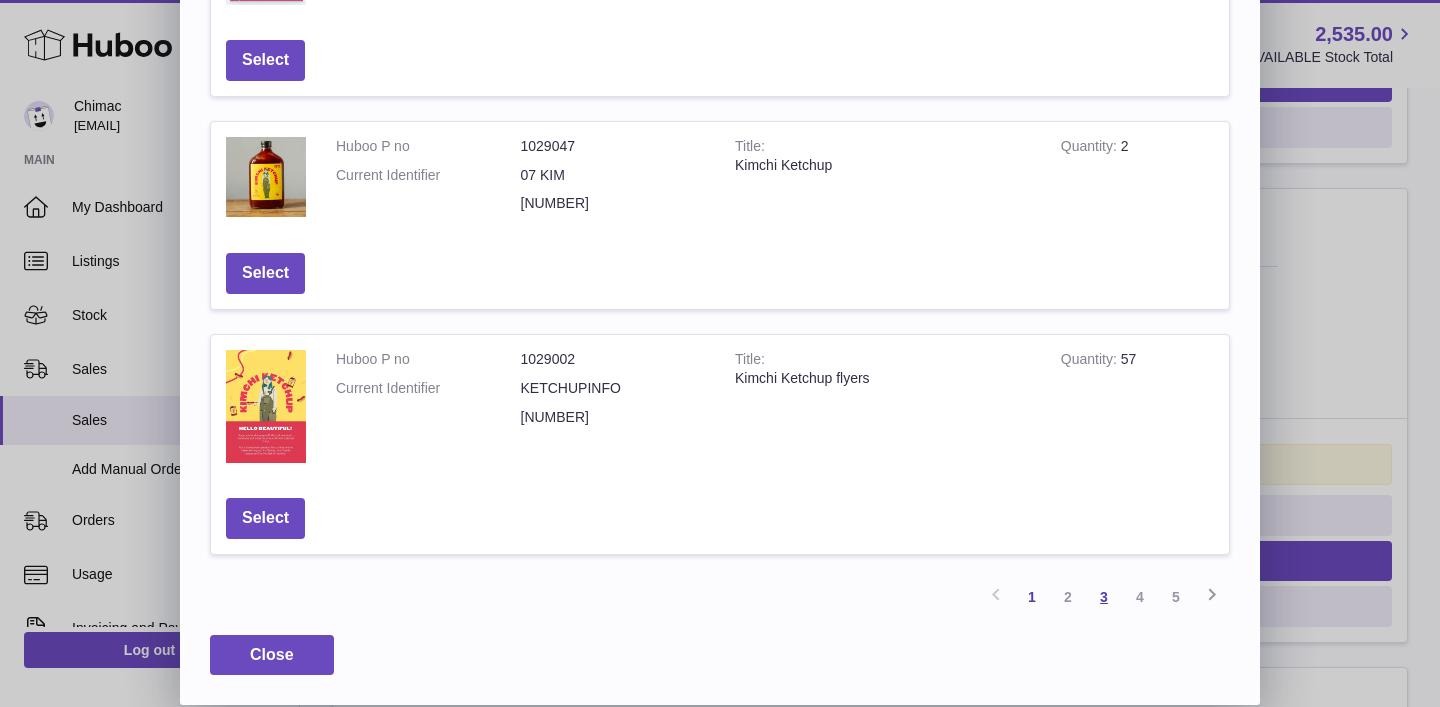 click on "3" at bounding box center [1104, 597] 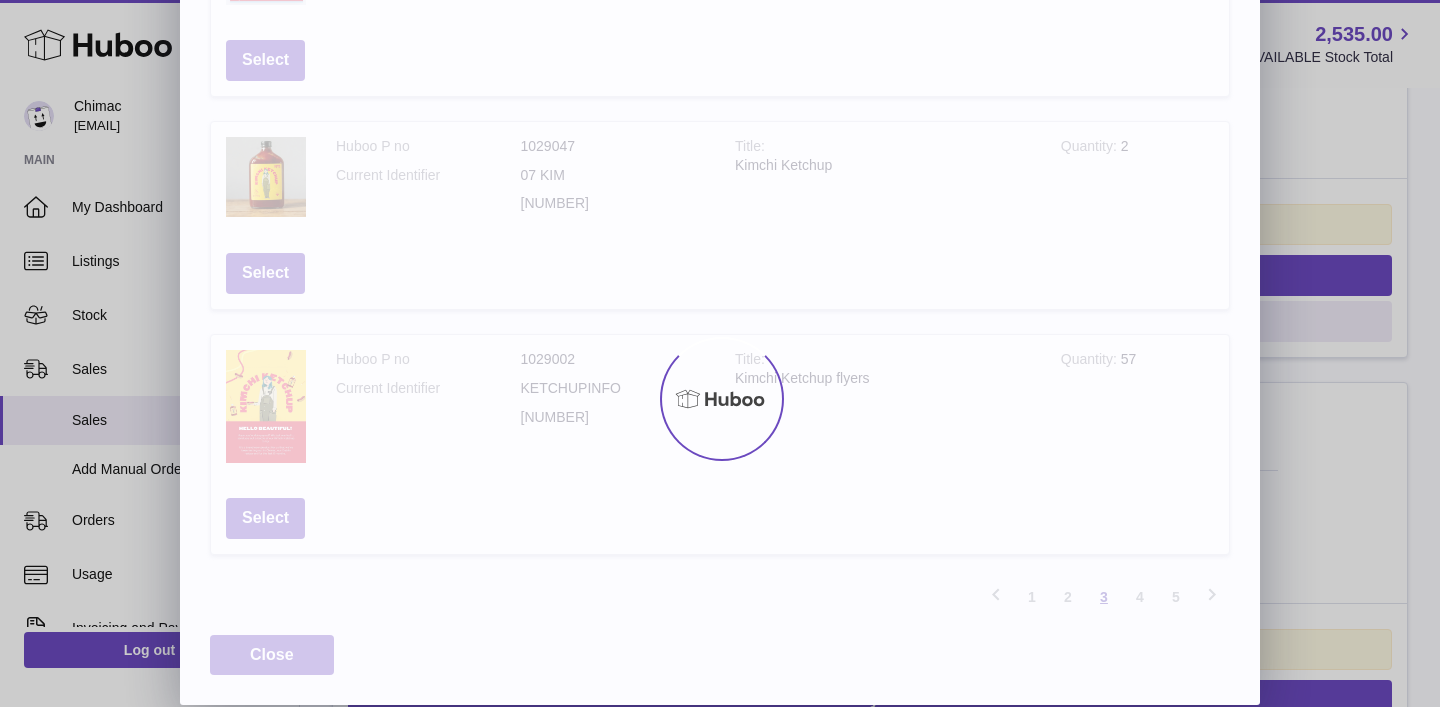 scroll, scrollTop: 486, scrollLeft: 0, axis: vertical 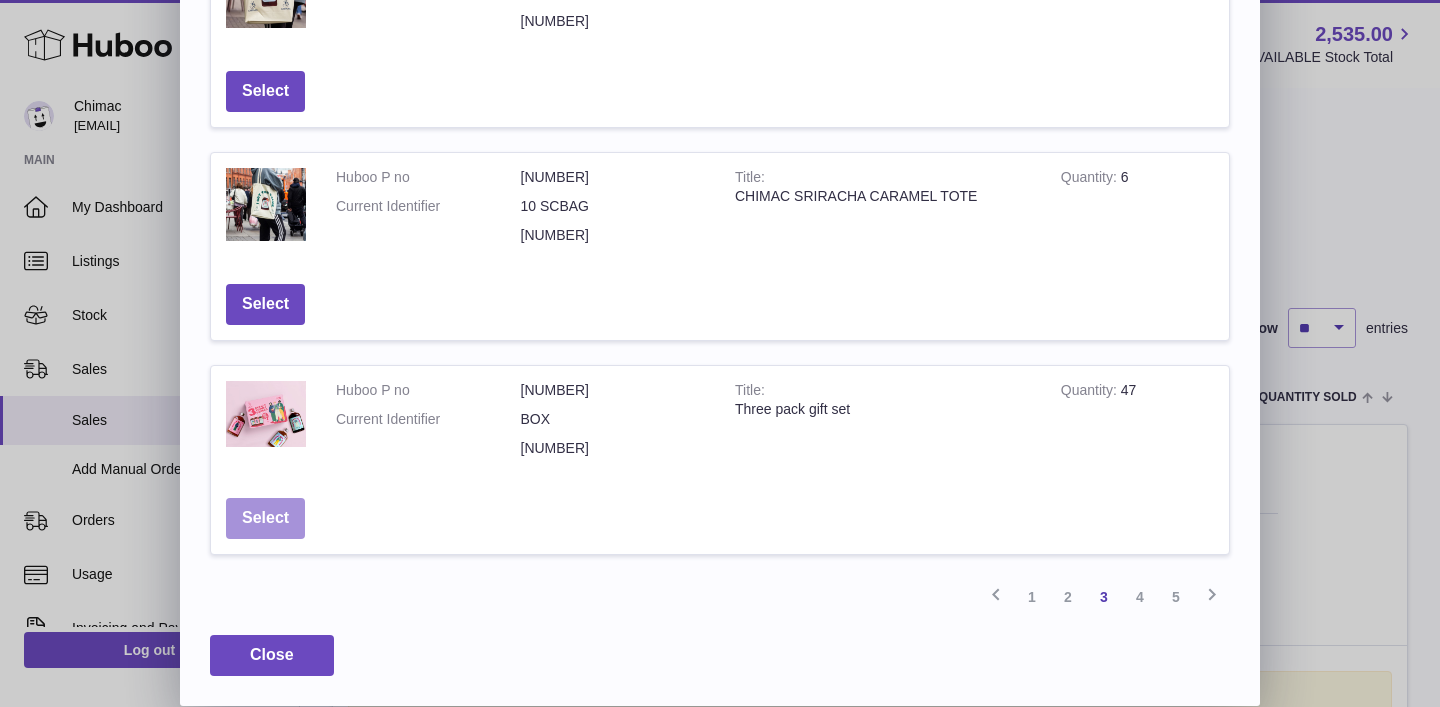 click on "Select" at bounding box center [265, 518] 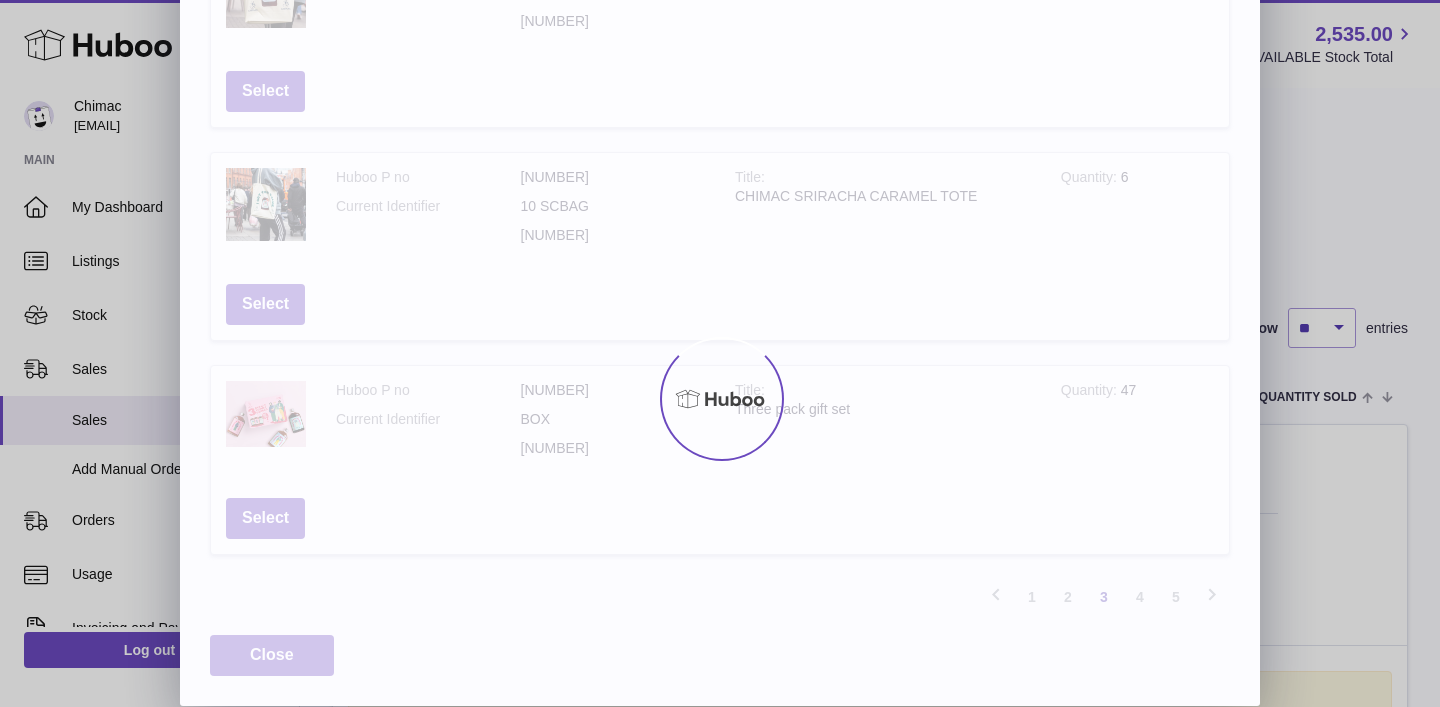 scroll, scrollTop: 0, scrollLeft: 0, axis: both 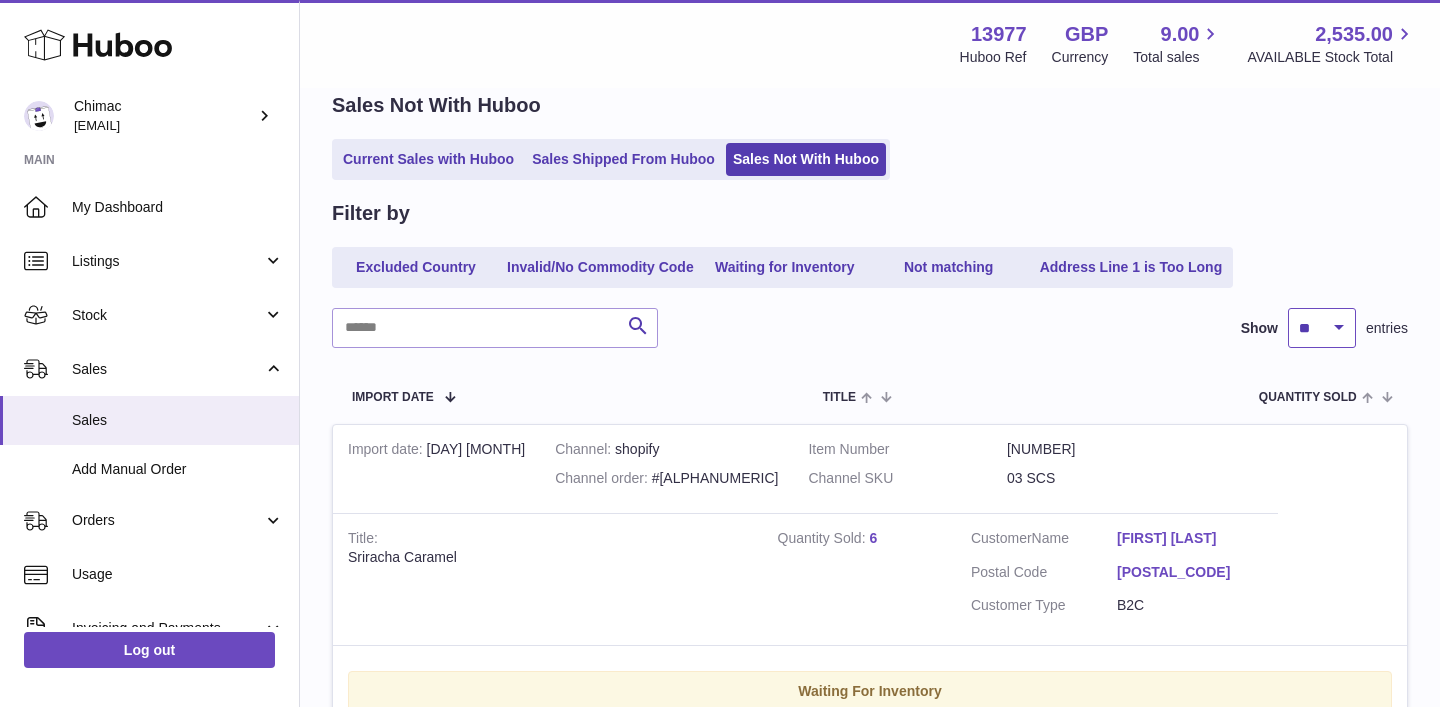 click on "** ** ** ***" at bounding box center (1322, 328) 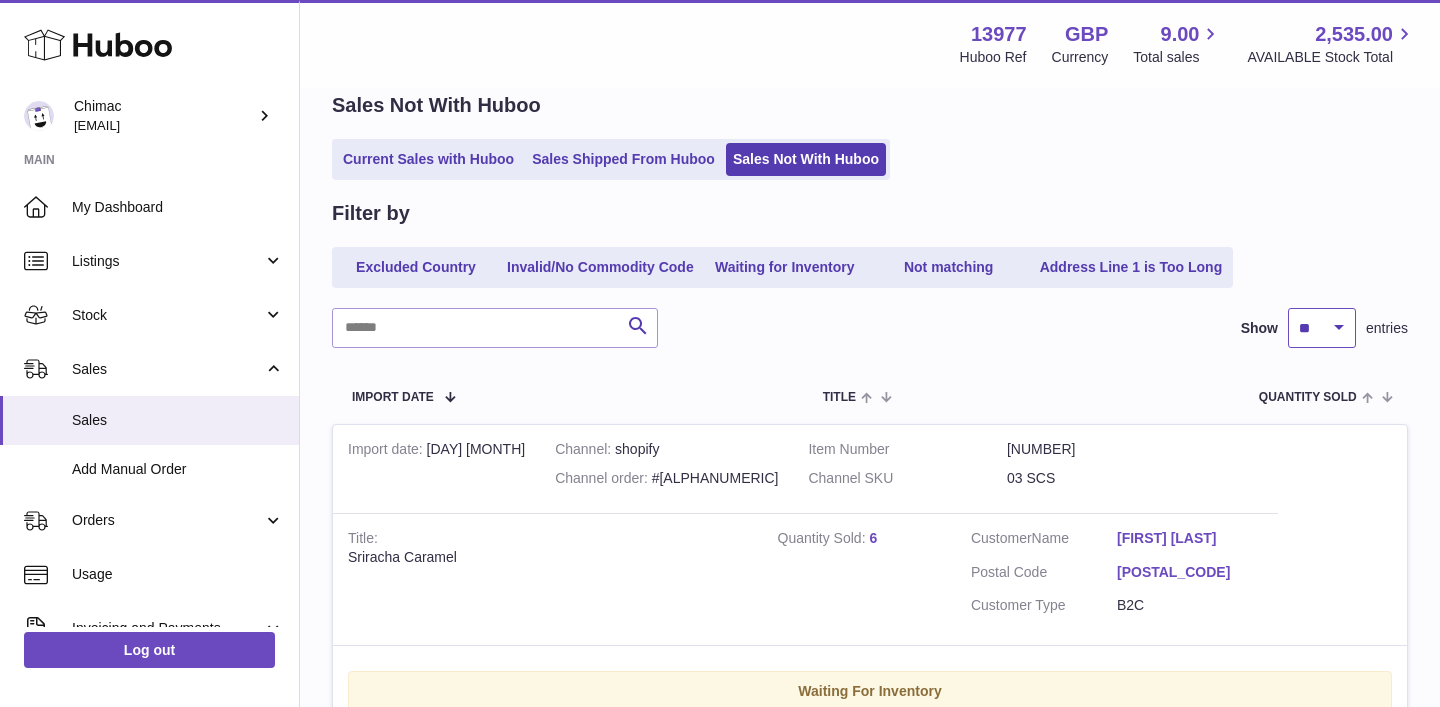 select on "***" 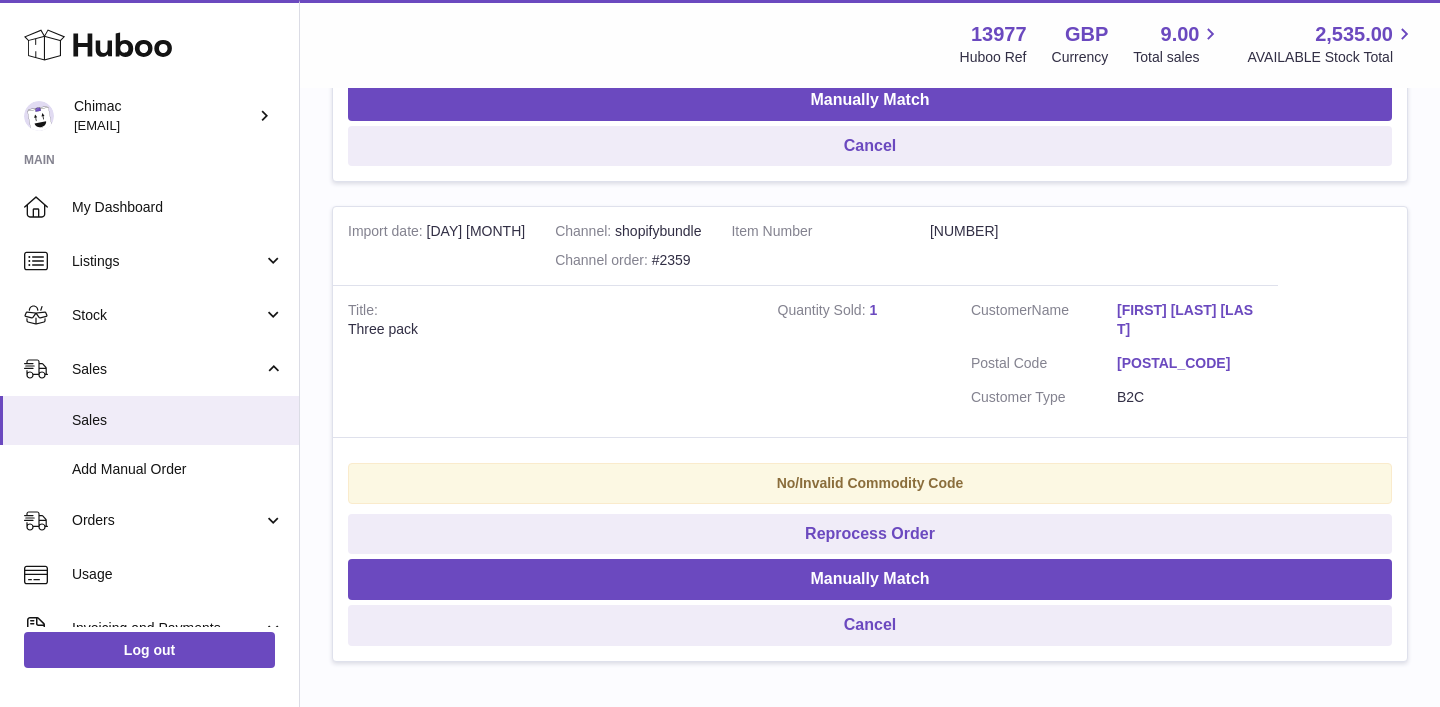 scroll, scrollTop: 3998, scrollLeft: 0, axis: vertical 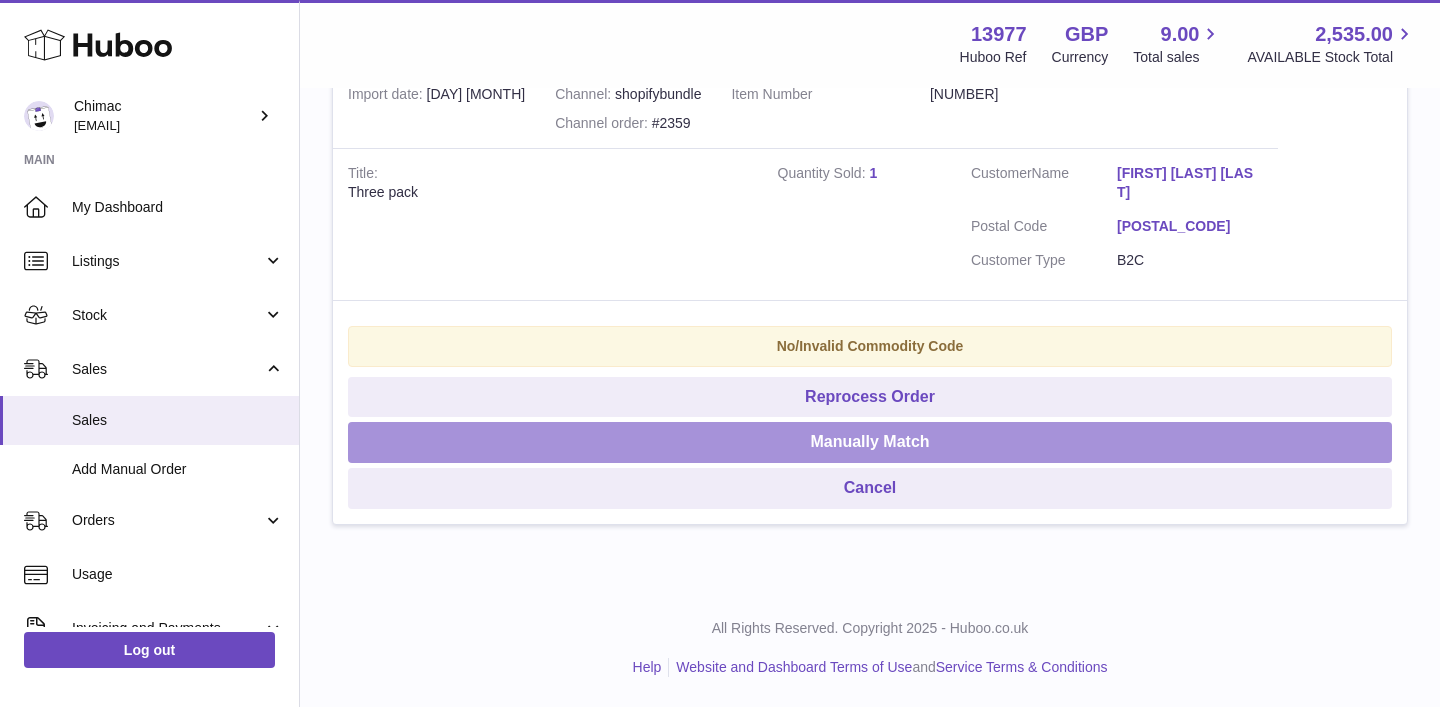 click on "Manually Match" at bounding box center (870, 442) 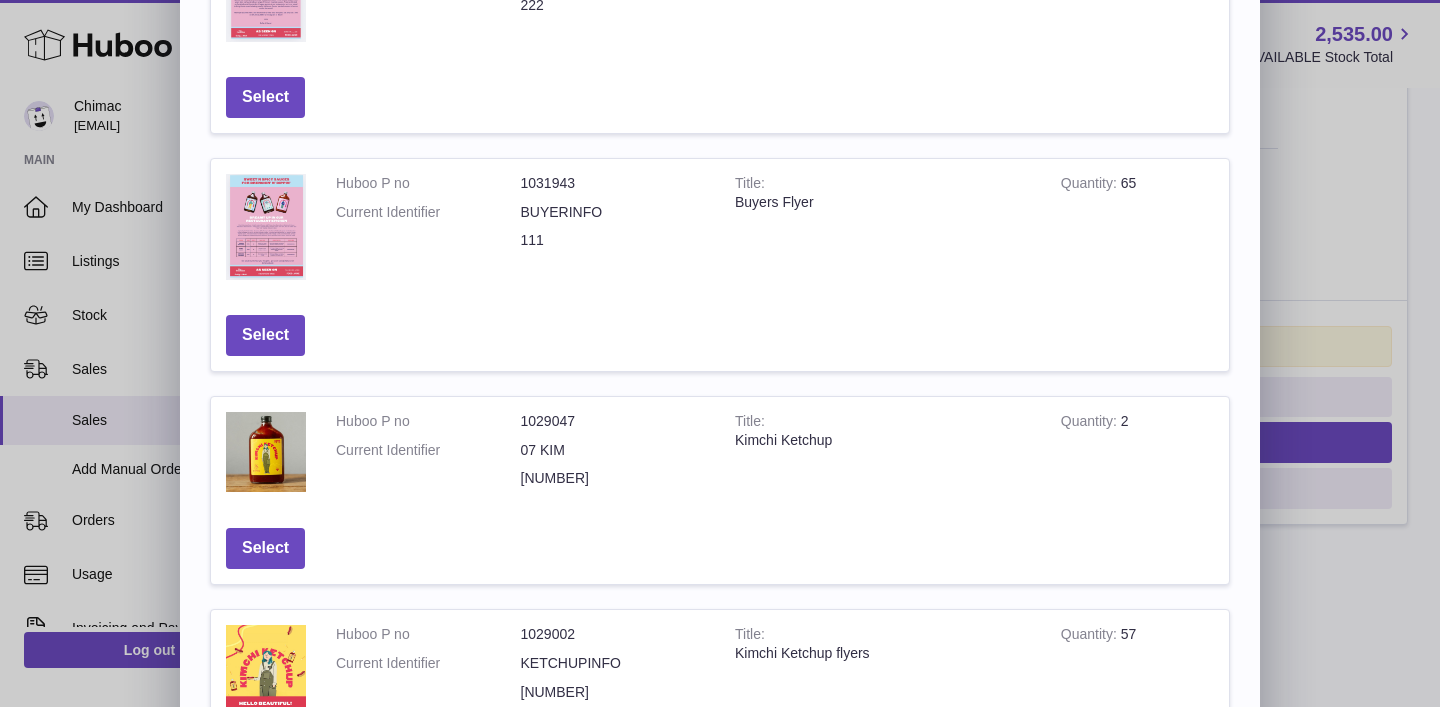 scroll, scrollTop: 729, scrollLeft: 0, axis: vertical 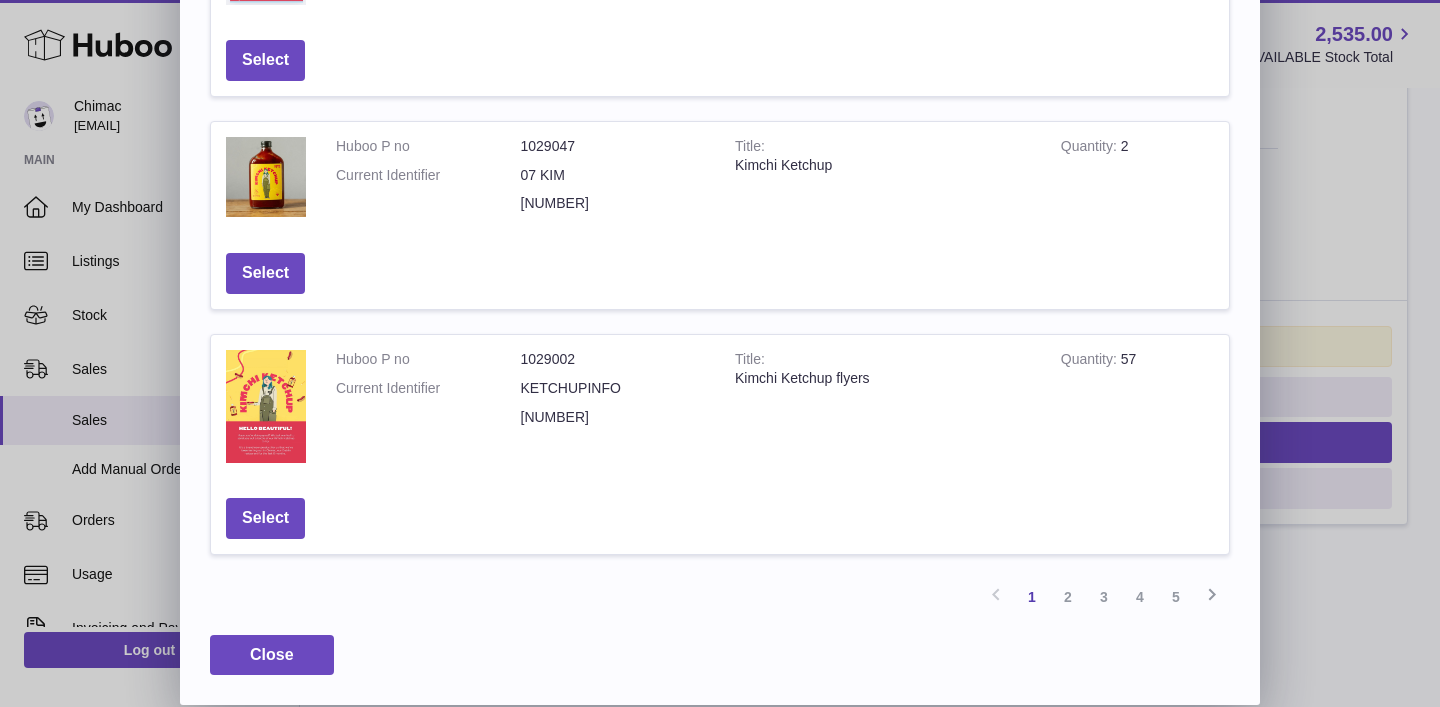 click on "Huboo P no   1042351   Current Identifier   321       321   Title   Three Pack EMPTY     Quantity
0
Select
Huboo P no   1031944   Current Identifier   INFINFO       222   Title   Influencer Flyer     Quantity
82
Select
Huboo P no   1031943   Current Identifier   BUYERINFO       111   Title   Buyers Flyer     Quantity
65
Select
Huboo P no   1029047   Current Identifier   07 KIM       5391546260146   Title   Kimchi Ketchup     Quantity
2
Select
Huboo P no   1029002   Current Identifier   KETCHUPINFO       000   Title   Kimchi Ketchup flyers     Quantity
57
Select" at bounding box center [720, 5] 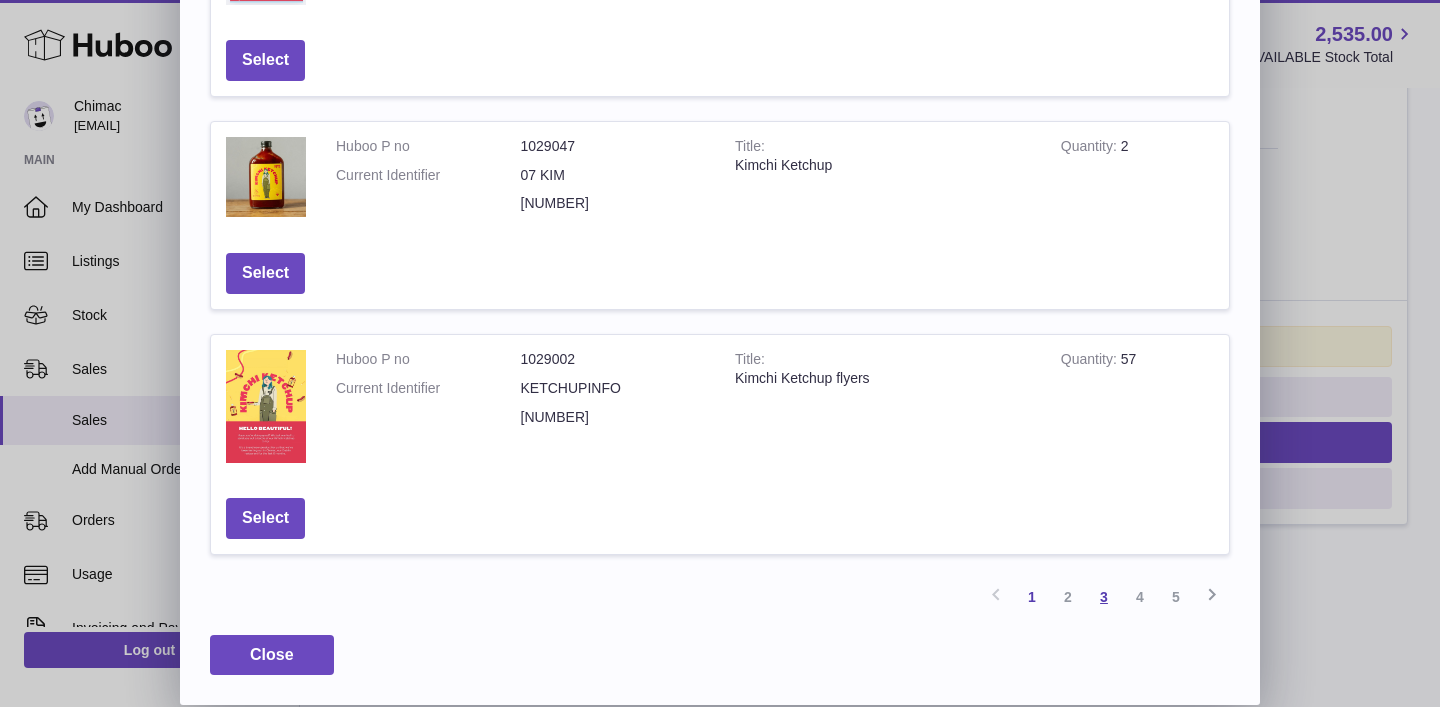 click on "3" at bounding box center (1104, 597) 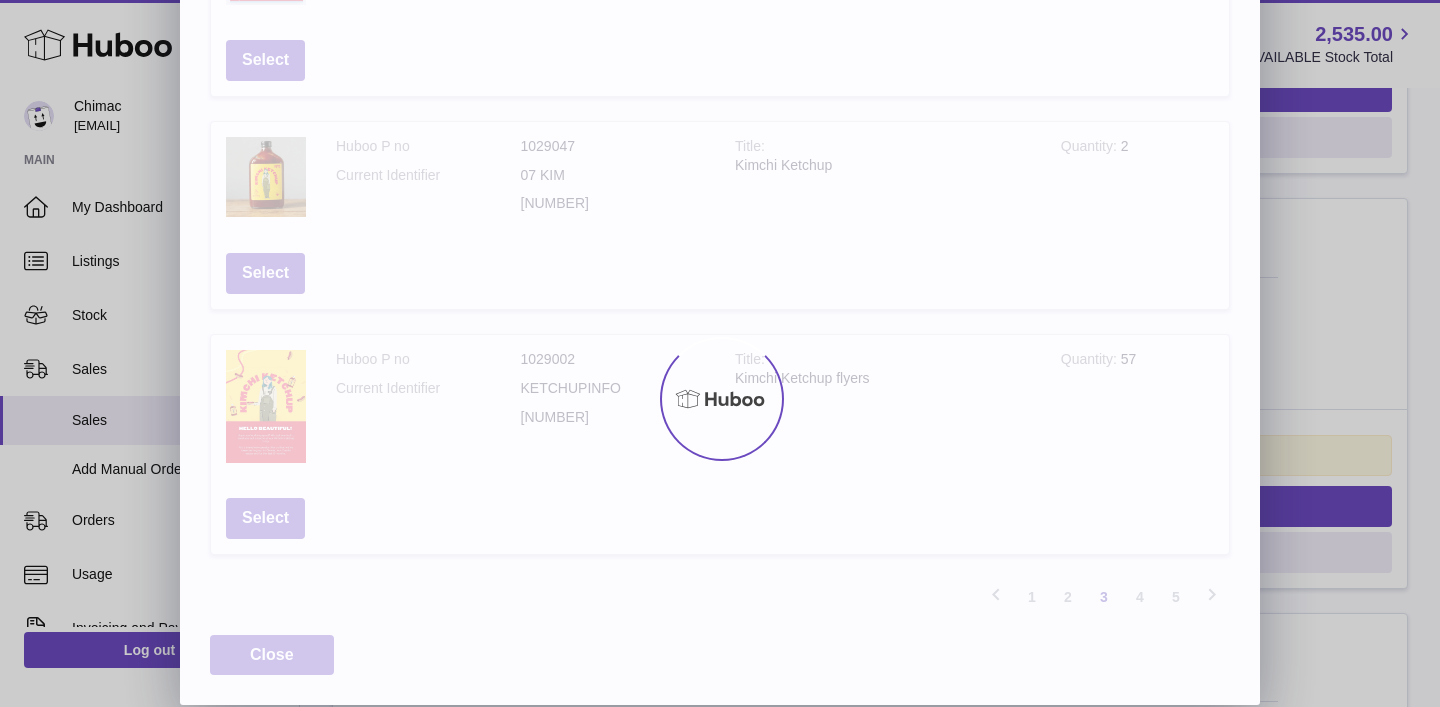 scroll, scrollTop: 90, scrollLeft: 0, axis: vertical 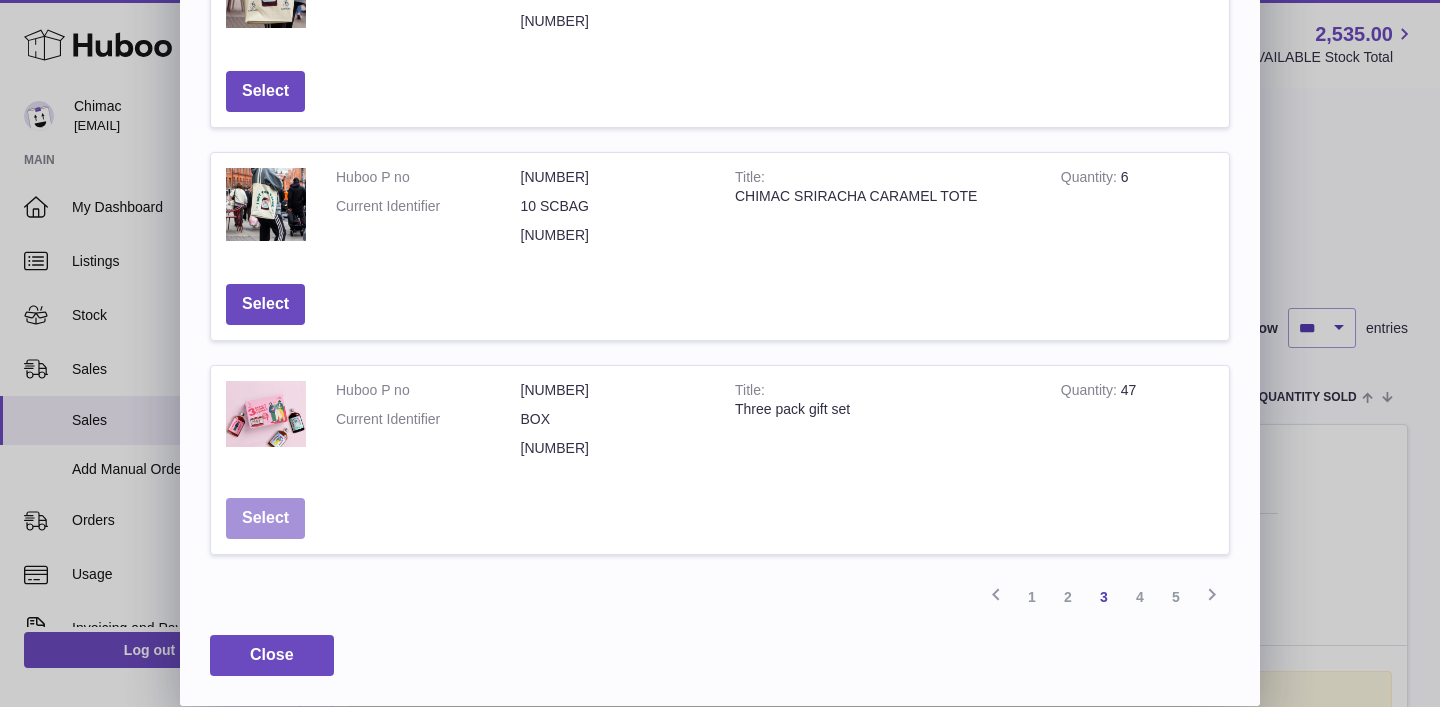 click on "Select" at bounding box center (265, 518) 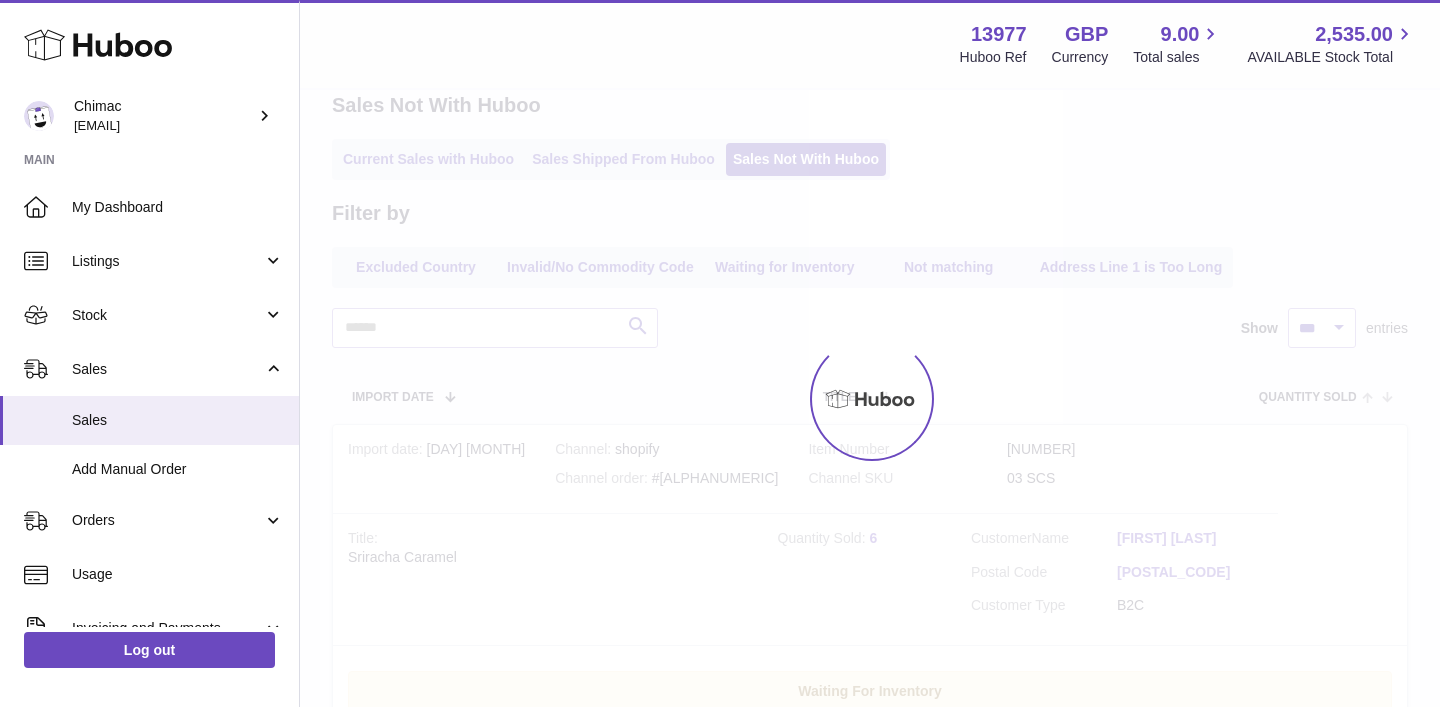 scroll, scrollTop: 0, scrollLeft: 0, axis: both 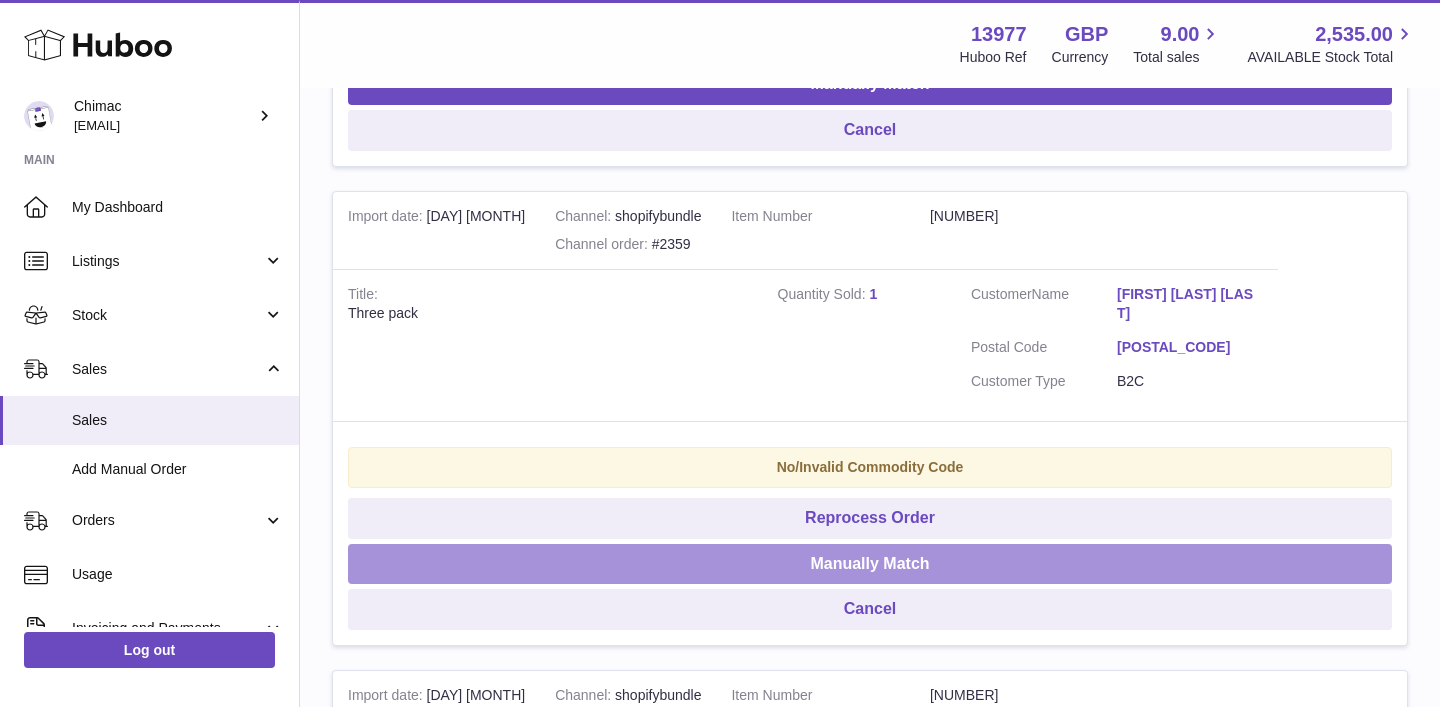 click on "Manually Match" at bounding box center (870, 564) 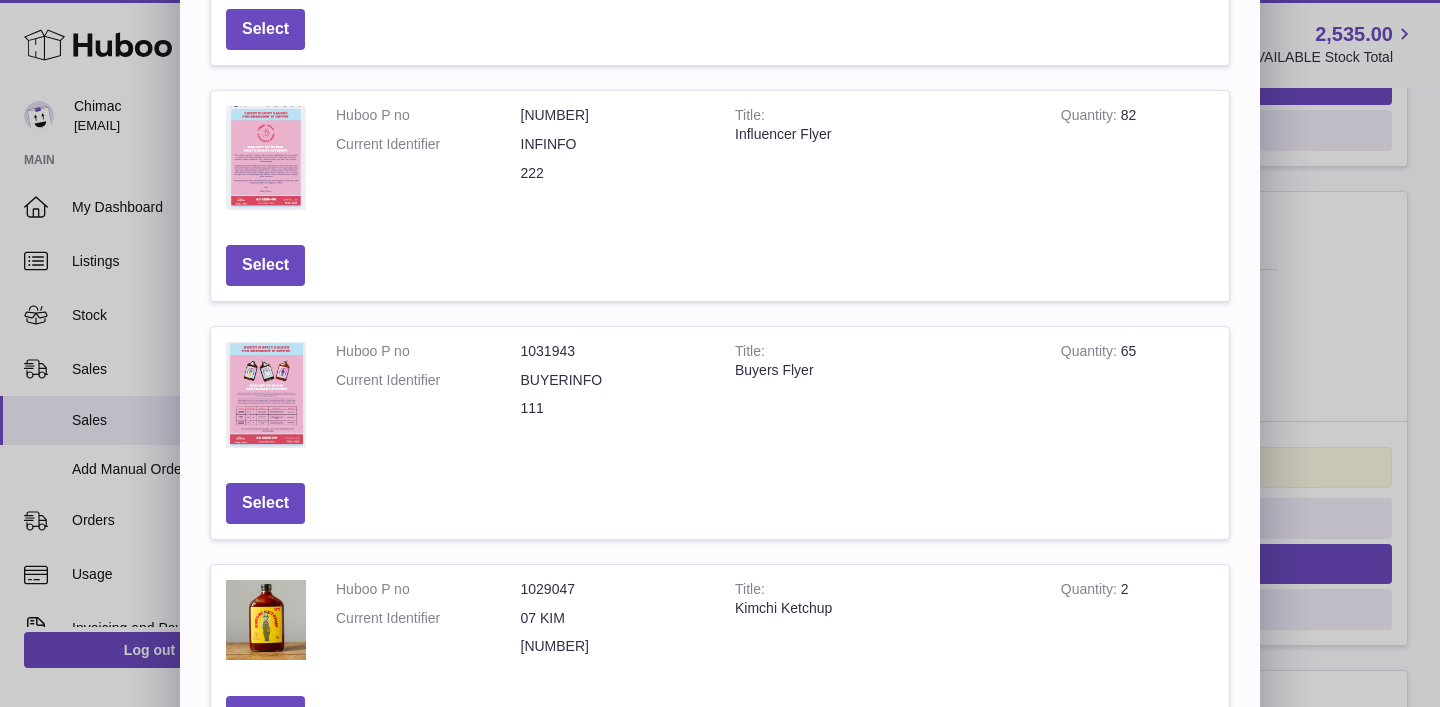scroll, scrollTop: 729, scrollLeft: 0, axis: vertical 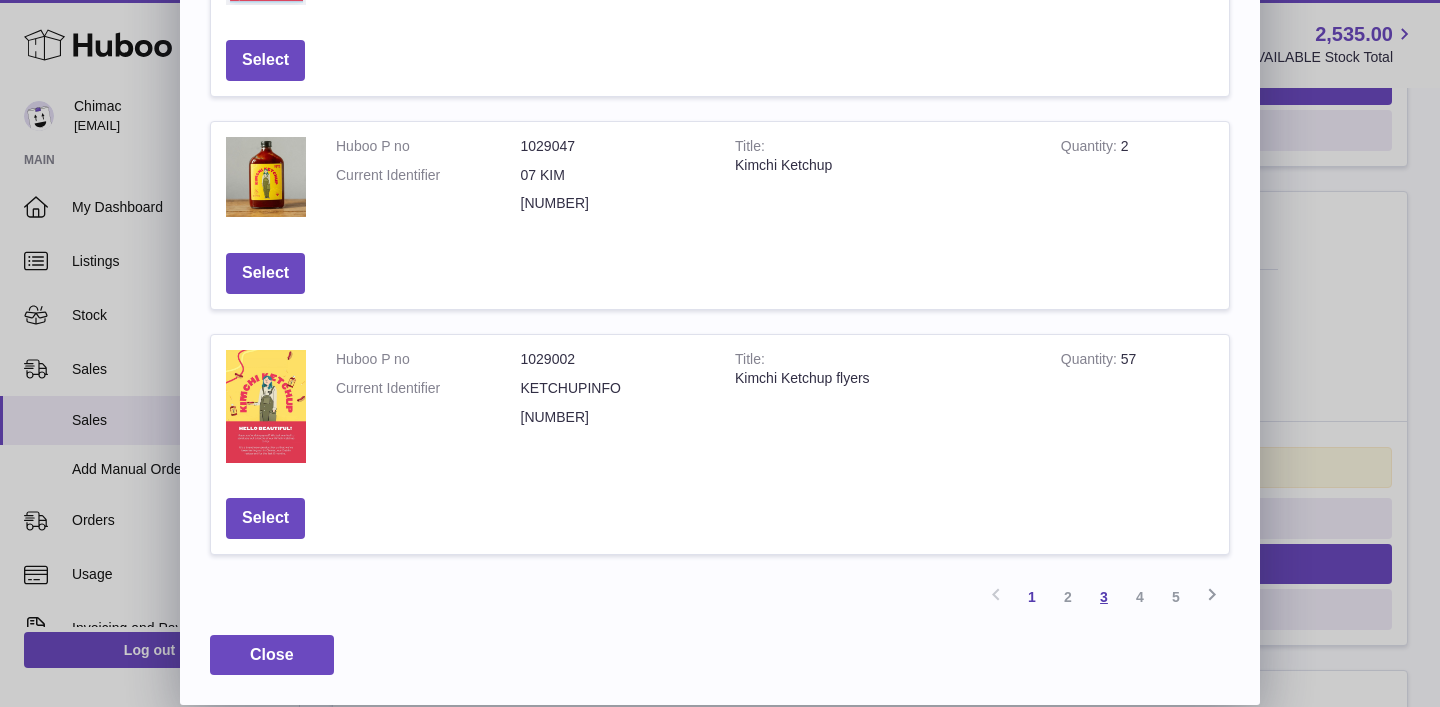 click on "3" at bounding box center [1104, 597] 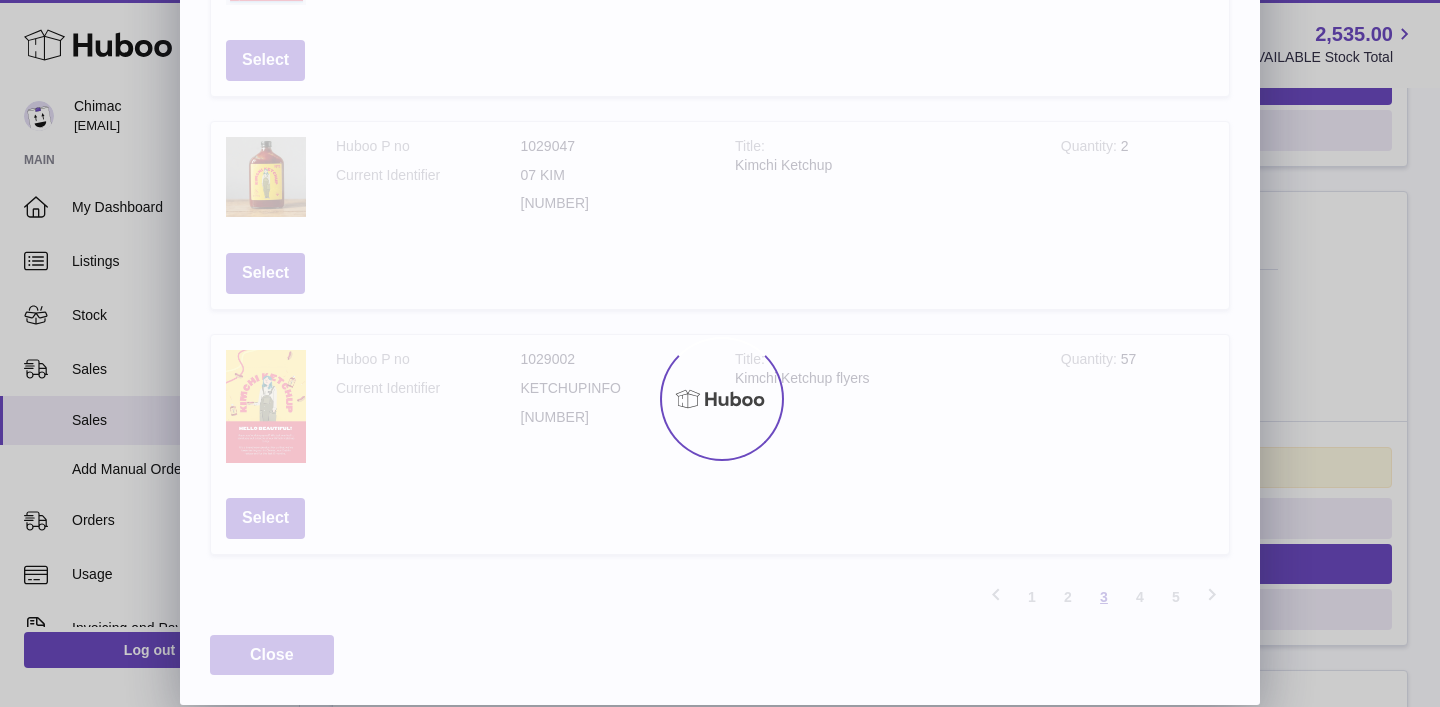 scroll, scrollTop: 742, scrollLeft: 0, axis: vertical 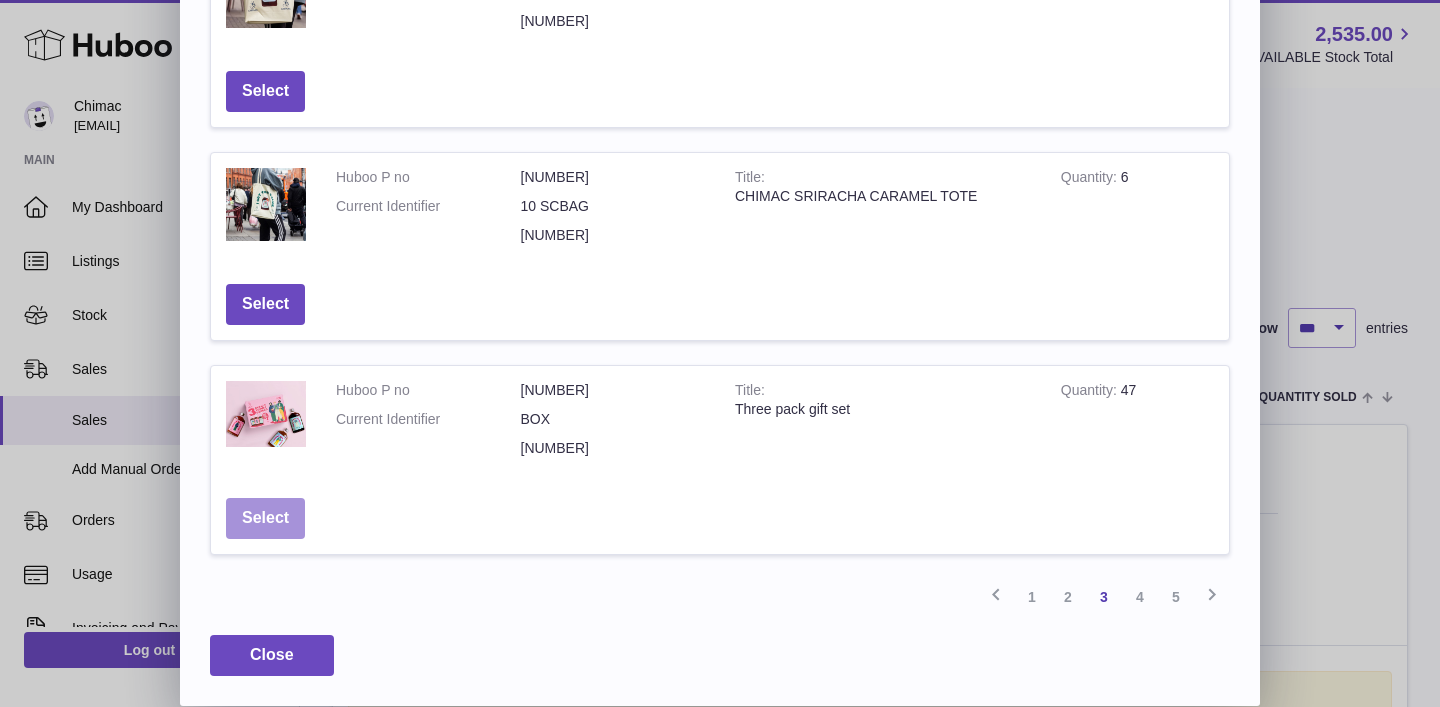 click on "Select" at bounding box center (265, 518) 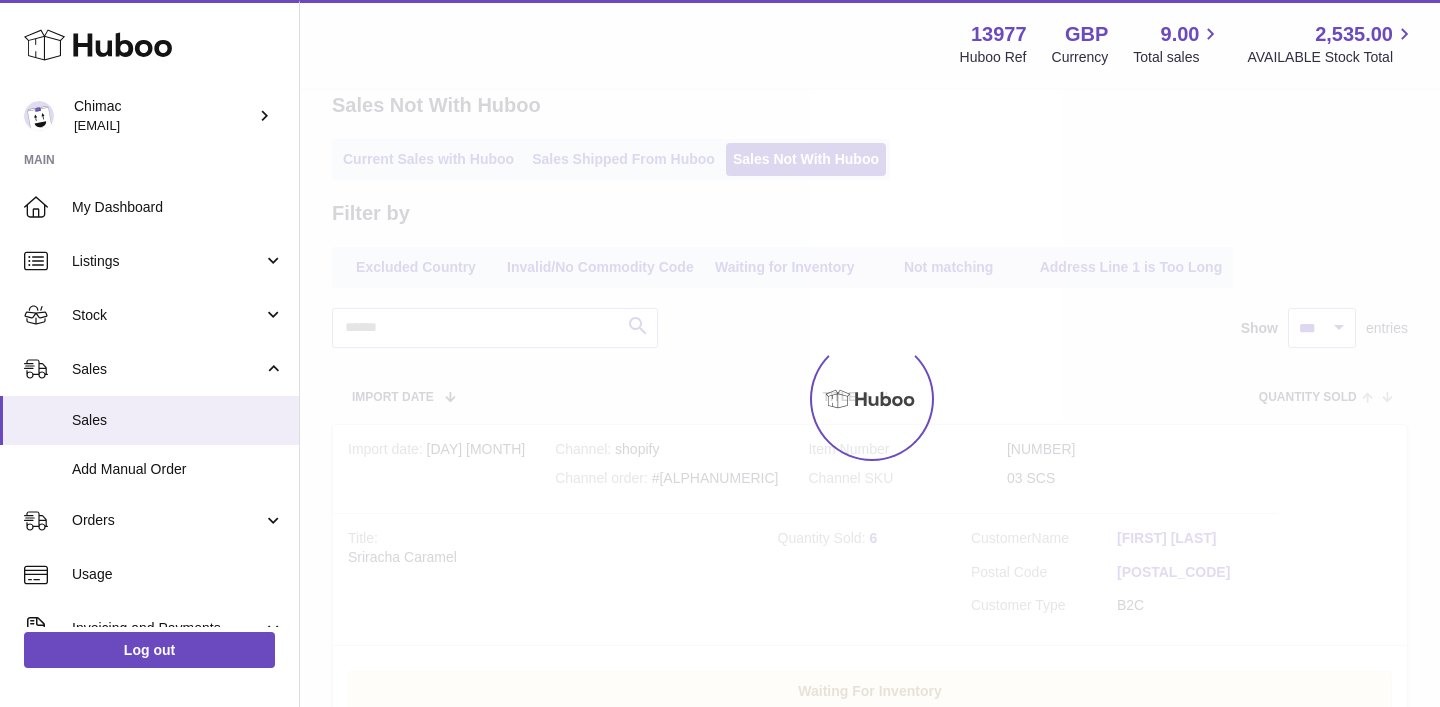 scroll, scrollTop: 0, scrollLeft: 0, axis: both 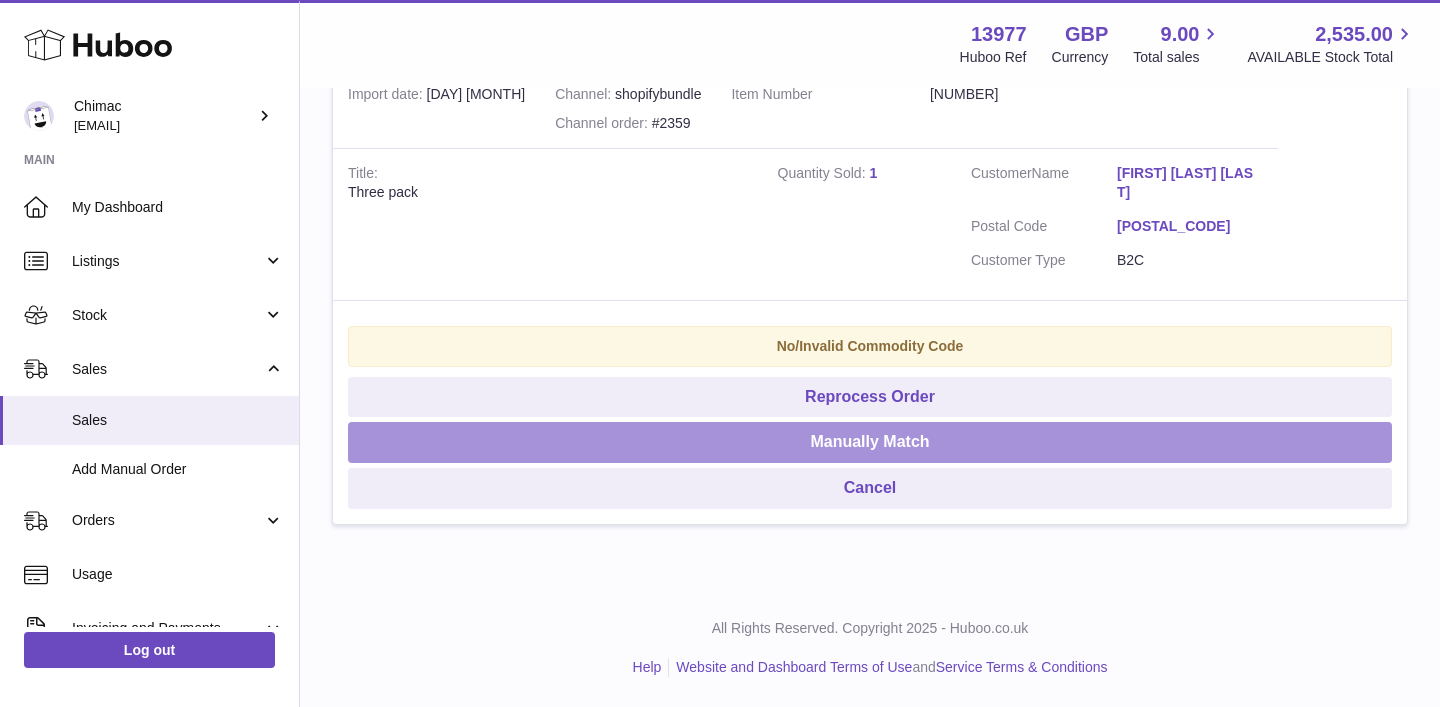 click on "Manually Match" at bounding box center [870, 442] 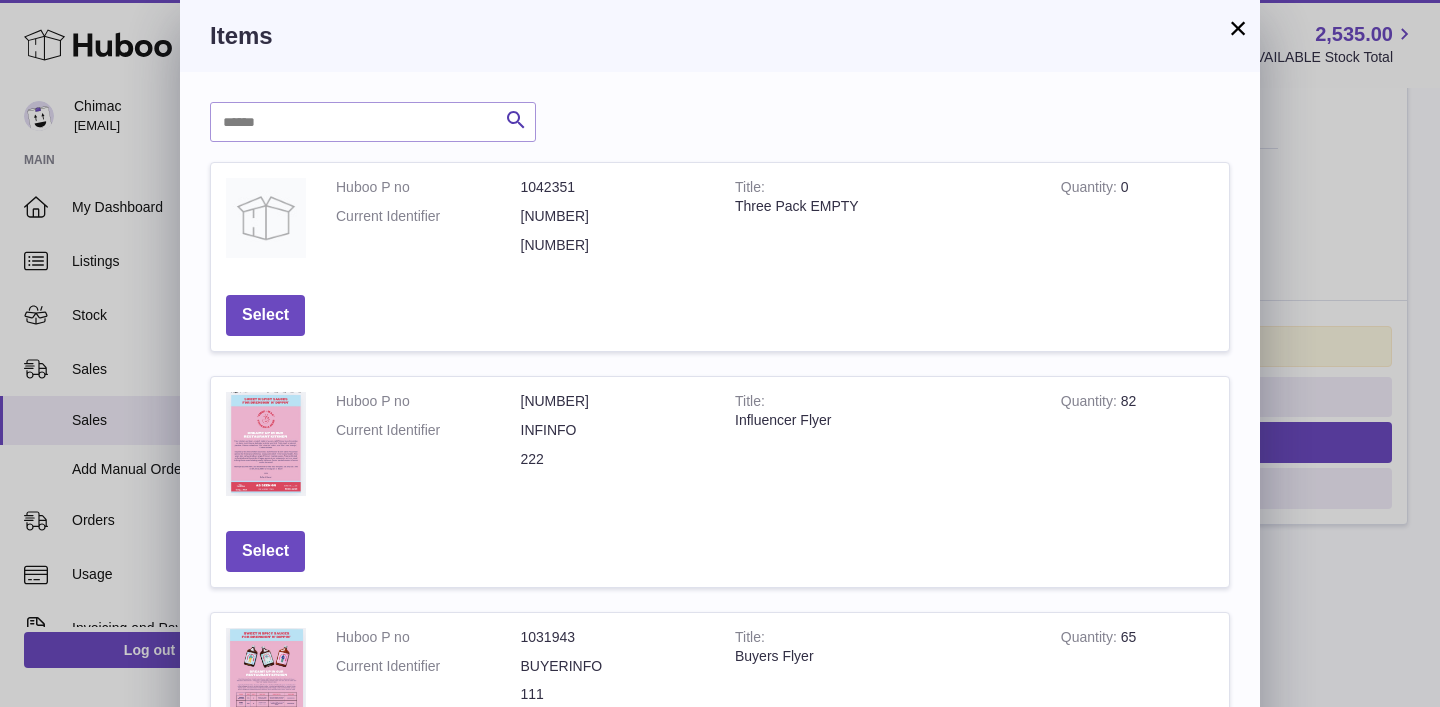 scroll, scrollTop: 729, scrollLeft: 0, axis: vertical 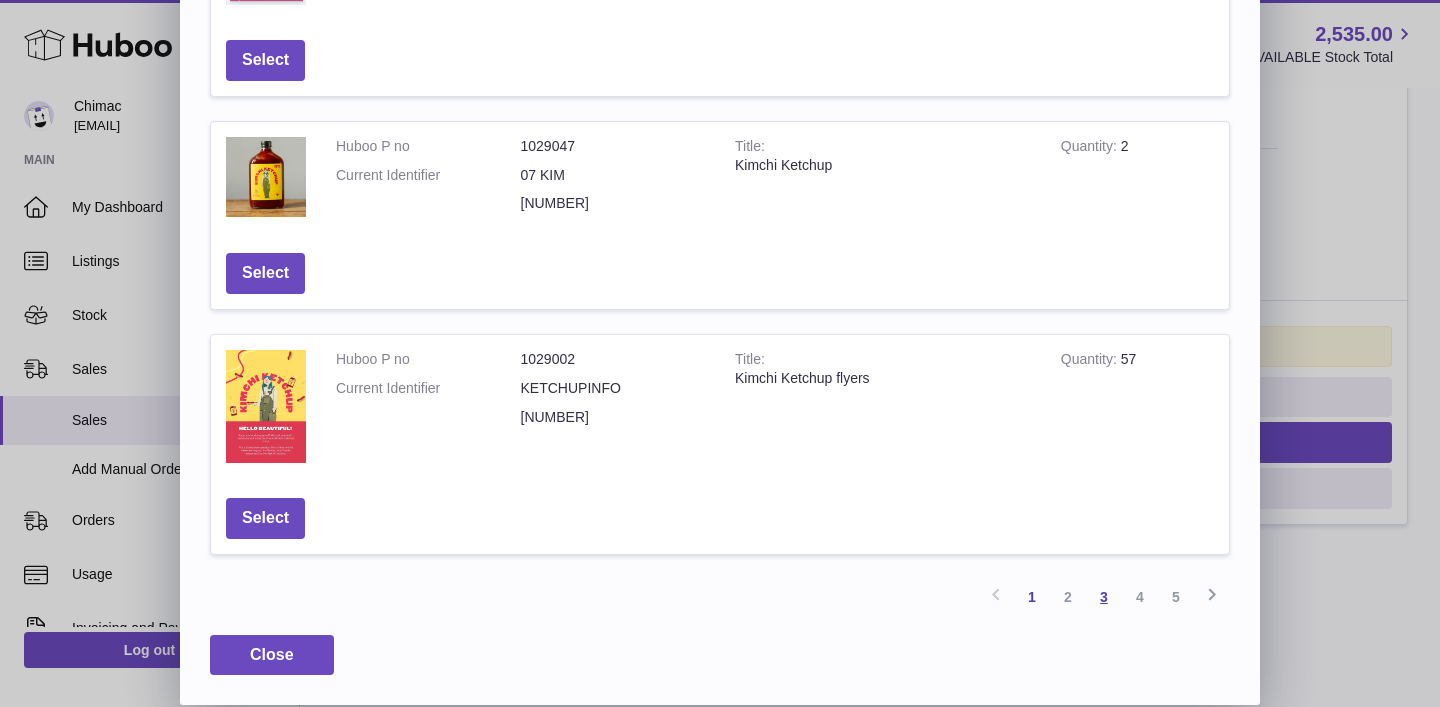 click on "3" at bounding box center [1104, 597] 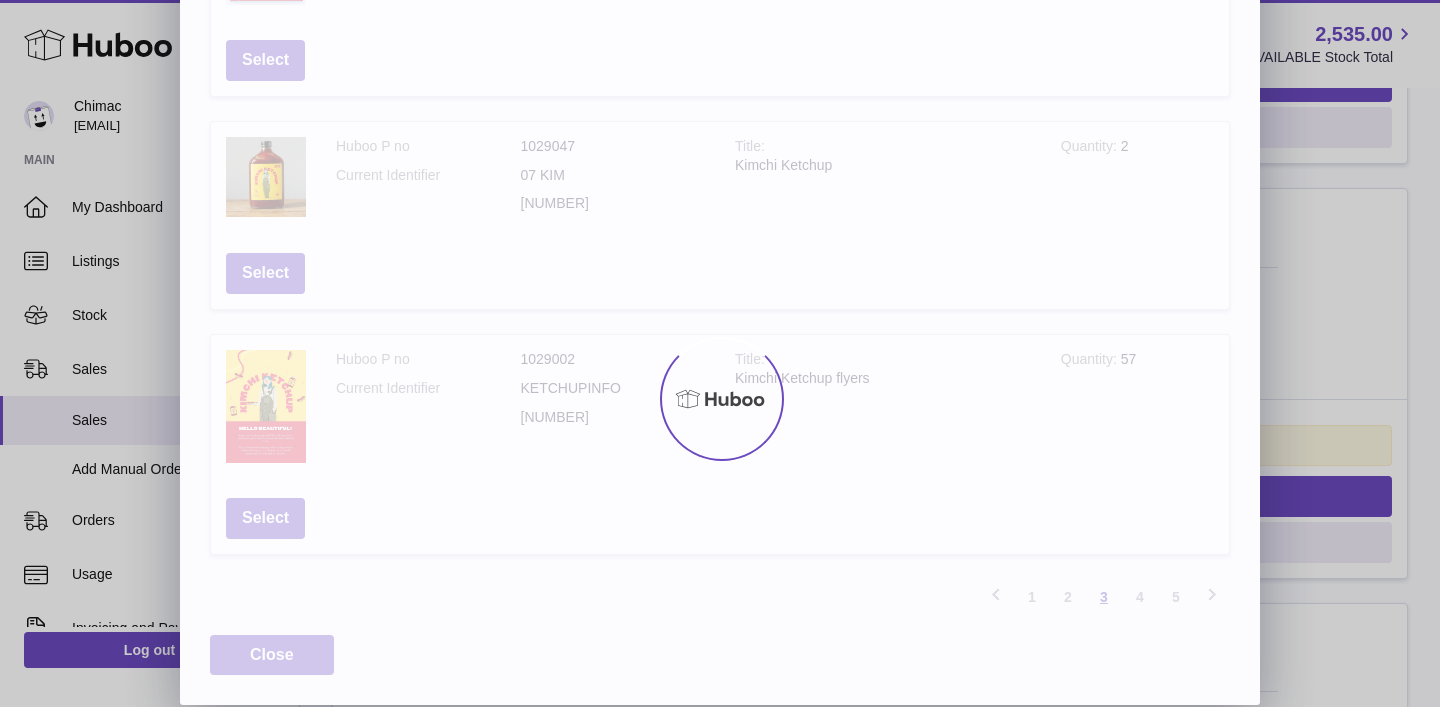 scroll, scrollTop: 90, scrollLeft: 0, axis: vertical 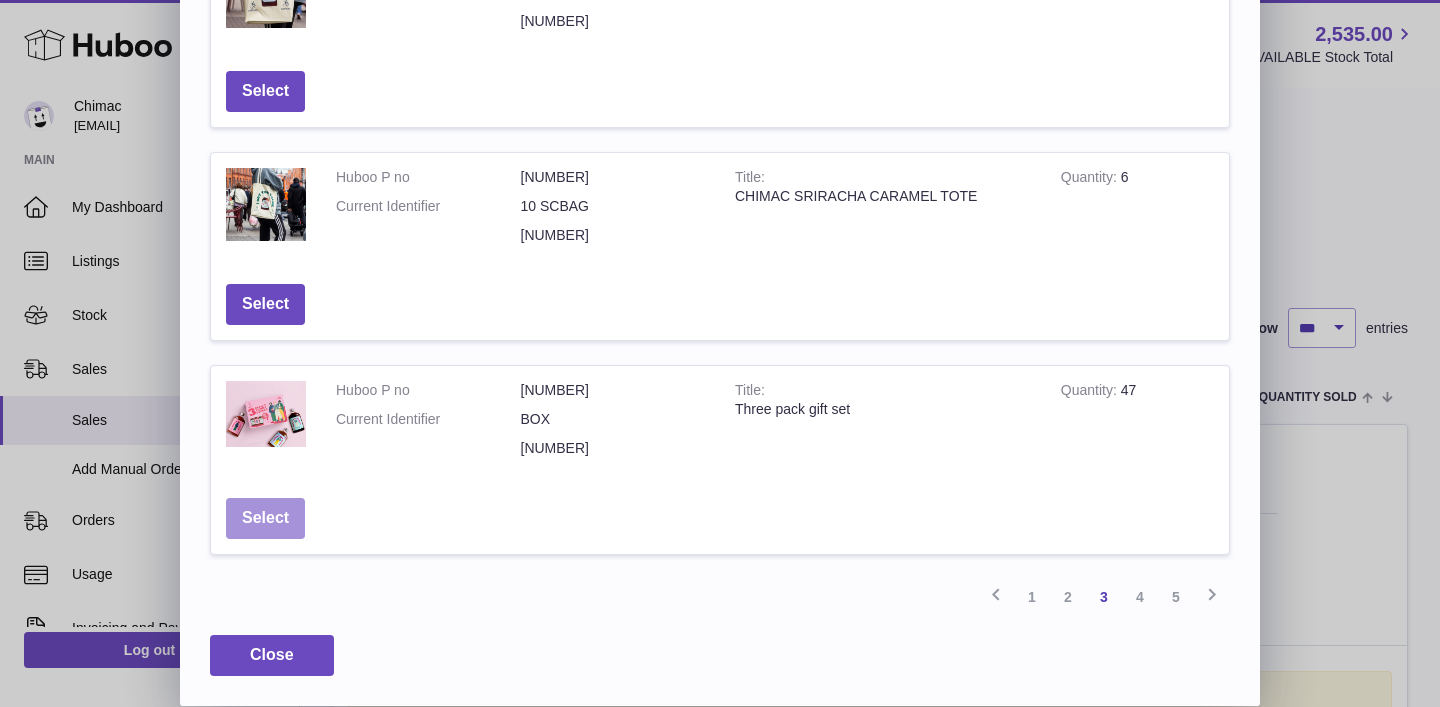 click on "Select" at bounding box center (265, 518) 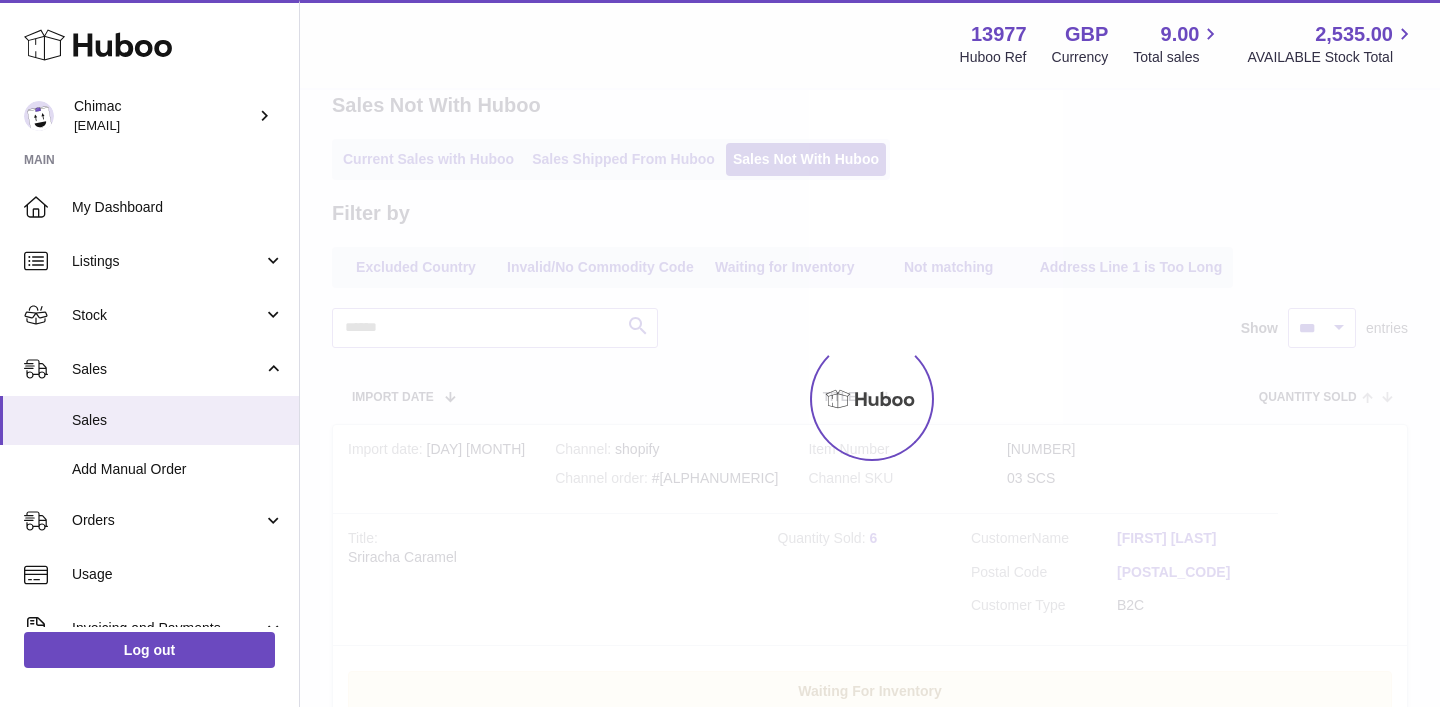 scroll, scrollTop: 0, scrollLeft: 0, axis: both 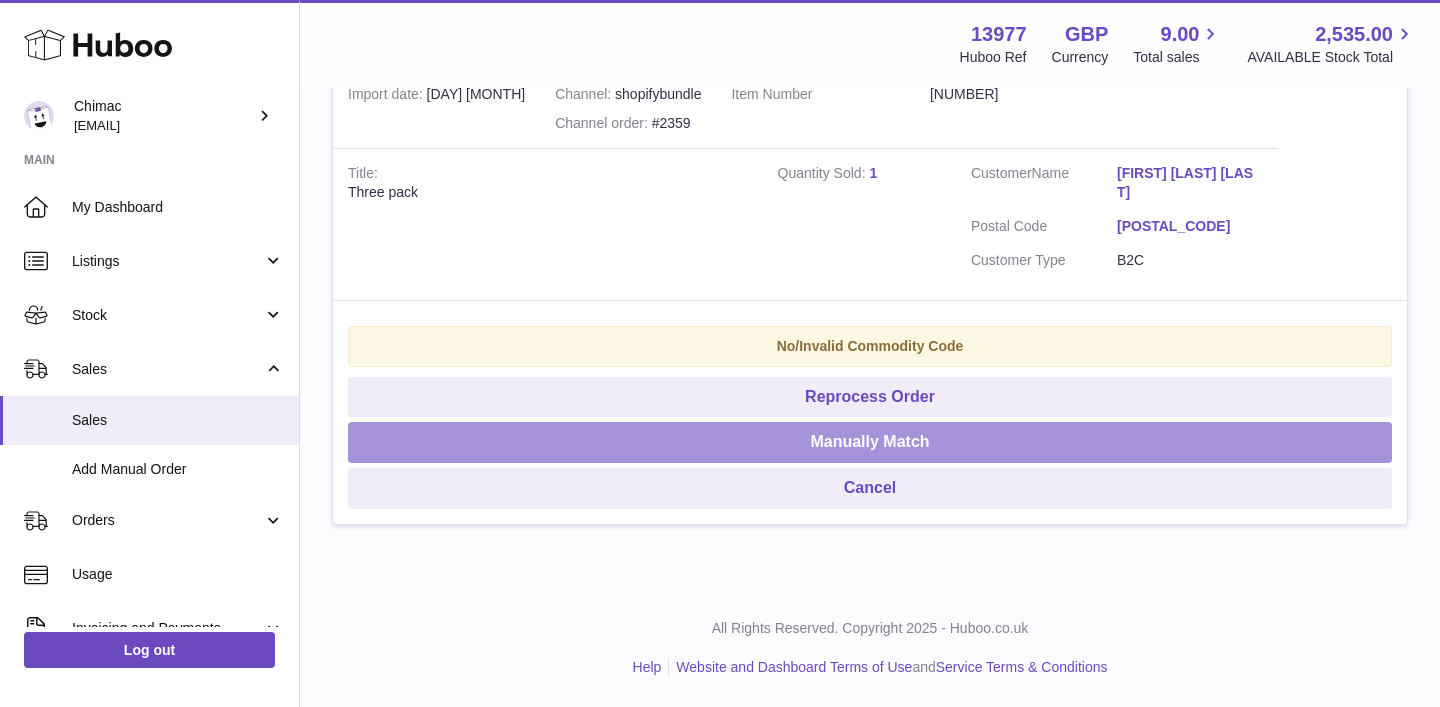 click on "Manually Match" at bounding box center [870, 442] 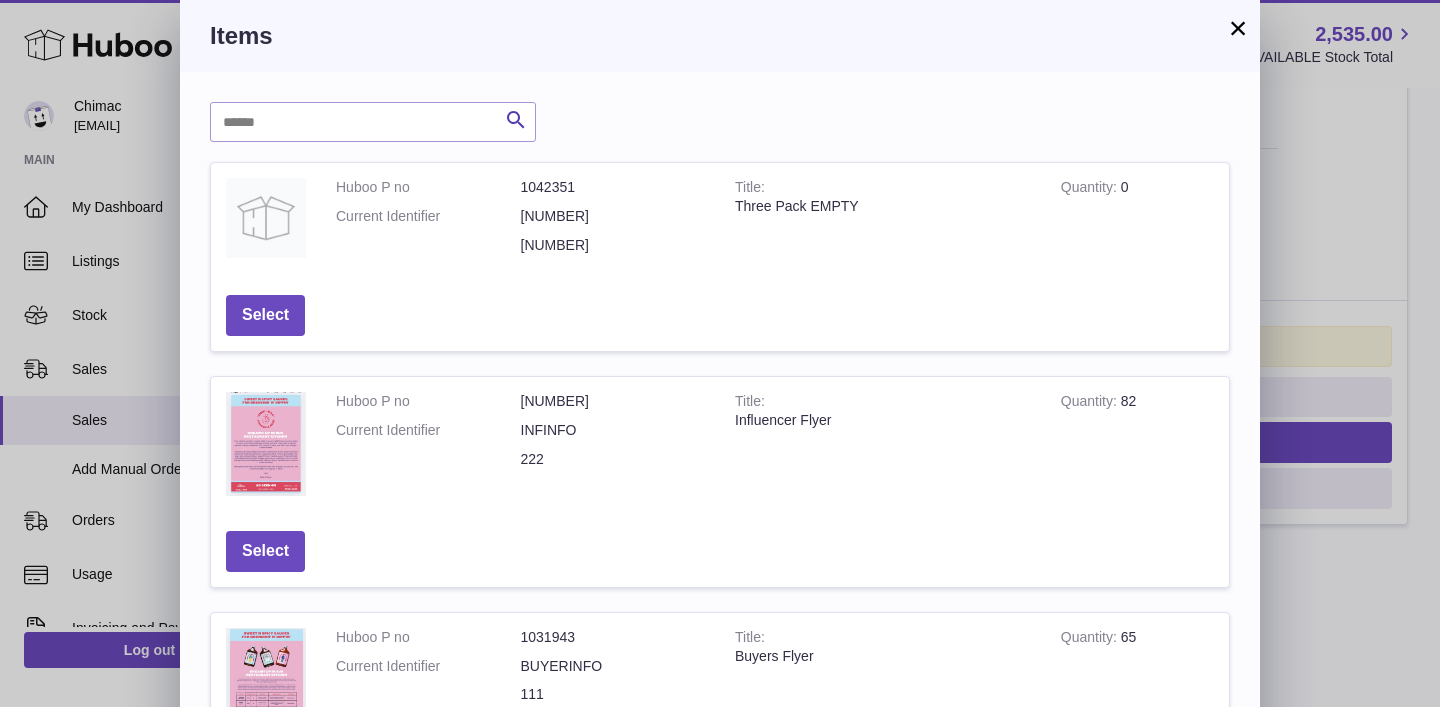 scroll, scrollTop: 729, scrollLeft: 0, axis: vertical 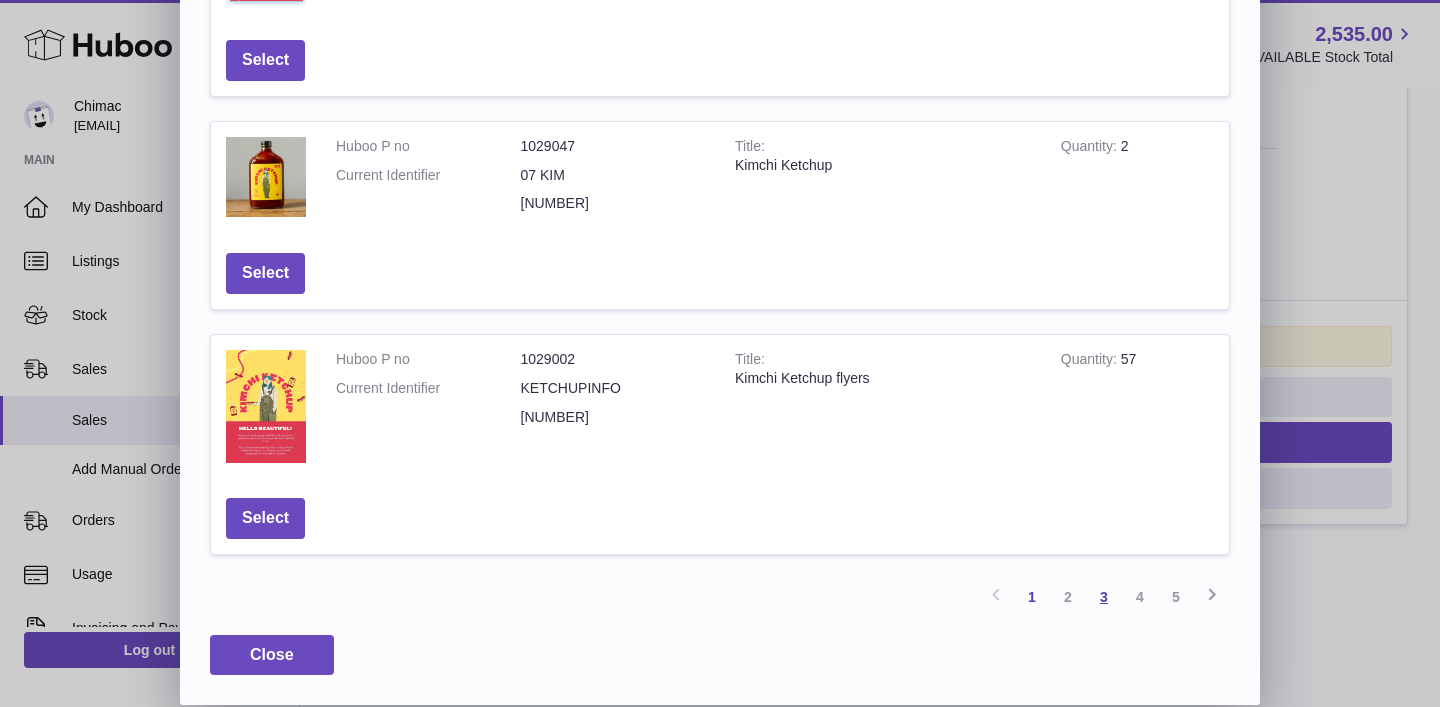 click on "3" at bounding box center [1104, 597] 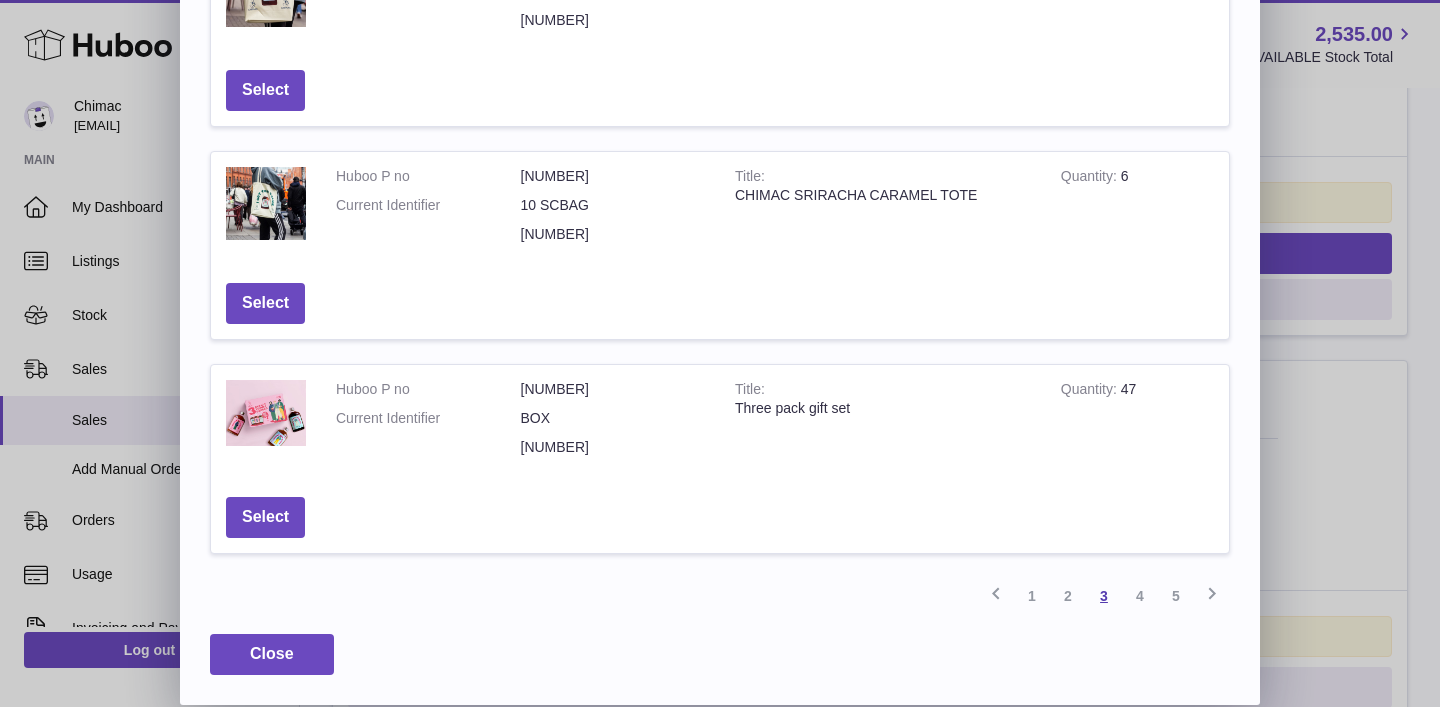 scroll, scrollTop: 969, scrollLeft: 0, axis: vertical 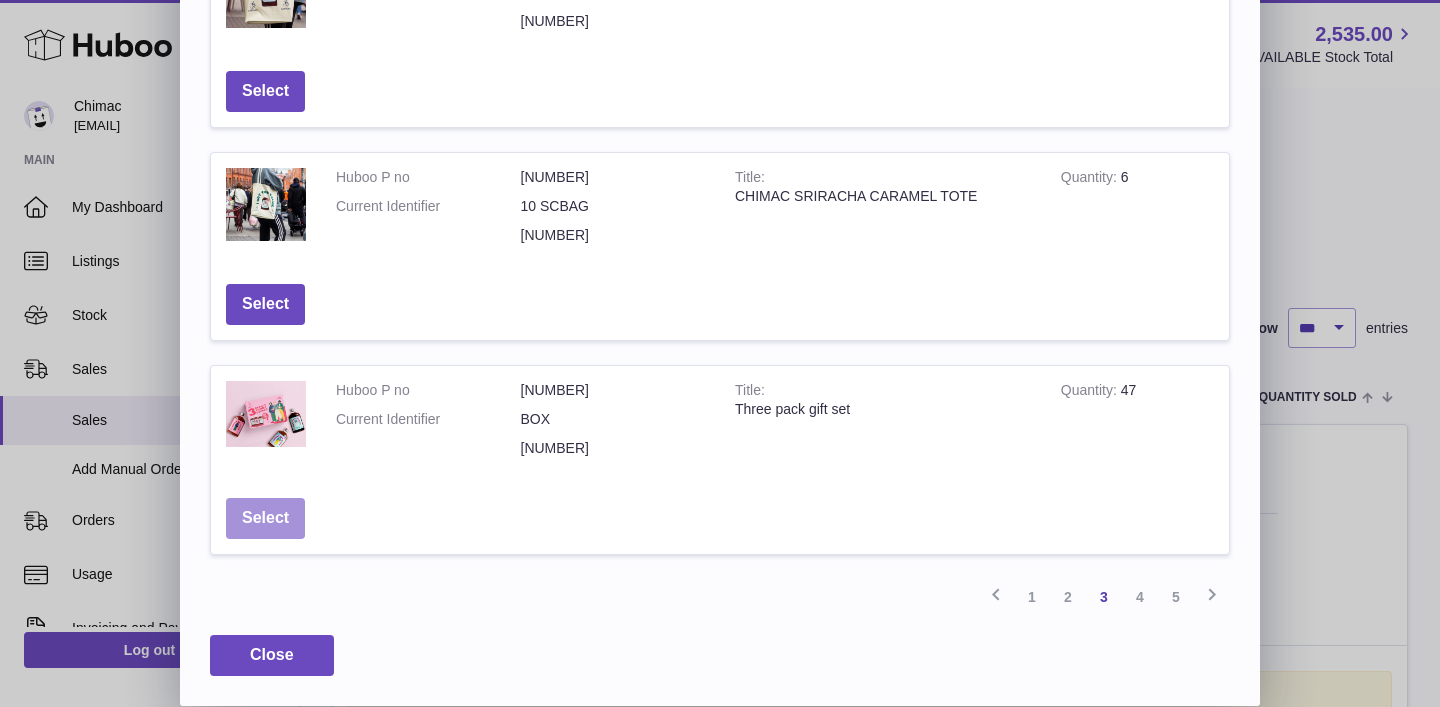 click on "Select" at bounding box center (265, 518) 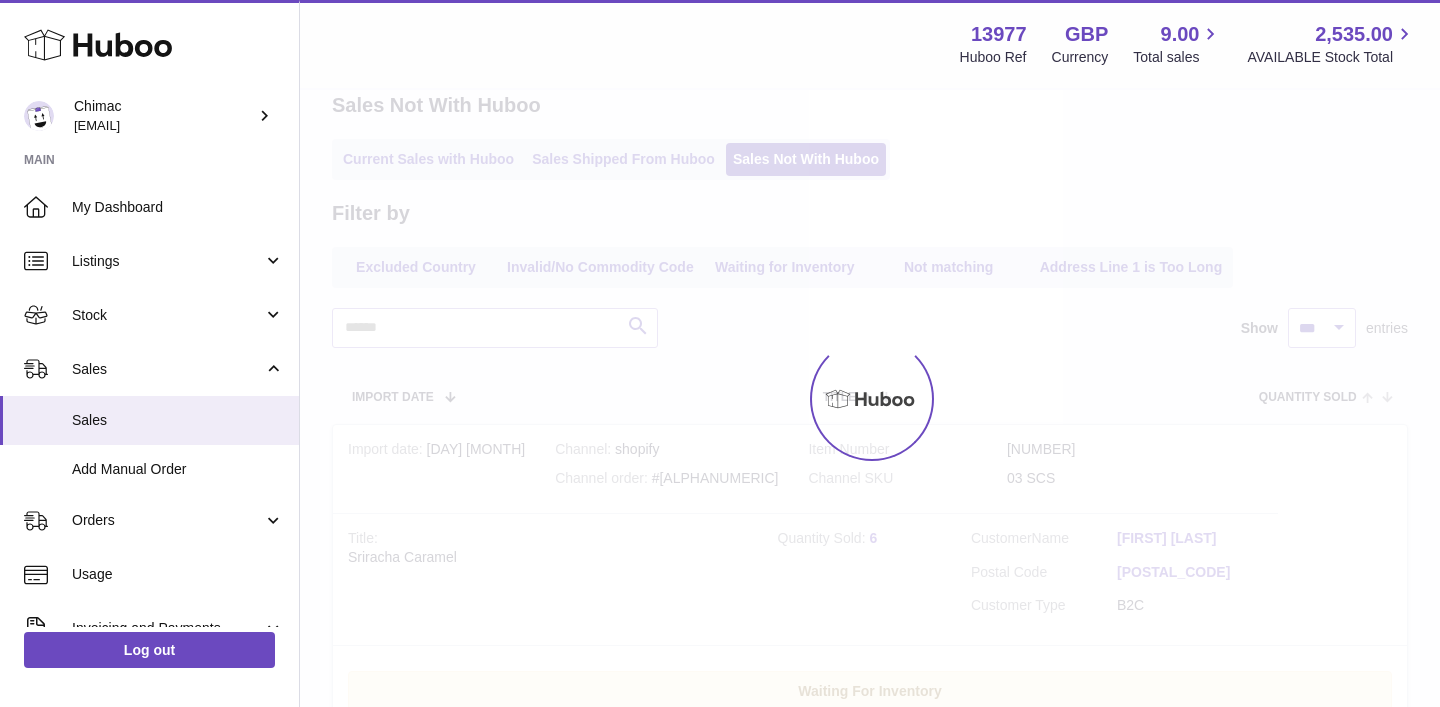 scroll, scrollTop: 0, scrollLeft: 0, axis: both 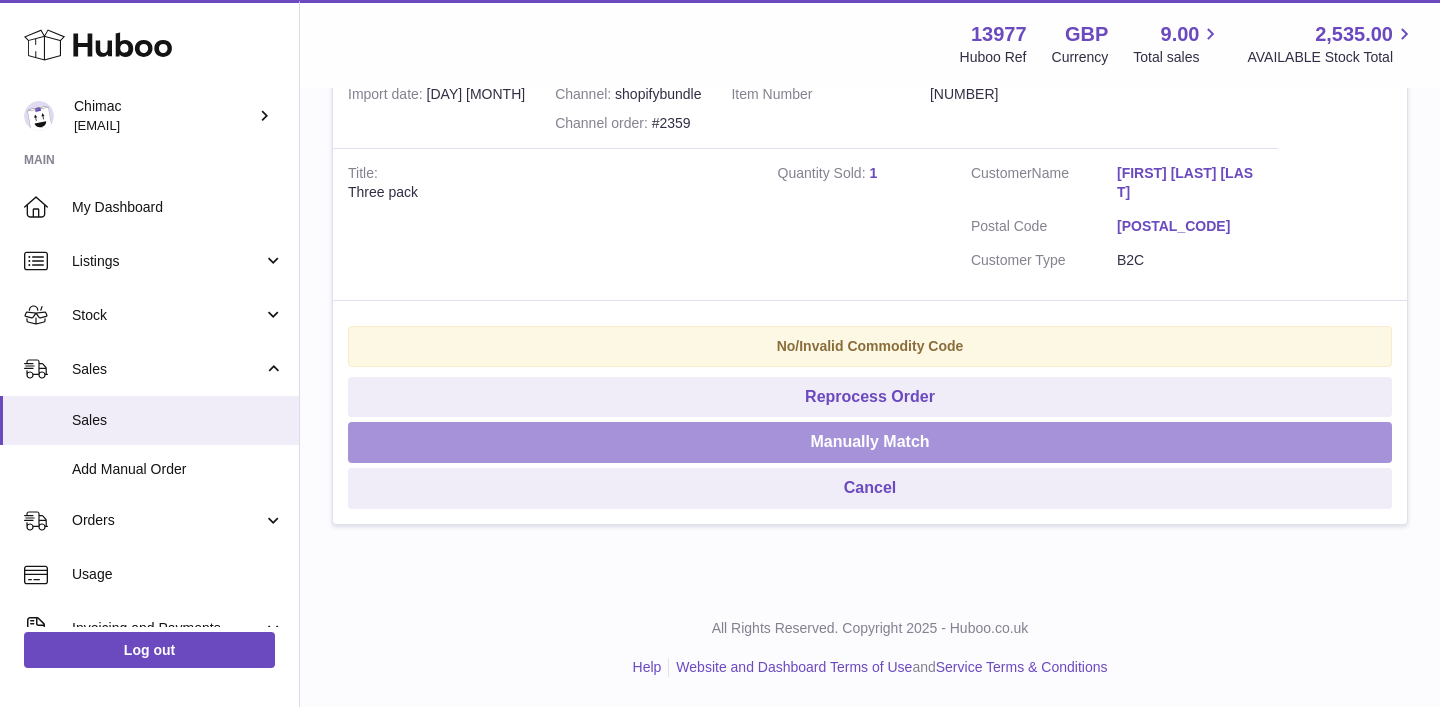 click on "Manually Match" at bounding box center [870, 442] 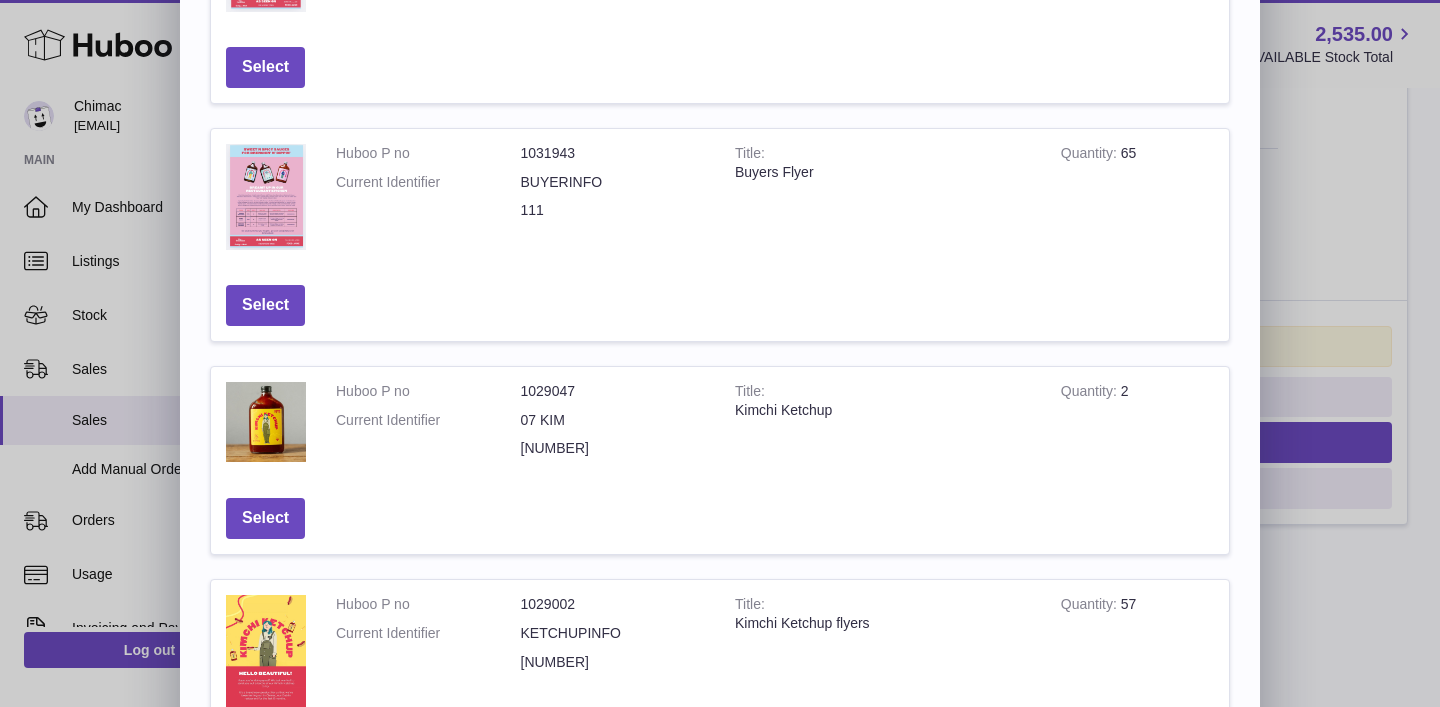 scroll, scrollTop: 729, scrollLeft: 0, axis: vertical 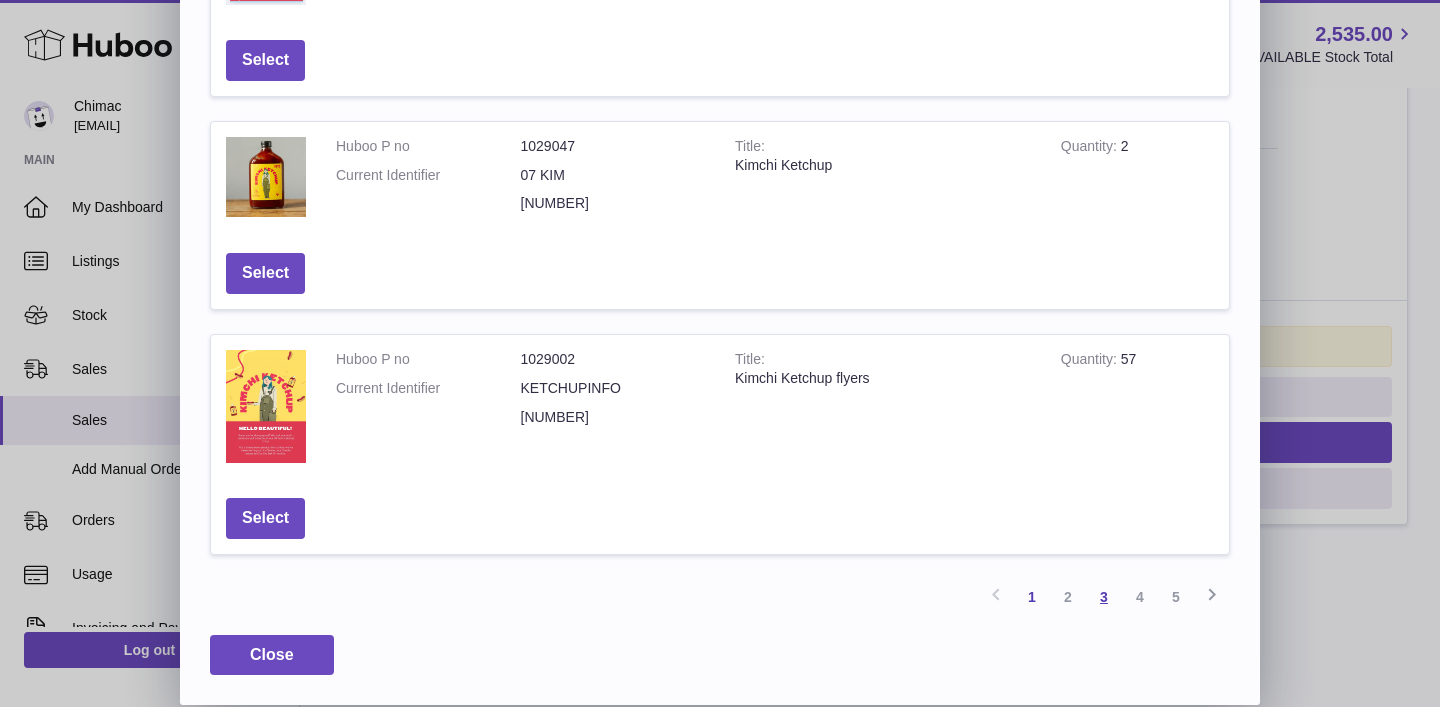 click on "3" at bounding box center [1104, 597] 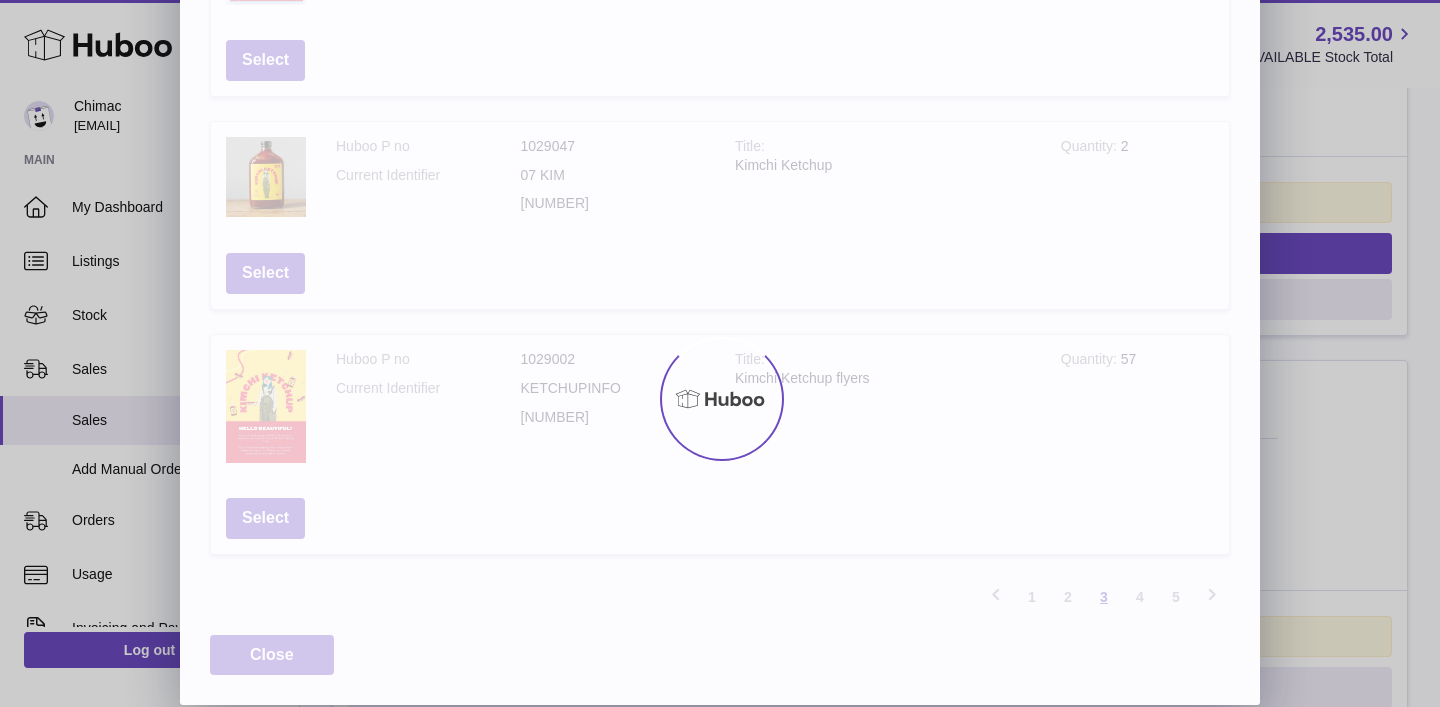 scroll, scrollTop: 752, scrollLeft: 0, axis: vertical 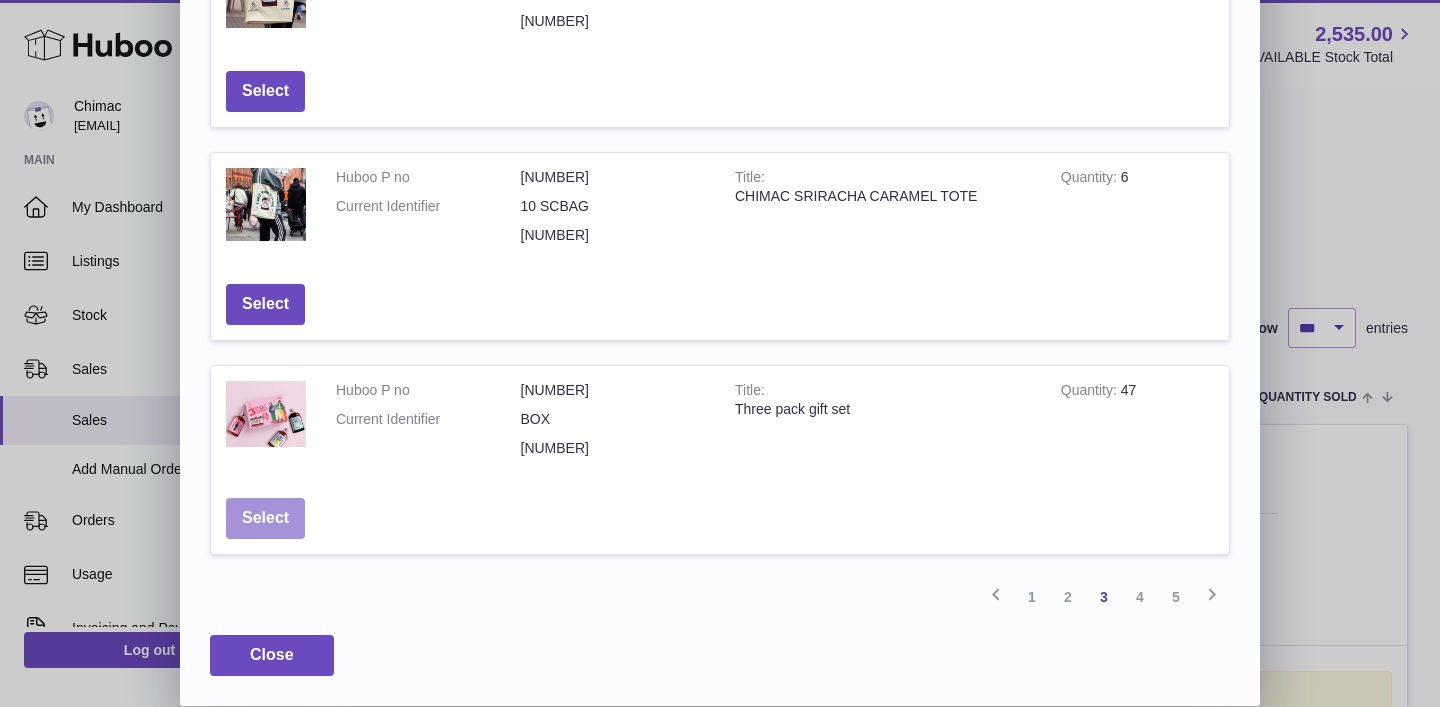 click on "Select" at bounding box center (265, 518) 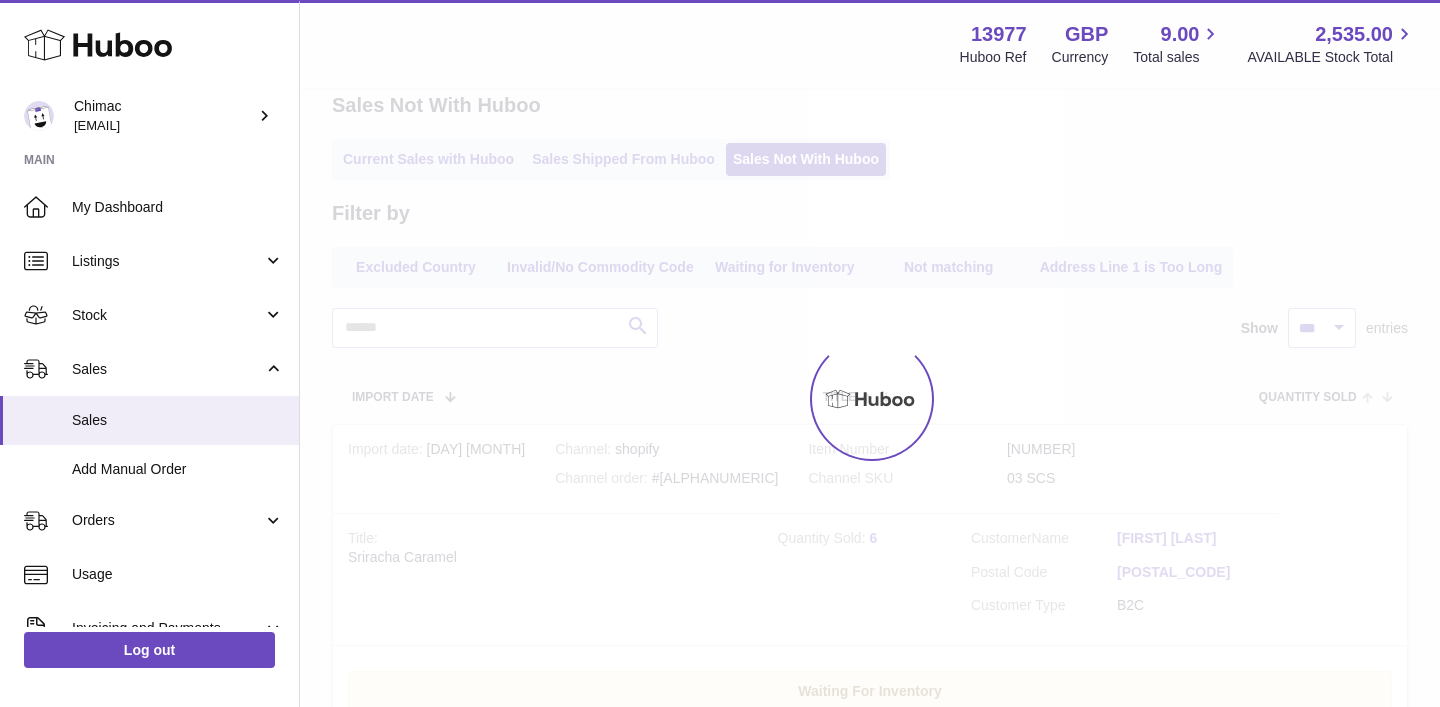 scroll, scrollTop: 0, scrollLeft: 0, axis: both 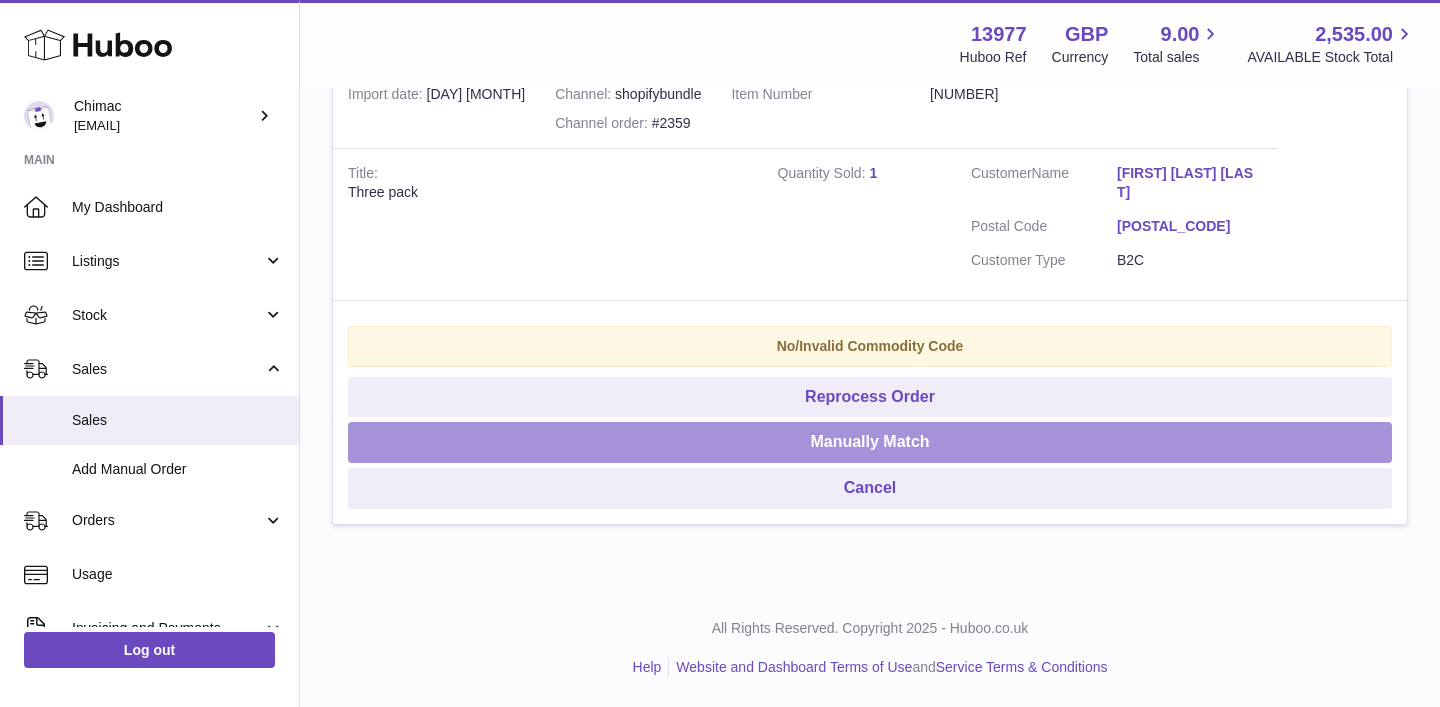 click on "Manually Match" at bounding box center (870, 442) 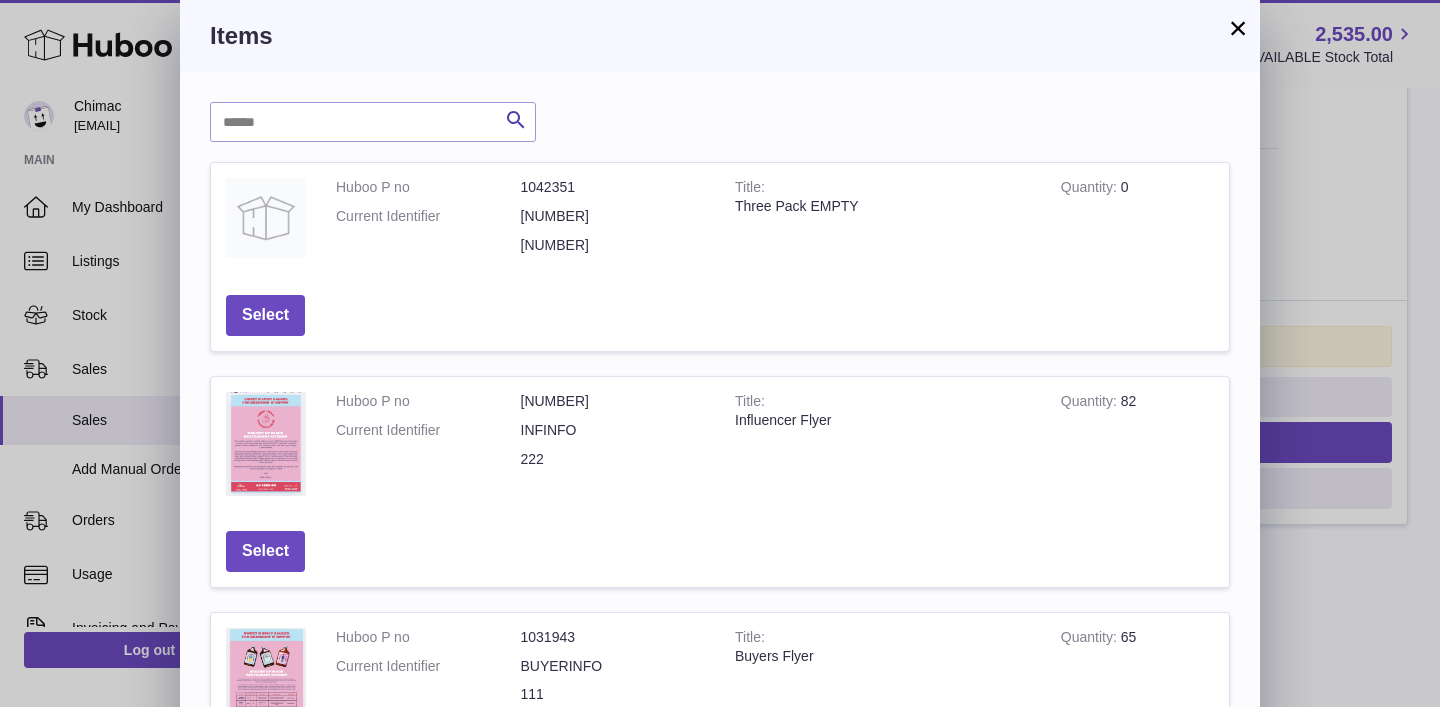 scroll, scrollTop: 729, scrollLeft: 0, axis: vertical 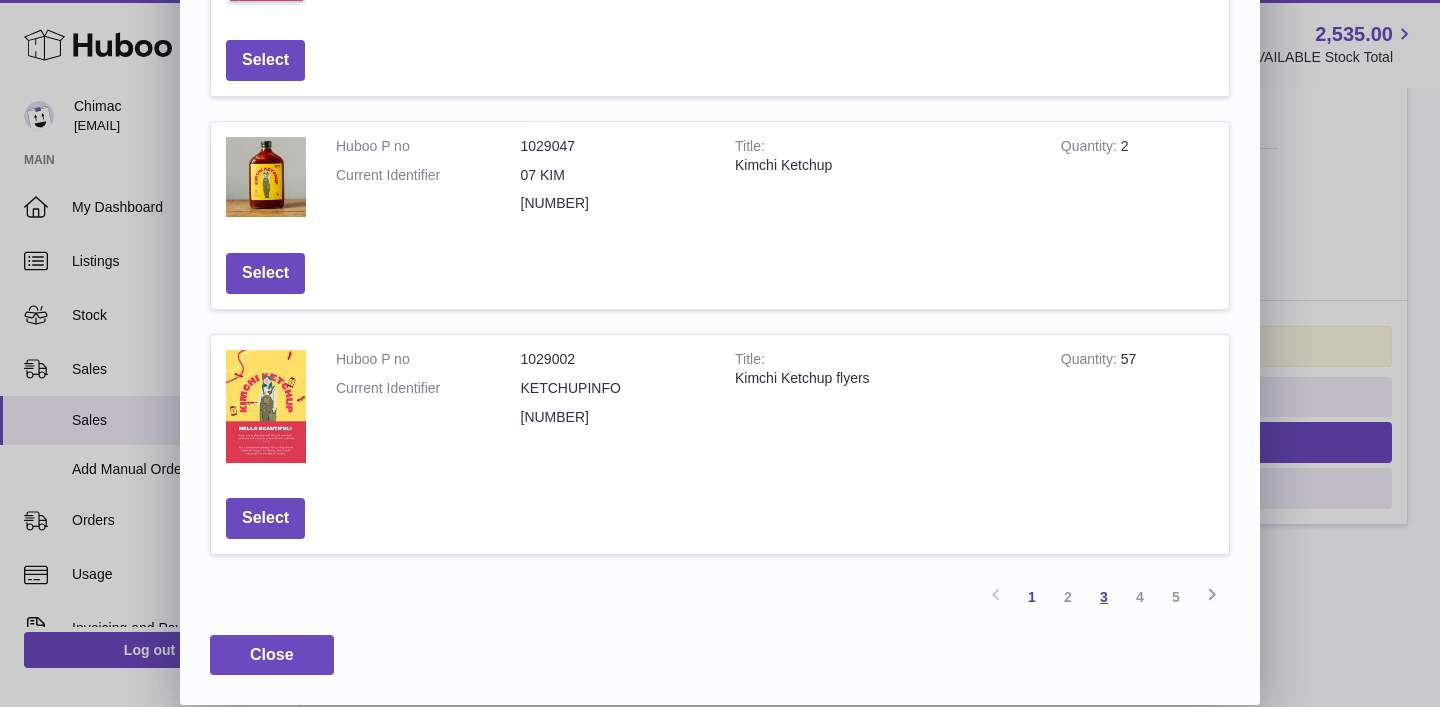 click on "3" at bounding box center [1104, 597] 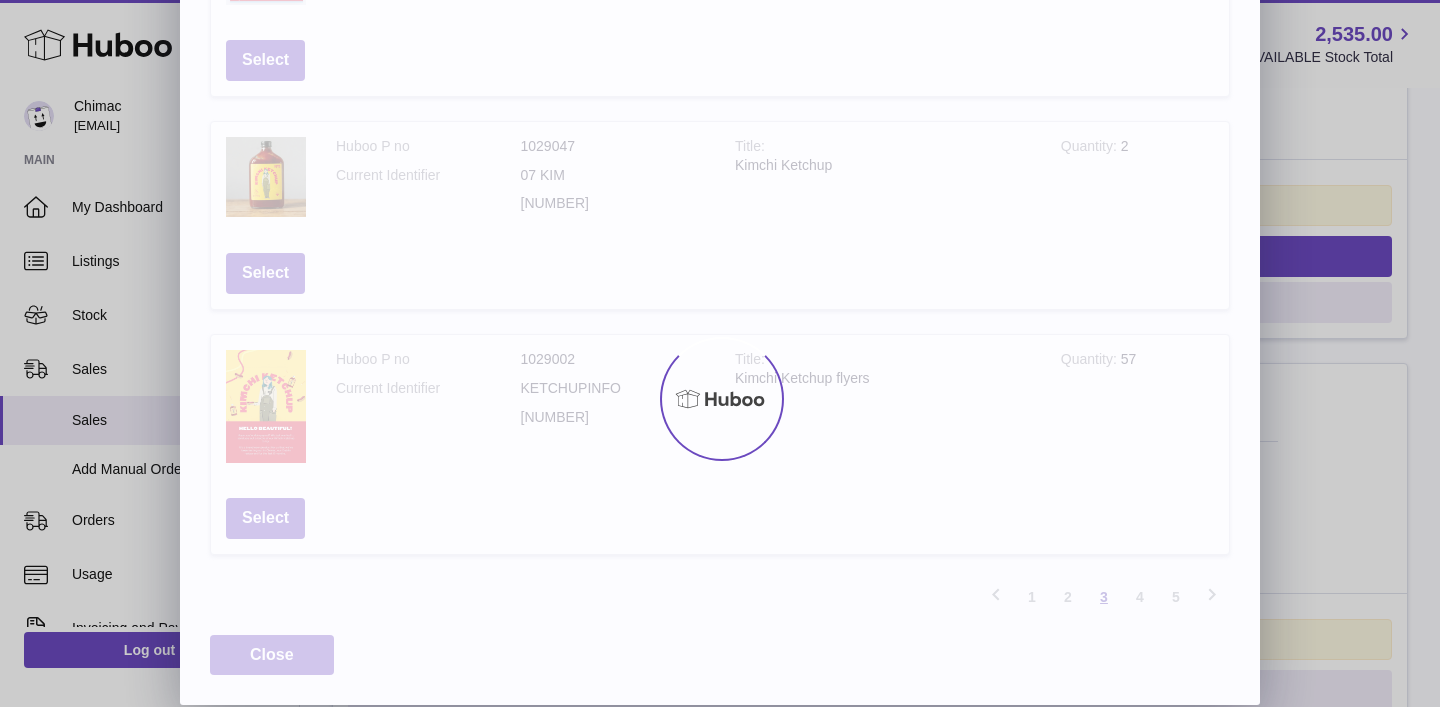 scroll, scrollTop: 751, scrollLeft: 0, axis: vertical 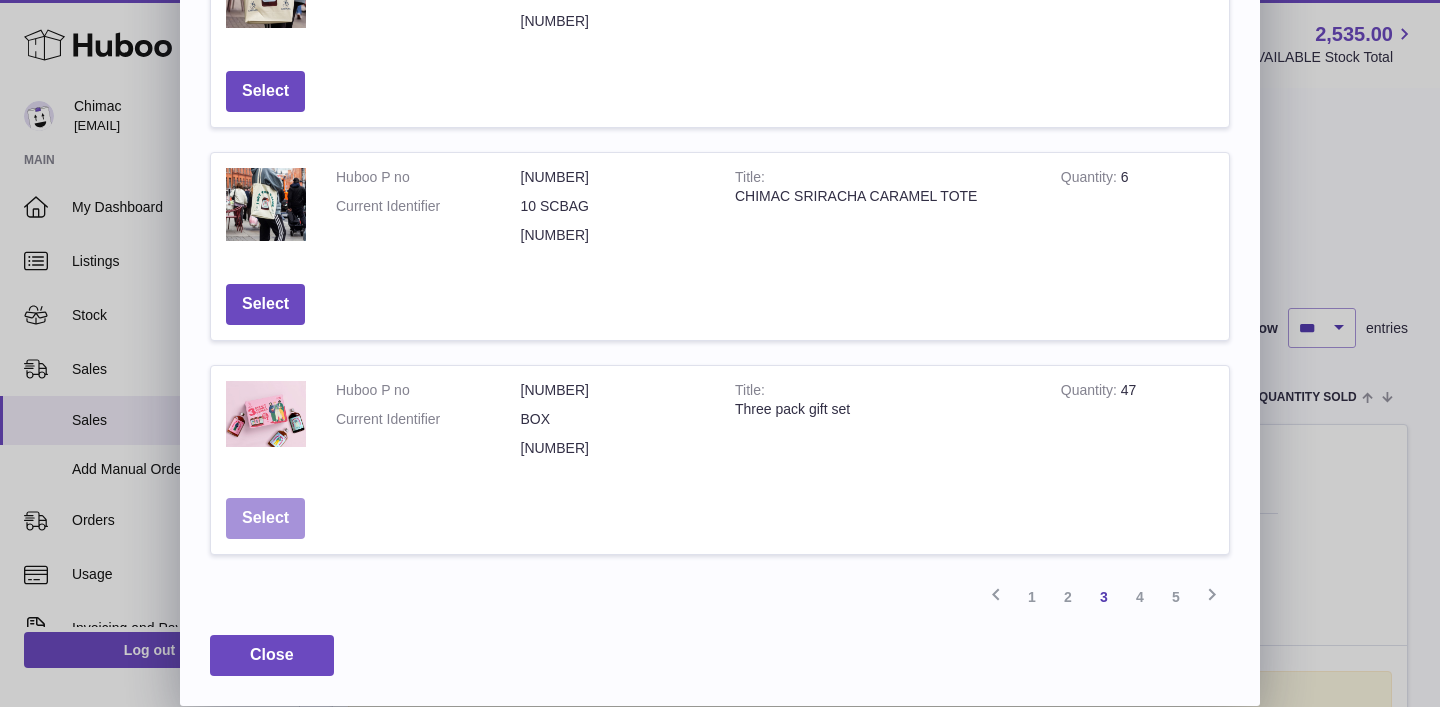 click on "Select" at bounding box center [265, 518] 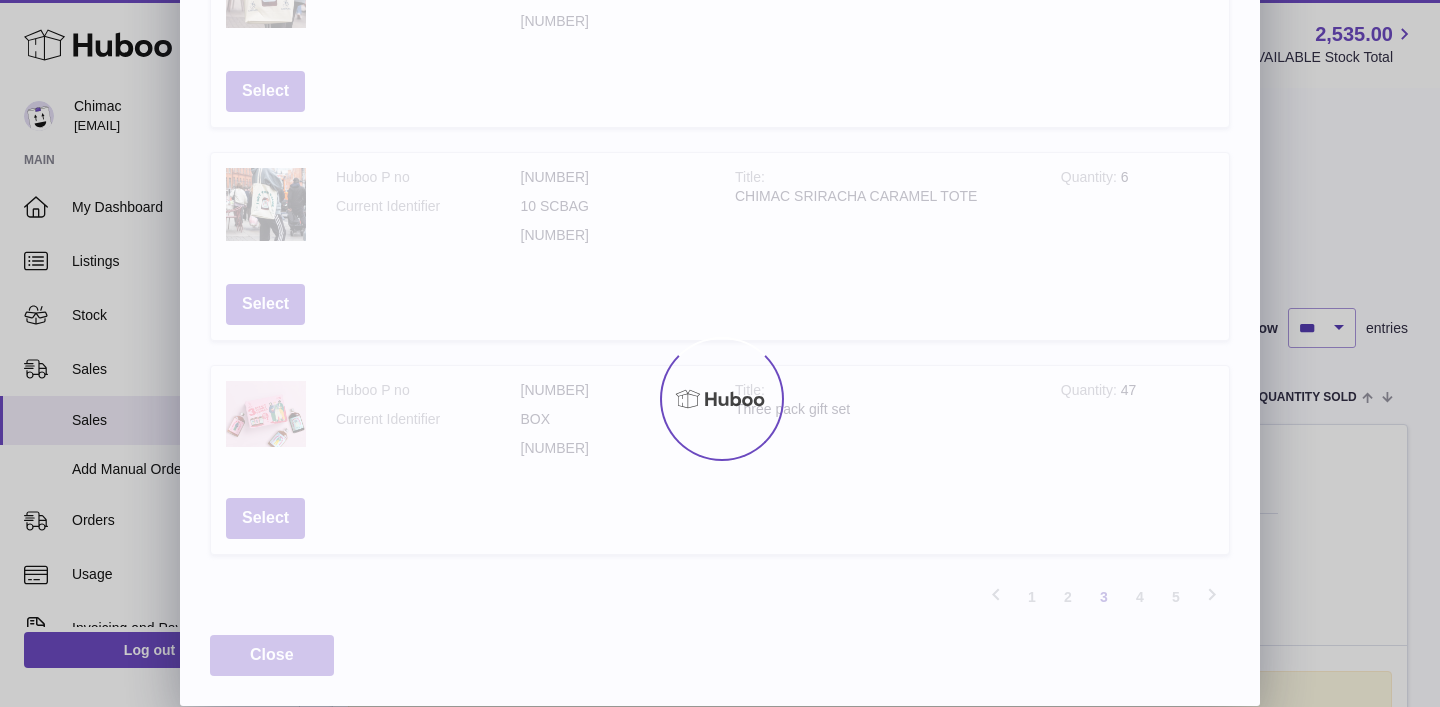 scroll, scrollTop: 0, scrollLeft: 0, axis: both 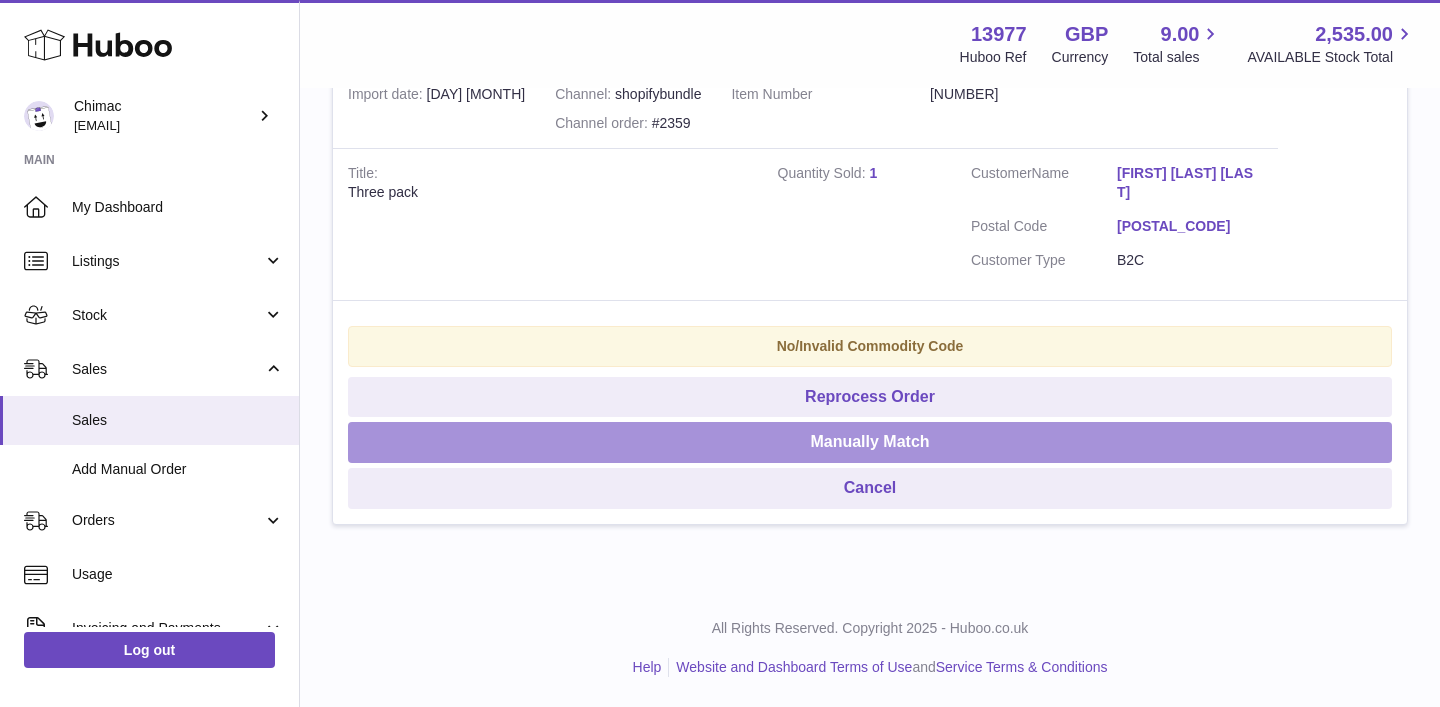 click on "Manually Match" at bounding box center (870, 442) 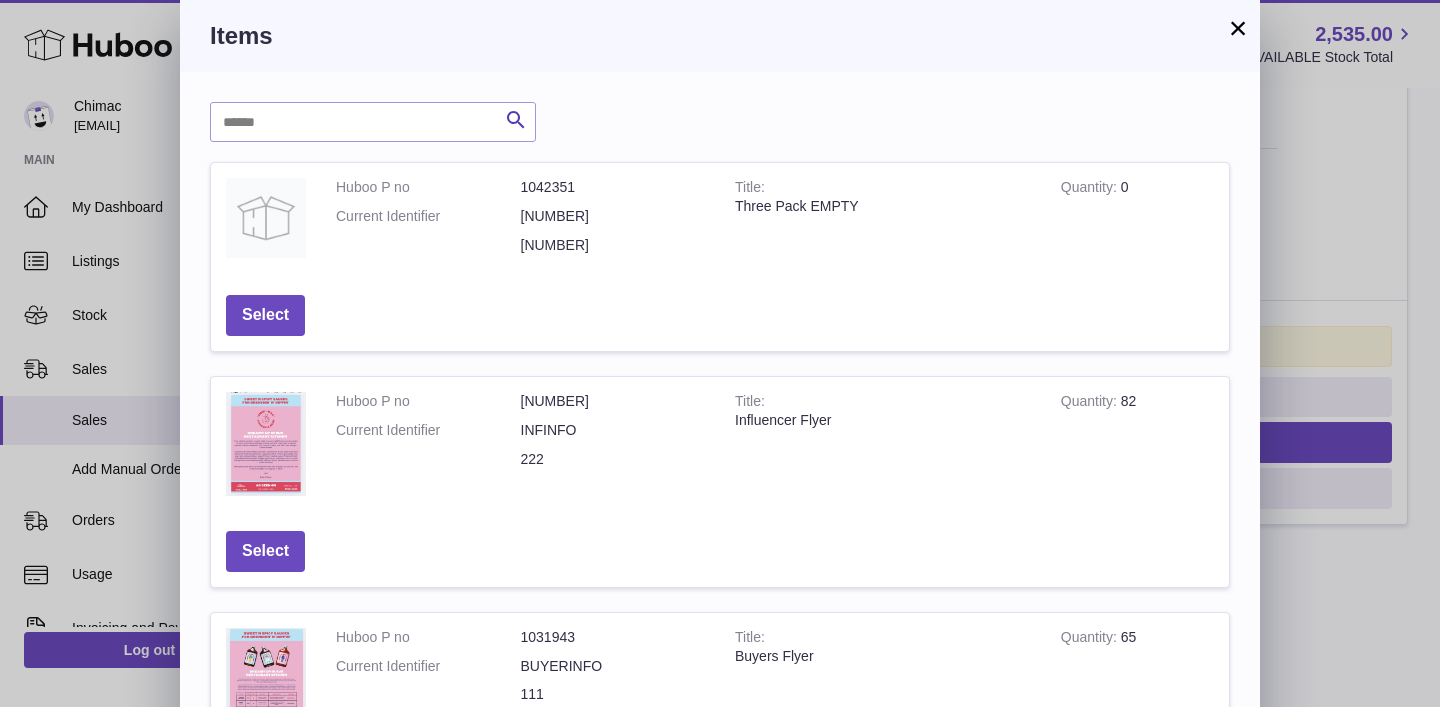 scroll, scrollTop: 729, scrollLeft: 0, axis: vertical 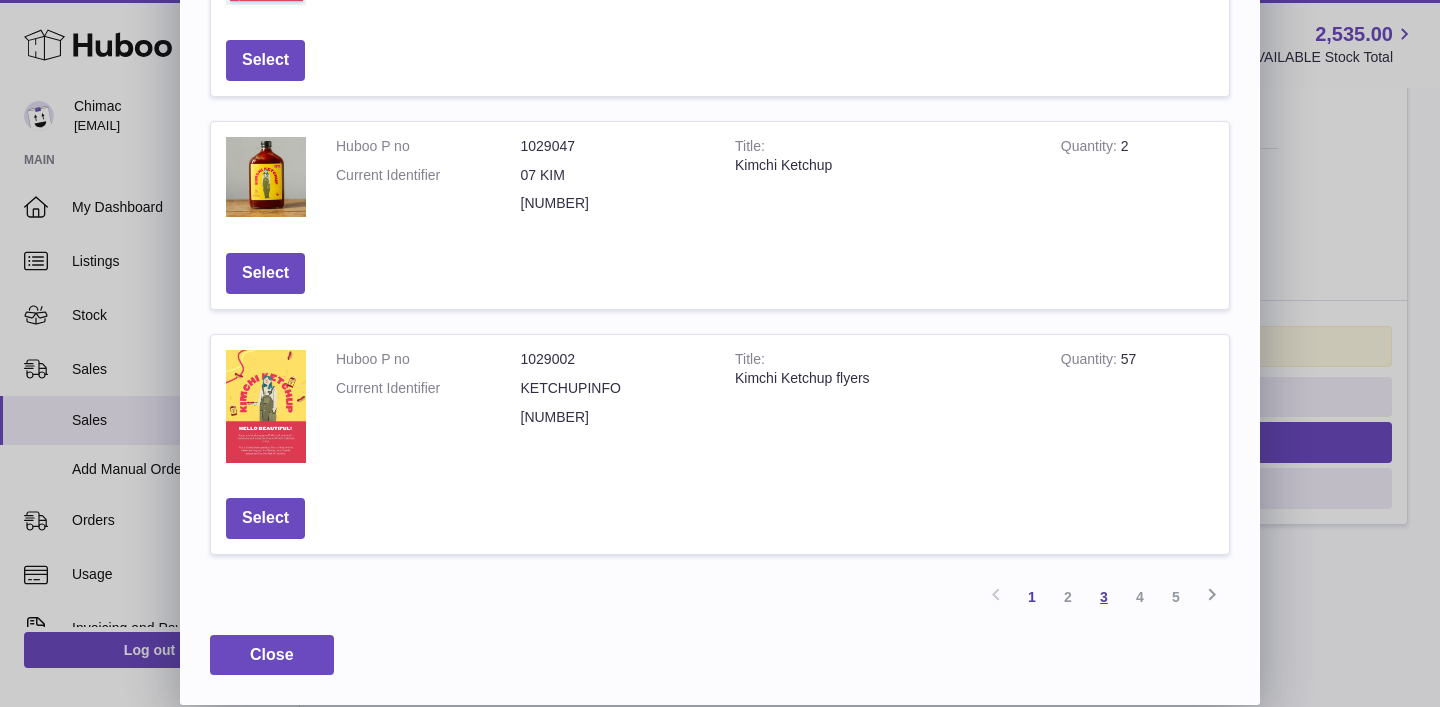 click on "3" at bounding box center [1104, 597] 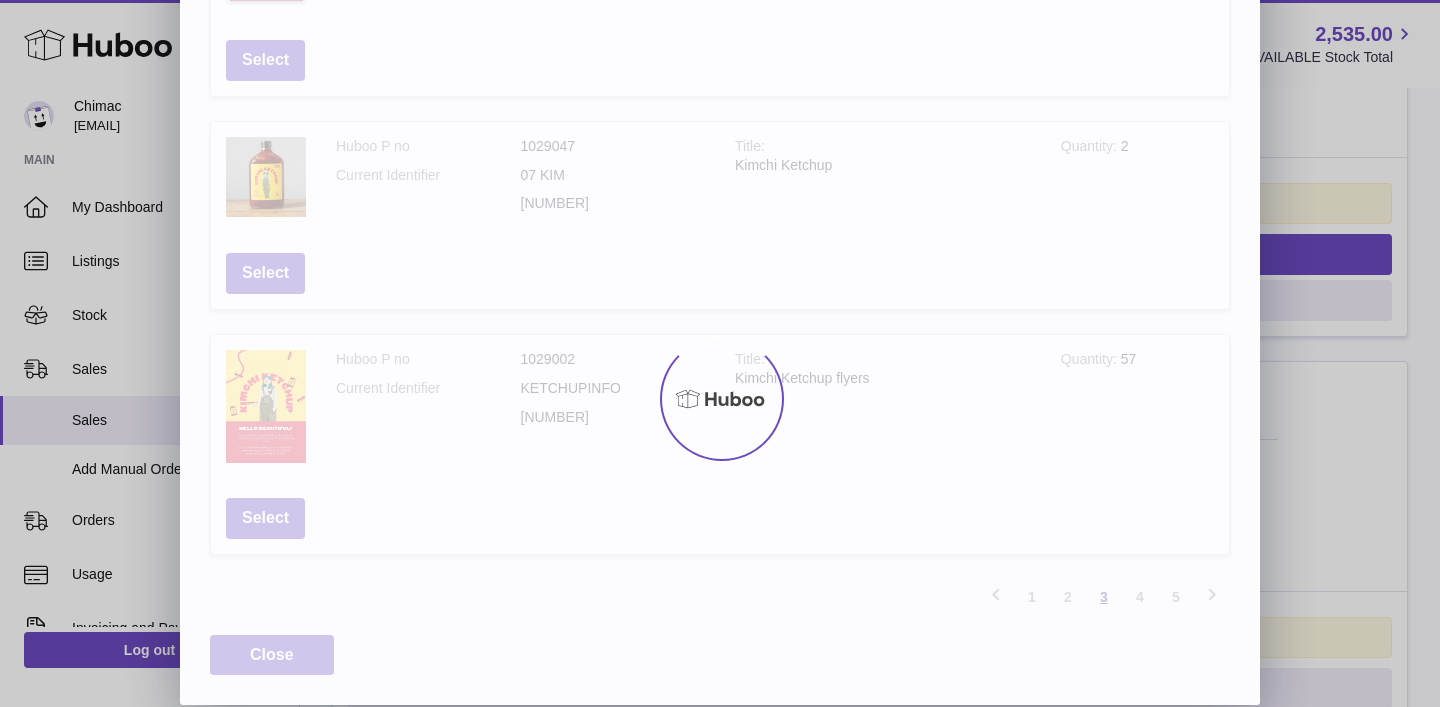 scroll, scrollTop: 748, scrollLeft: 0, axis: vertical 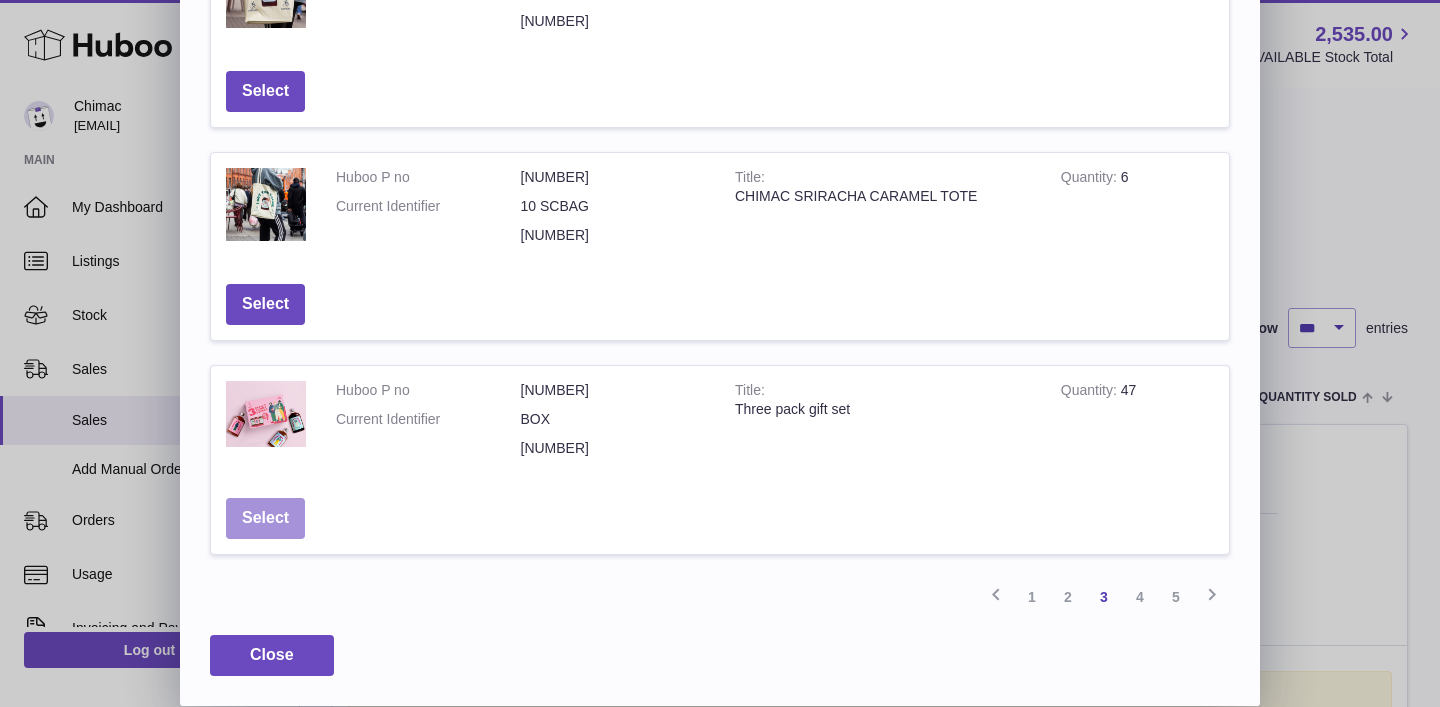 click on "Select" at bounding box center [265, 518] 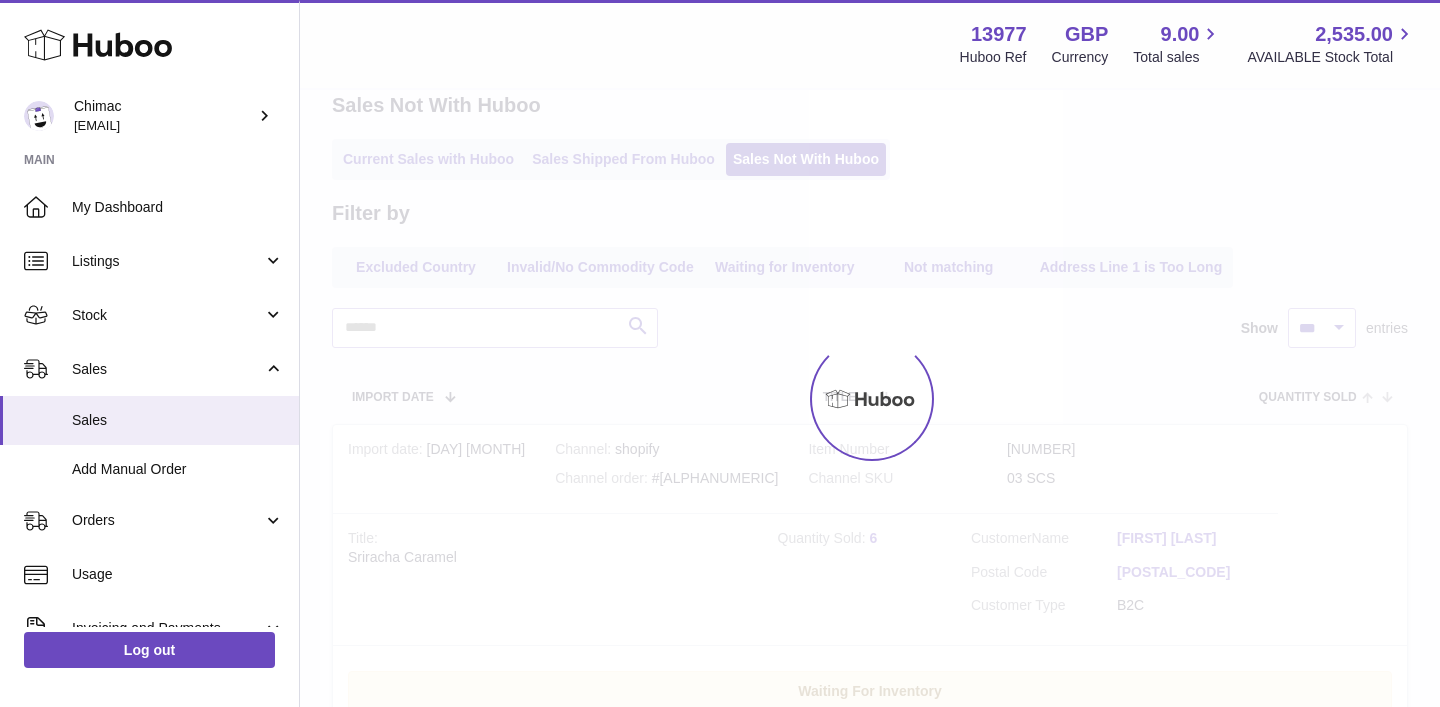 scroll, scrollTop: 0, scrollLeft: 0, axis: both 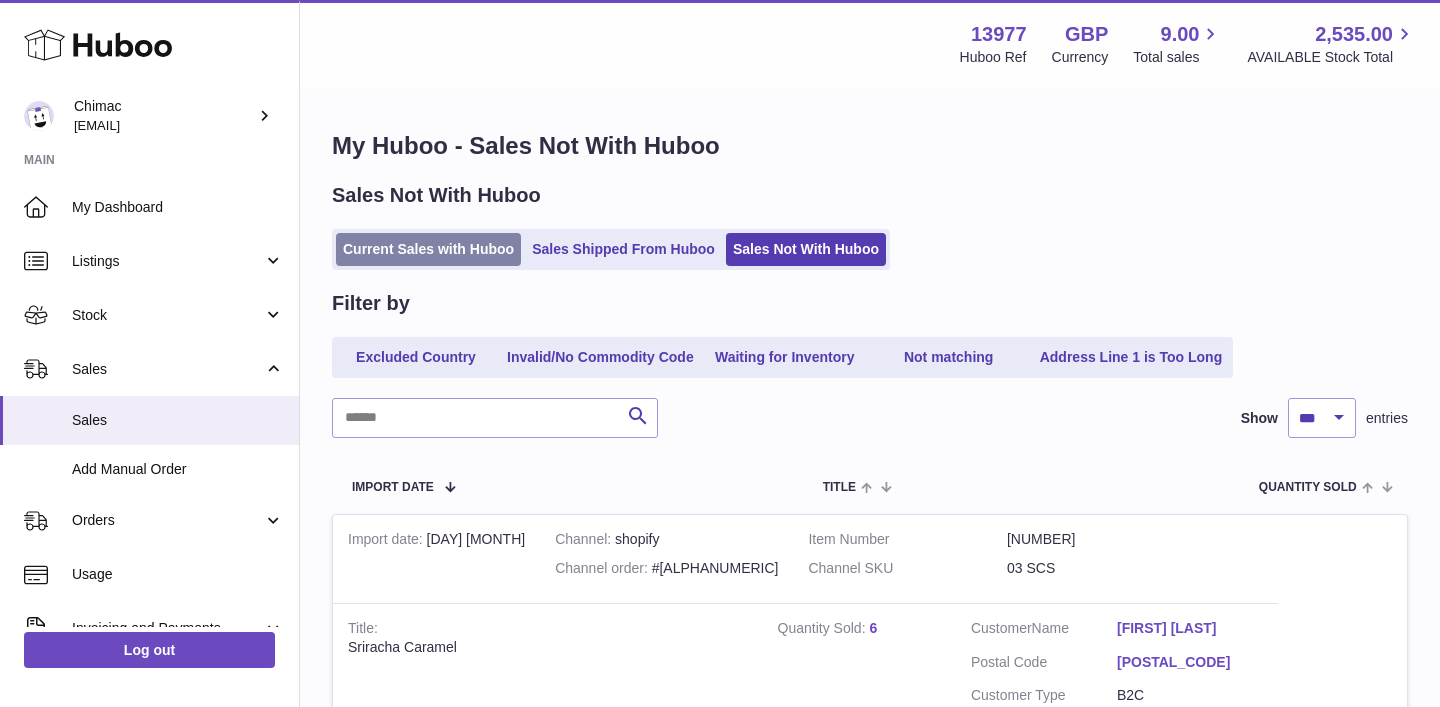 click on "Current Sales with Huboo" at bounding box center (428, 249) 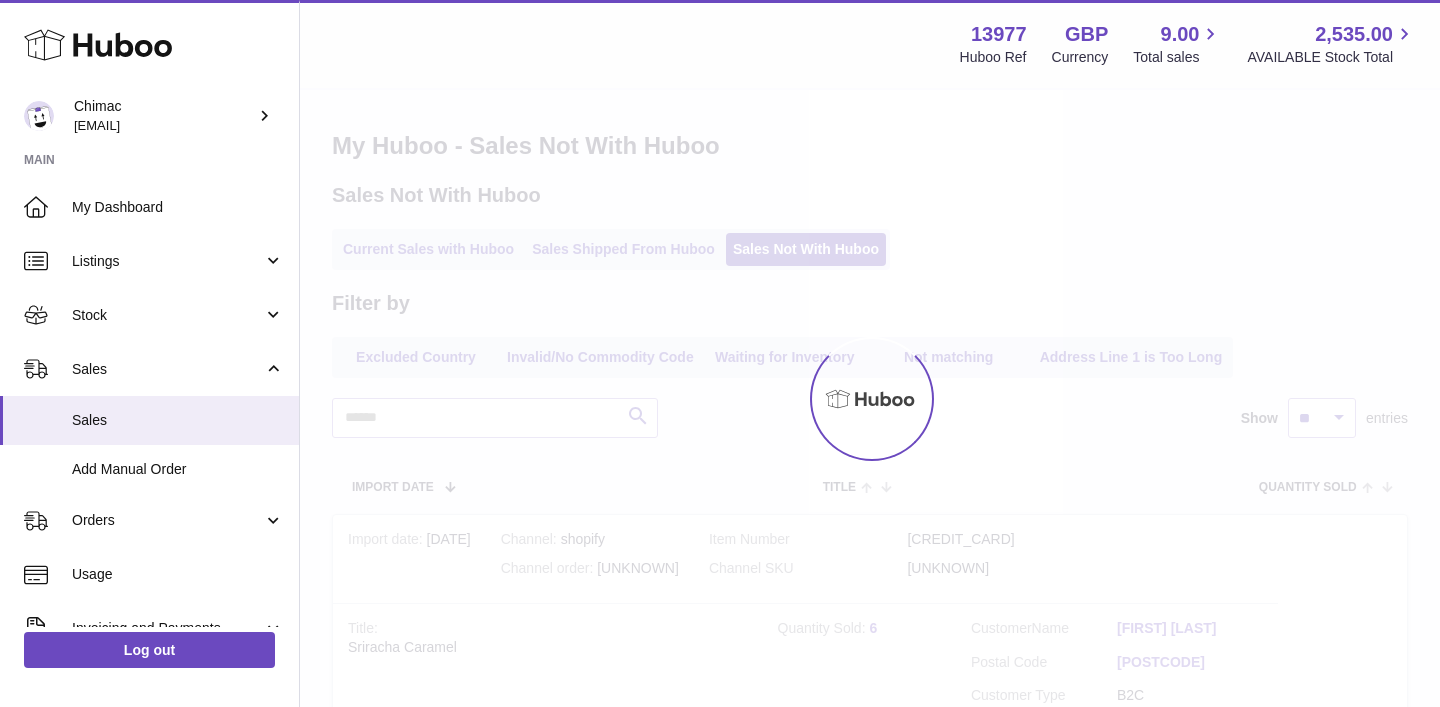 scroll, scrollTop: 0, scrollLeft: 0, axis: both 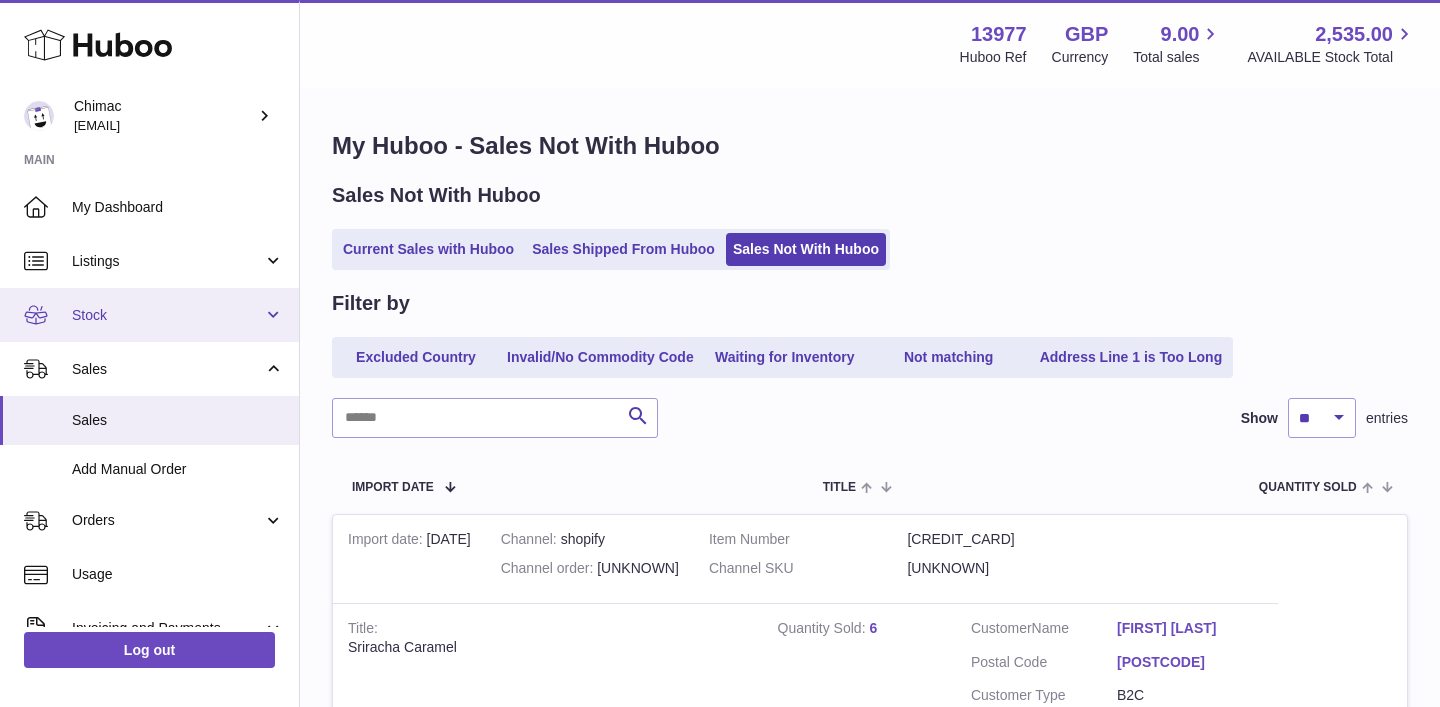 click on "Stock" at bounding box center (149, 315) 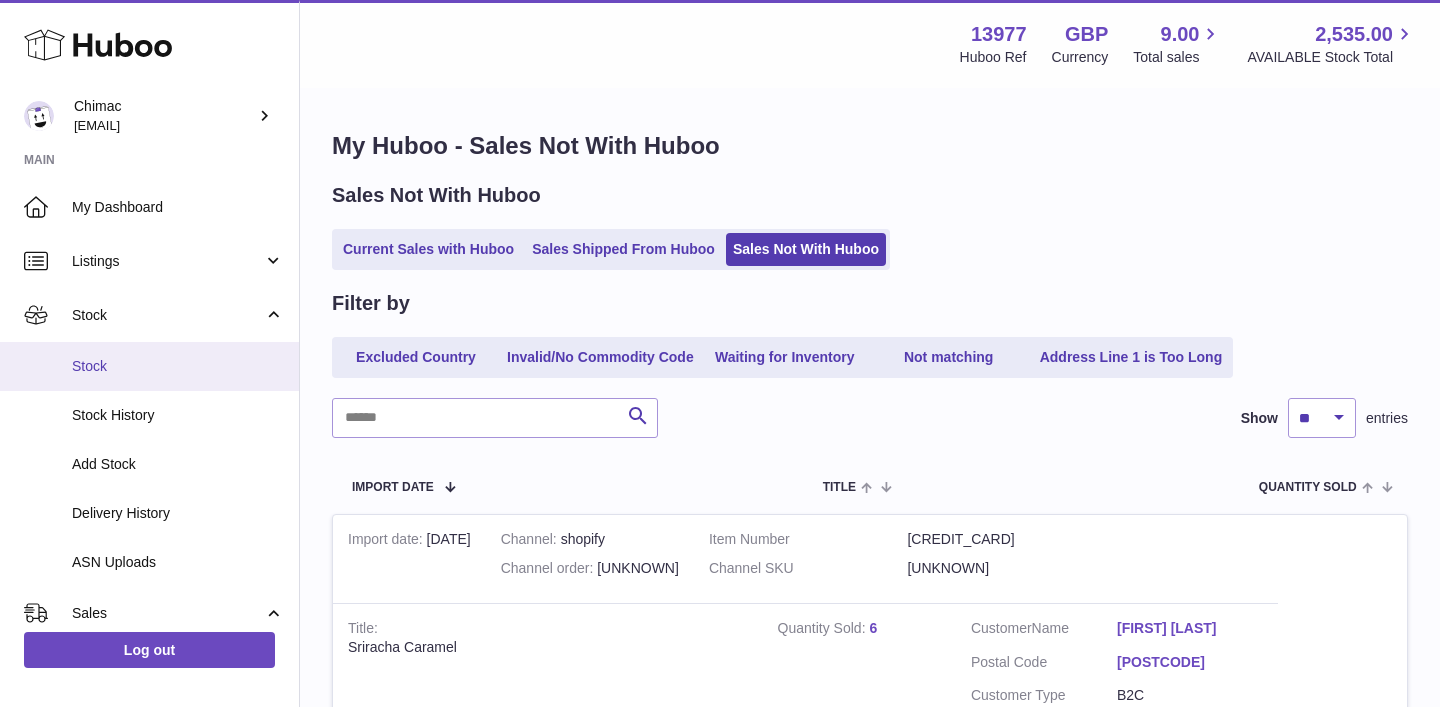 click on "Stock" at bounding box center (178, 366) 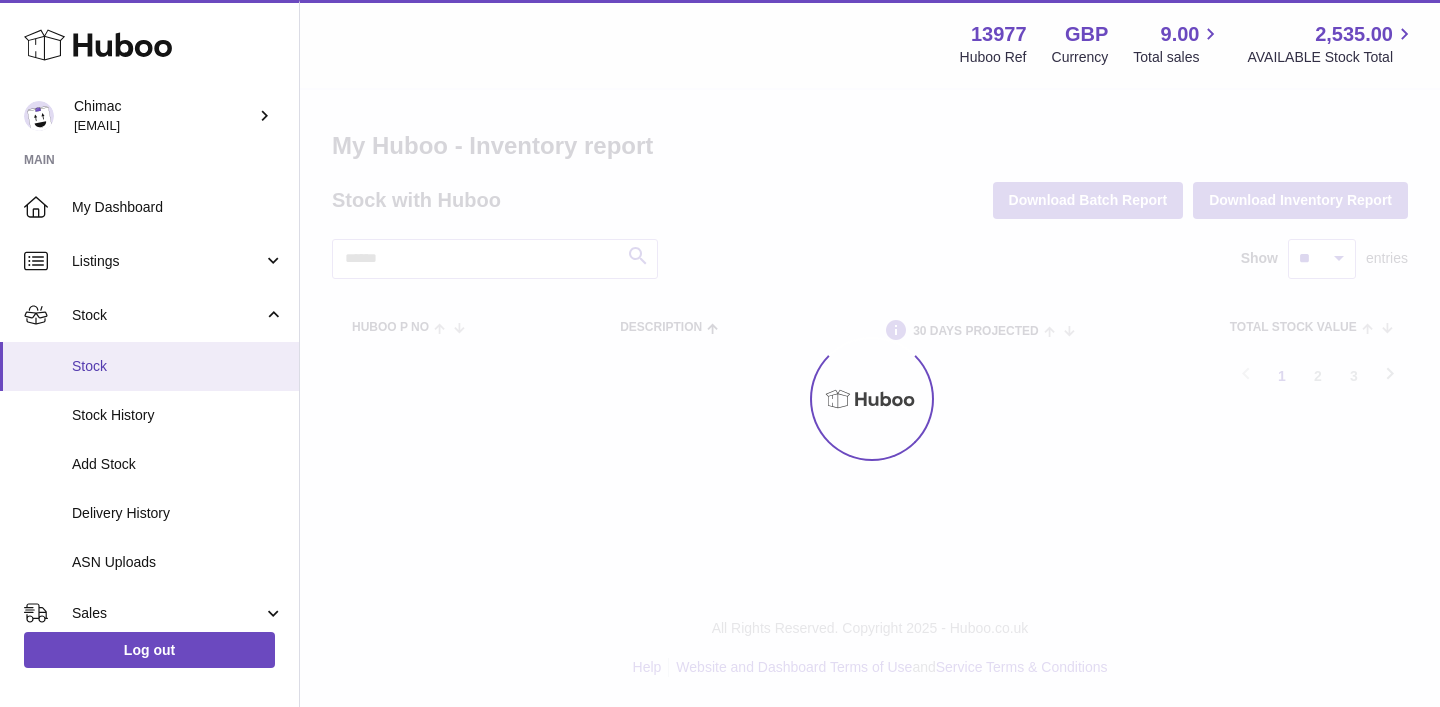 scroll, scrollTop: 0, scrollLeft: 0, axis: both 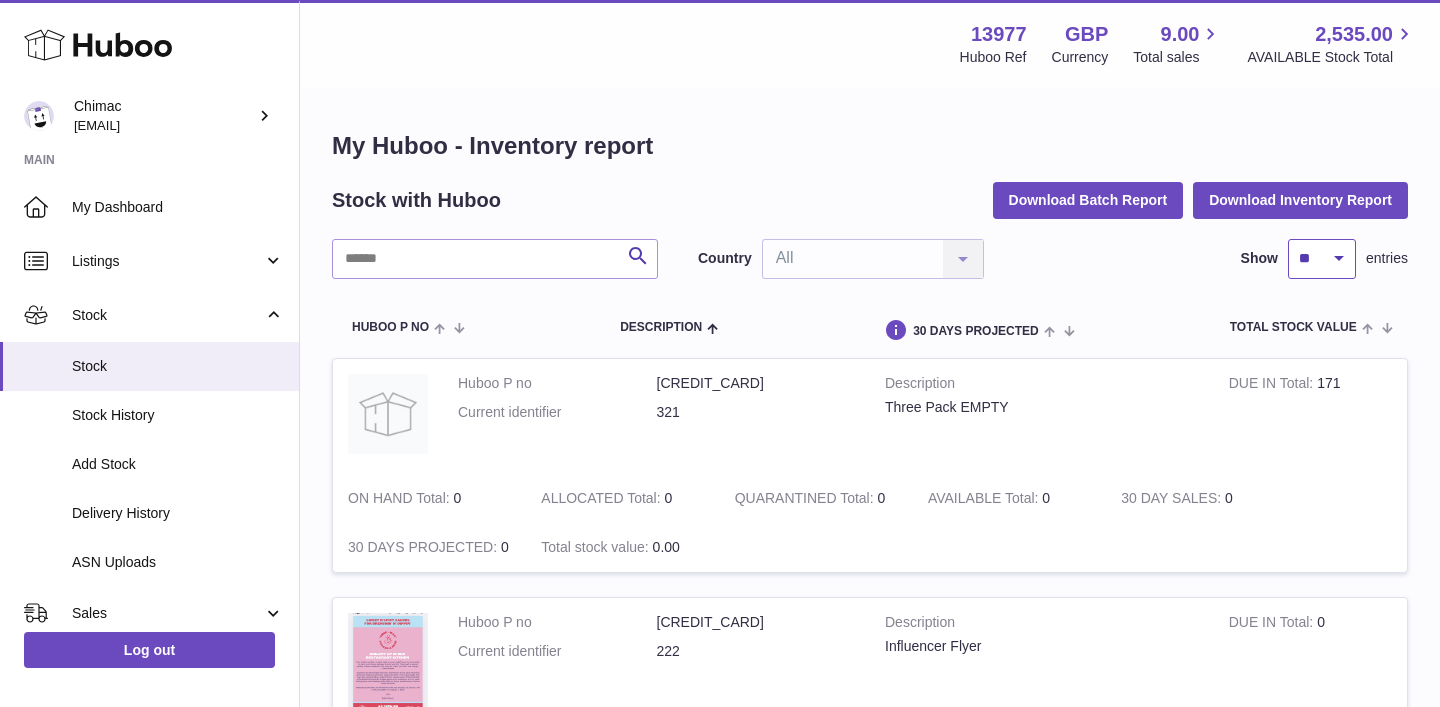 click on "** ** ** ***" at bounding box center (1322, 259) 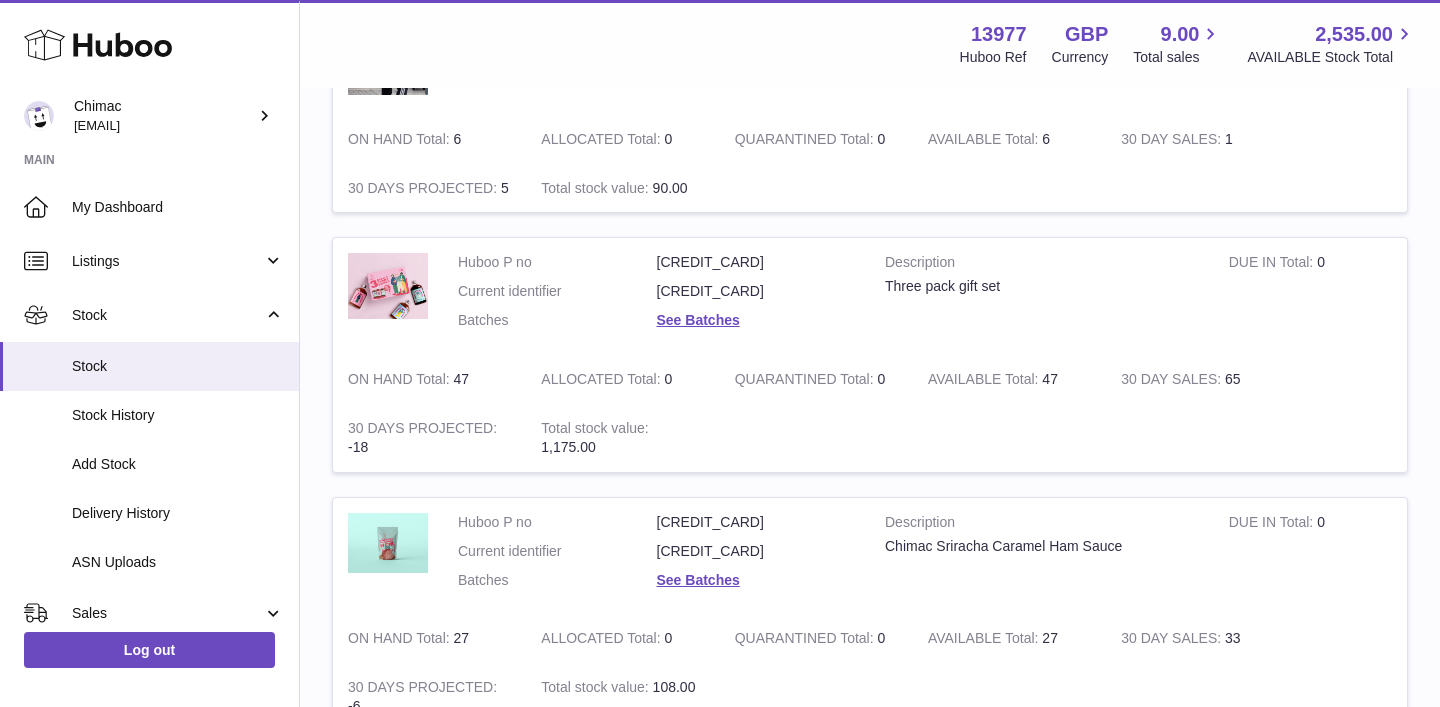 scroll, scrollTop: 3625, scrollLeft: 0, axis: vertical 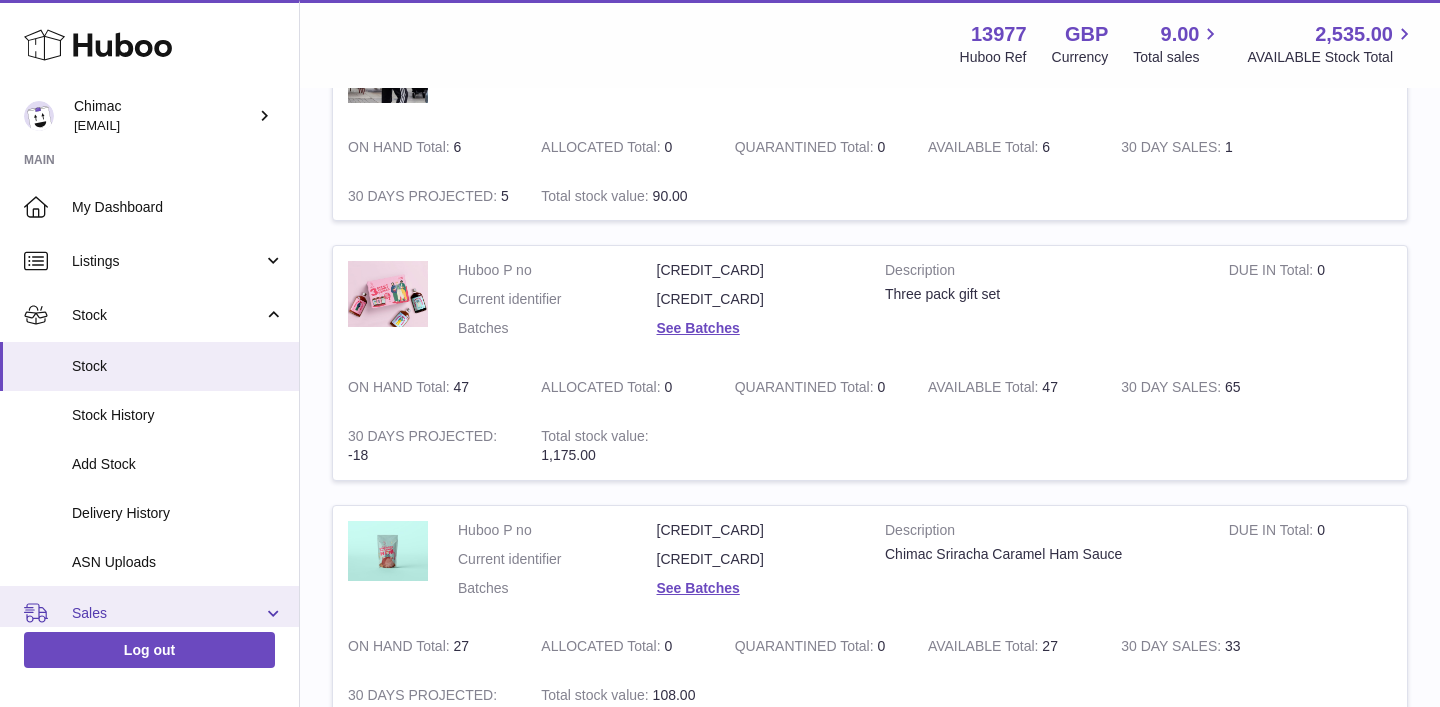 click on "Sales" at bounding box center (149, 613) 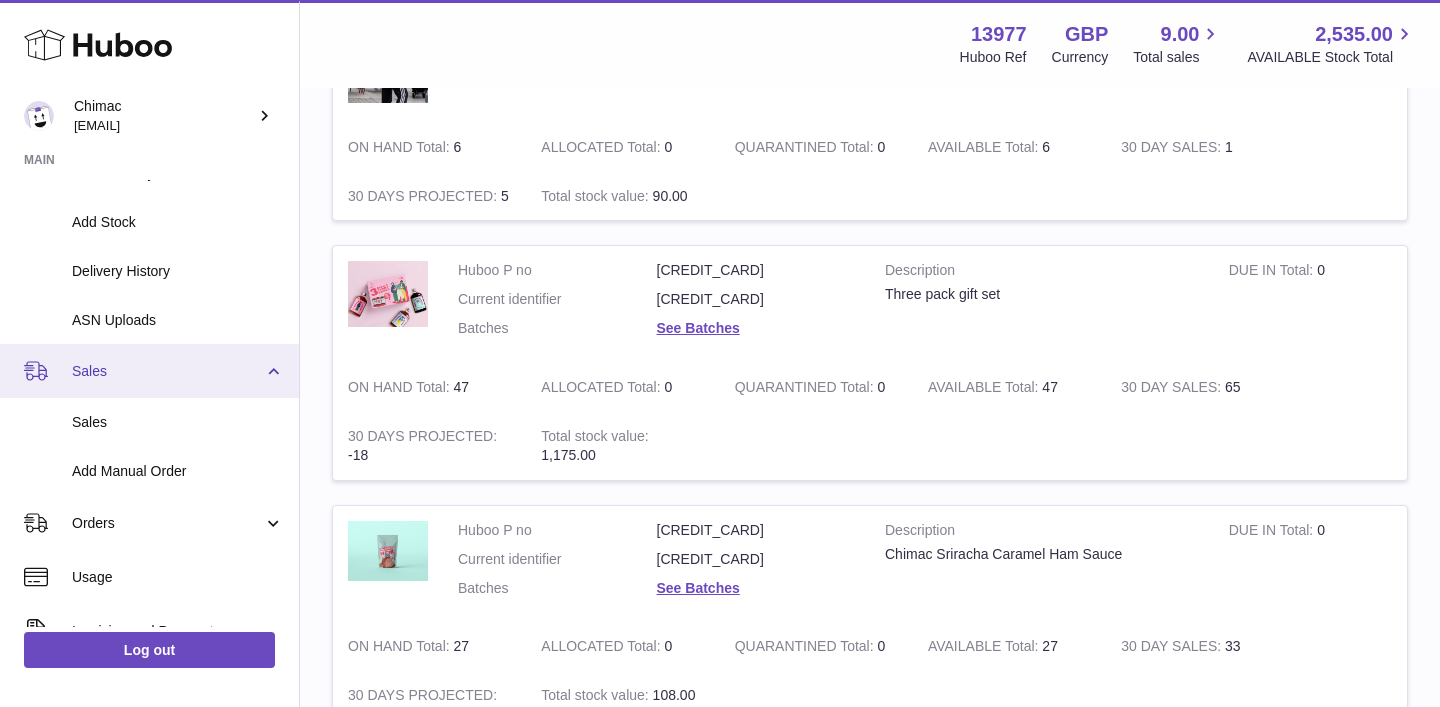 scroll, scrollTop: 241, scrollLeft: 0, axis: vertical 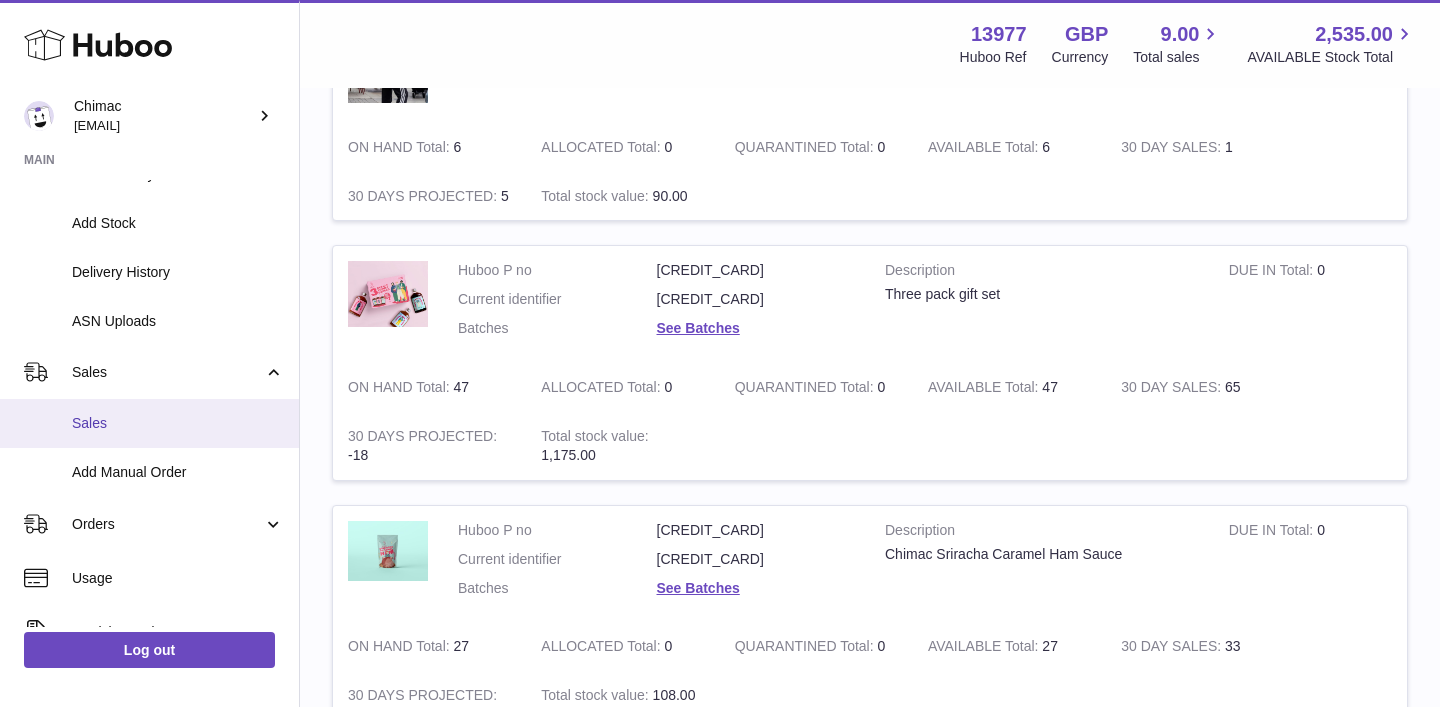 click on "Sales" at bounding box center [178, 423] 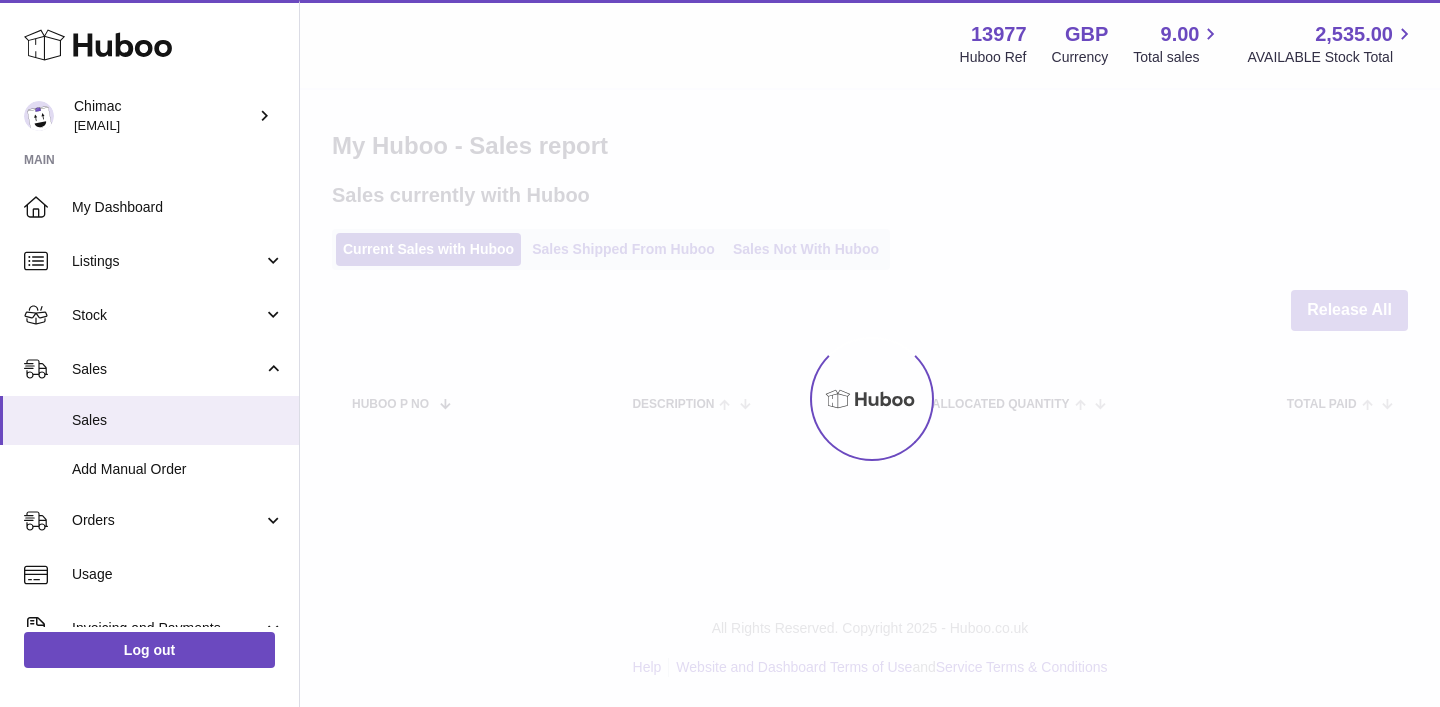 scroll, scrollTop: 0, scrollLeft: 0, axis: both 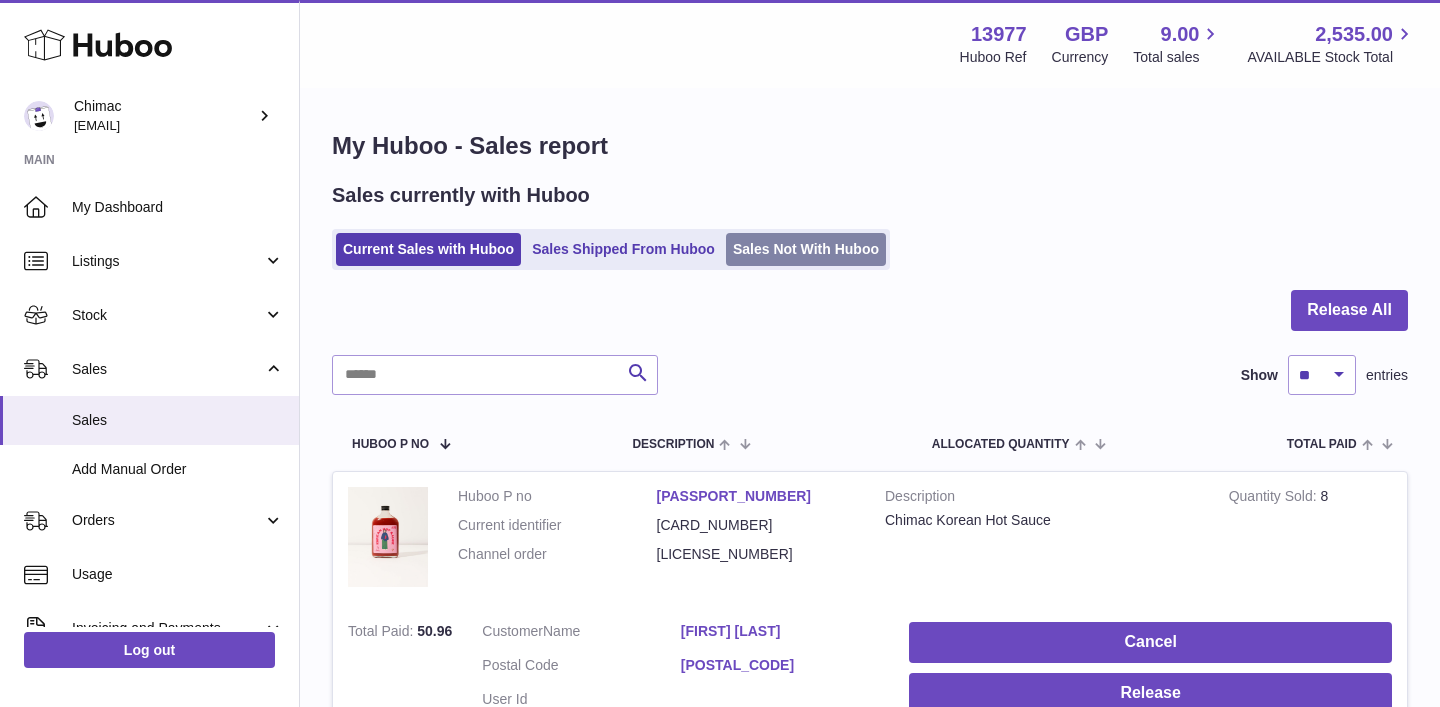 click on "Sales Not With Huboo" at bounding box center (806, 249) 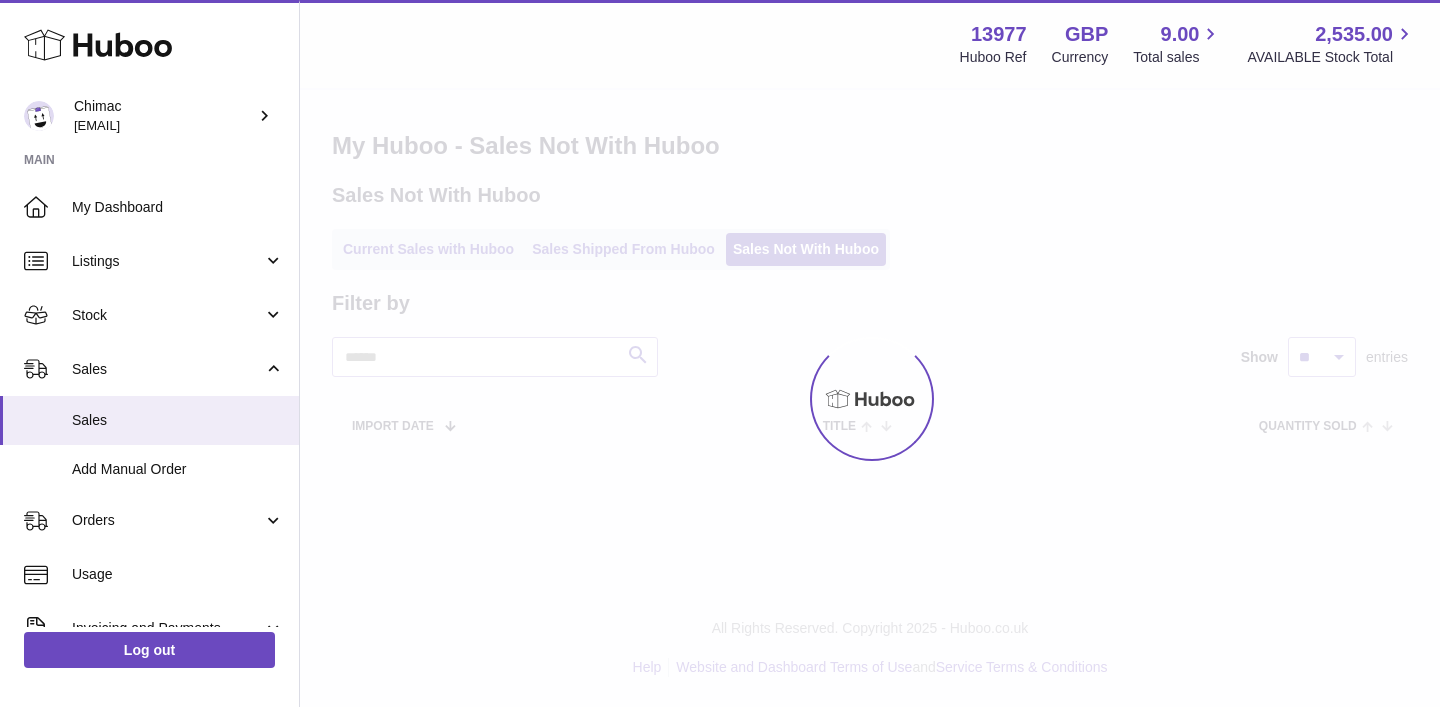 scroll, scrollTop: 0, scrollLeft: 0, axis: both 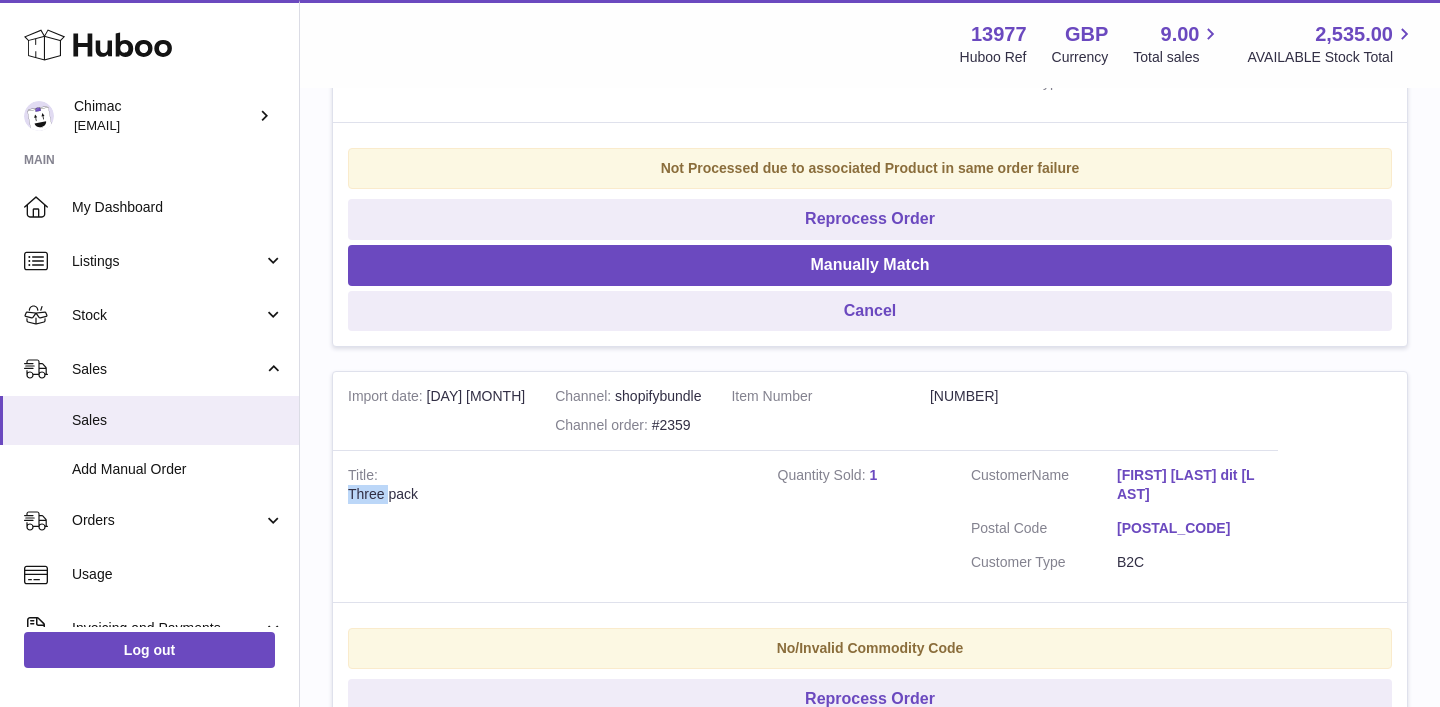 drag, startPoint x: 391, startPoint y: 489, endPoint x: 343, endPoint y: 493, distance: 48.166378 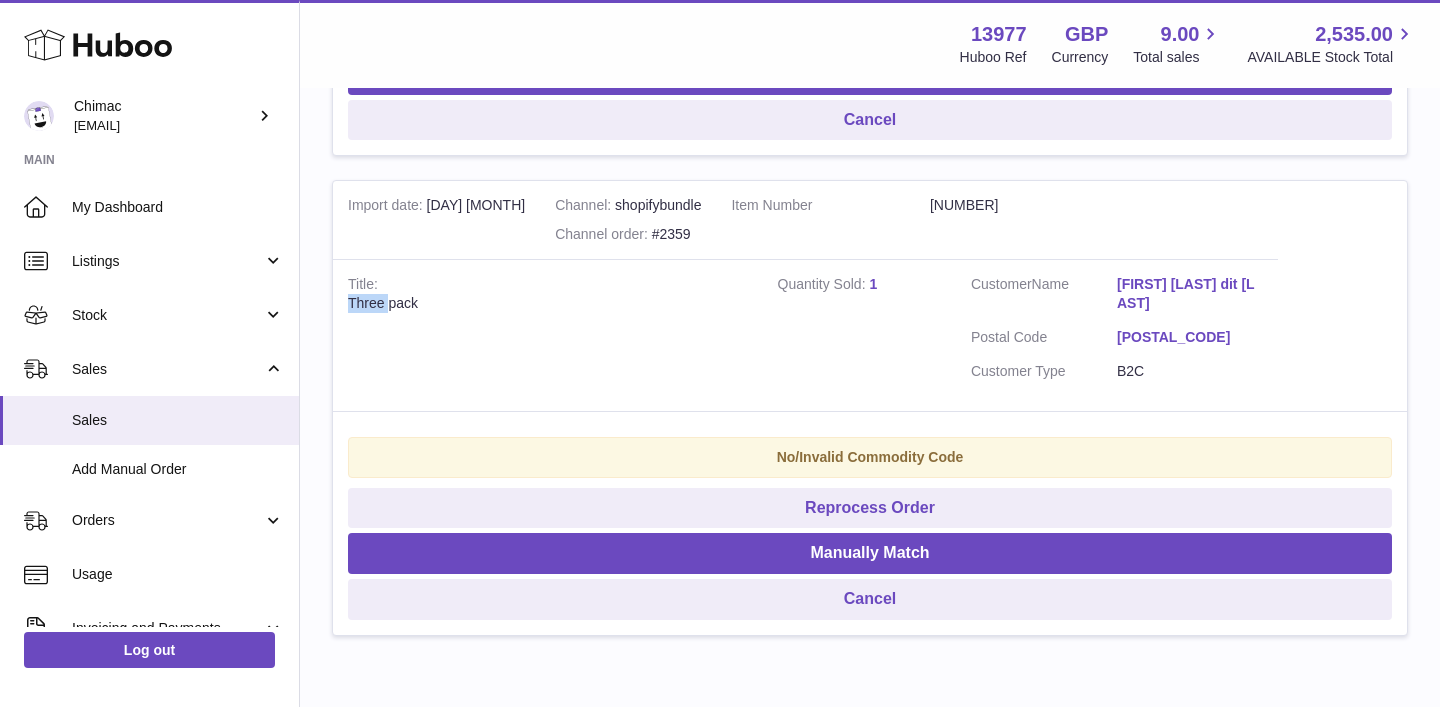 scroll, scrollTop: 3919, scrollLeft: 0, axis: vertical 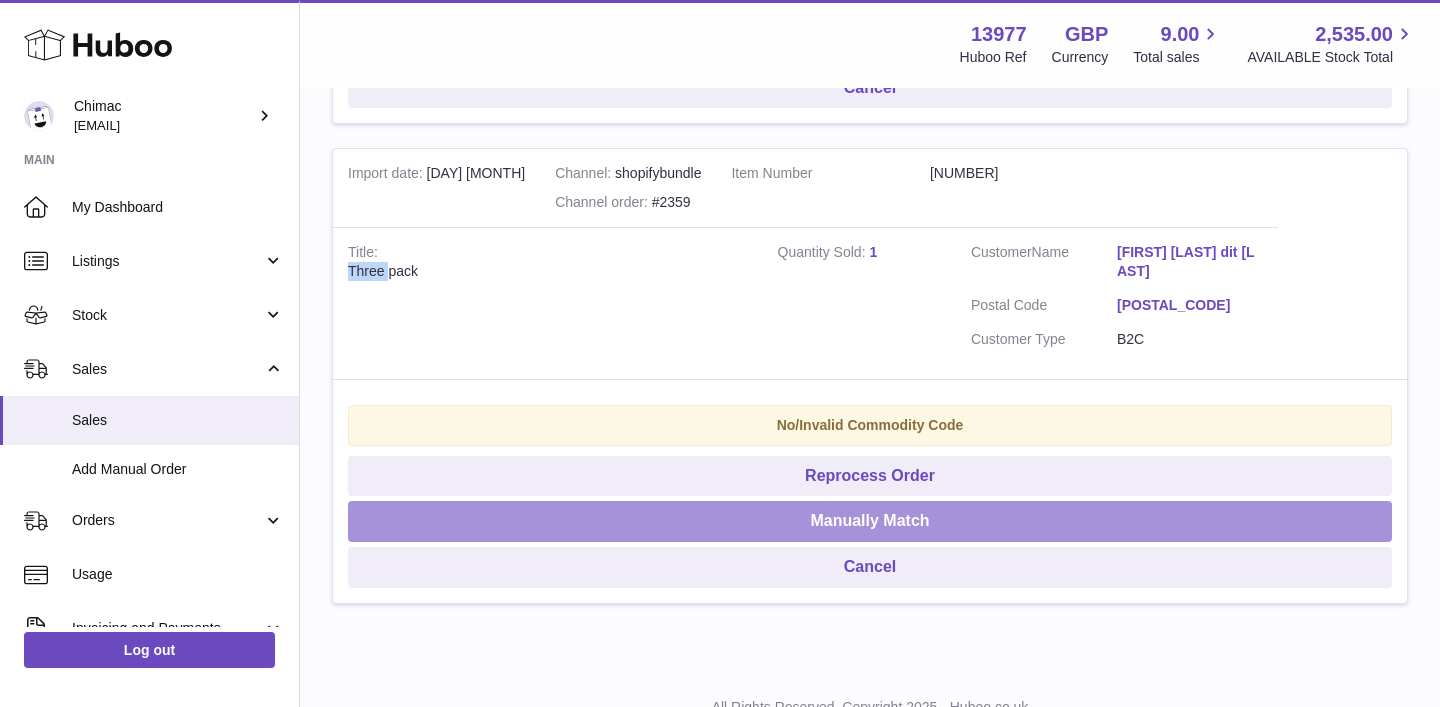 click on "Manually Match" at bounding box center [870, 521] 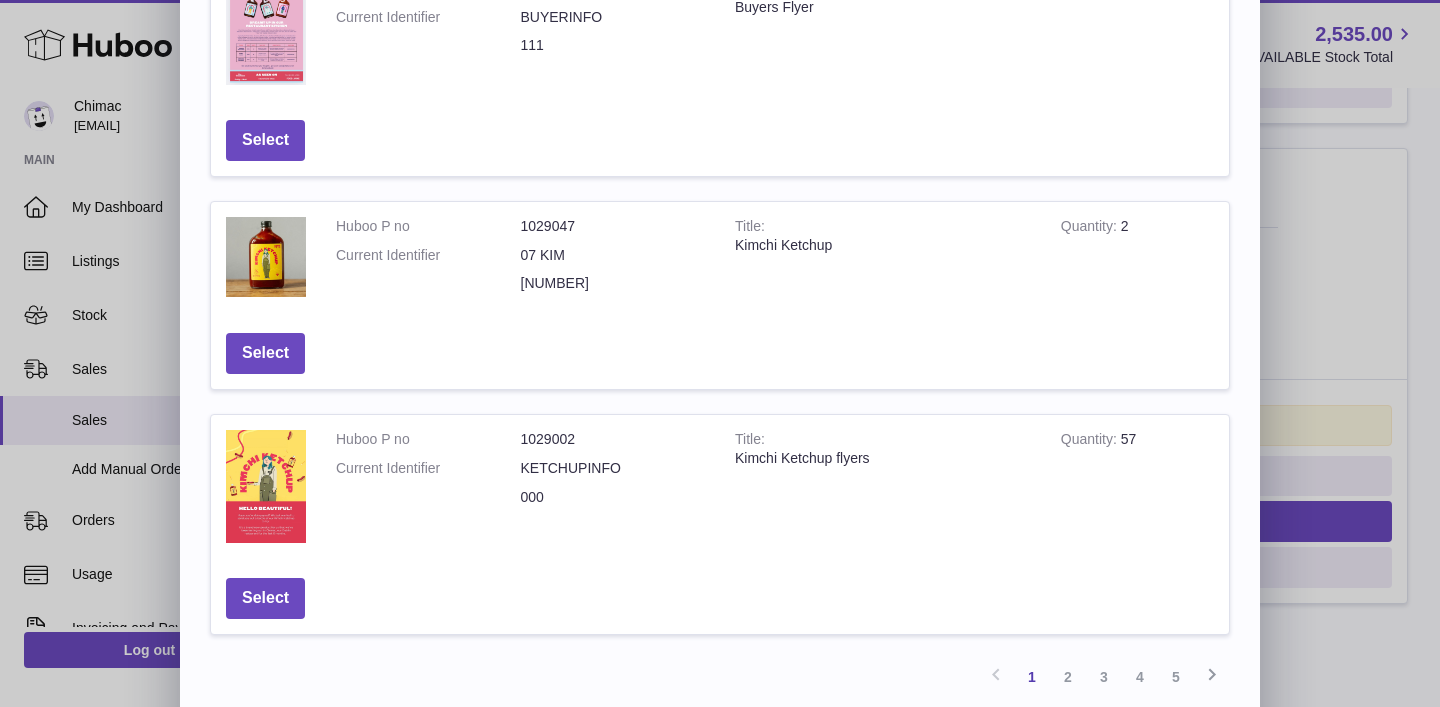 scroll, scrollTop: 729, scrollLeft: 0, axis: vertical 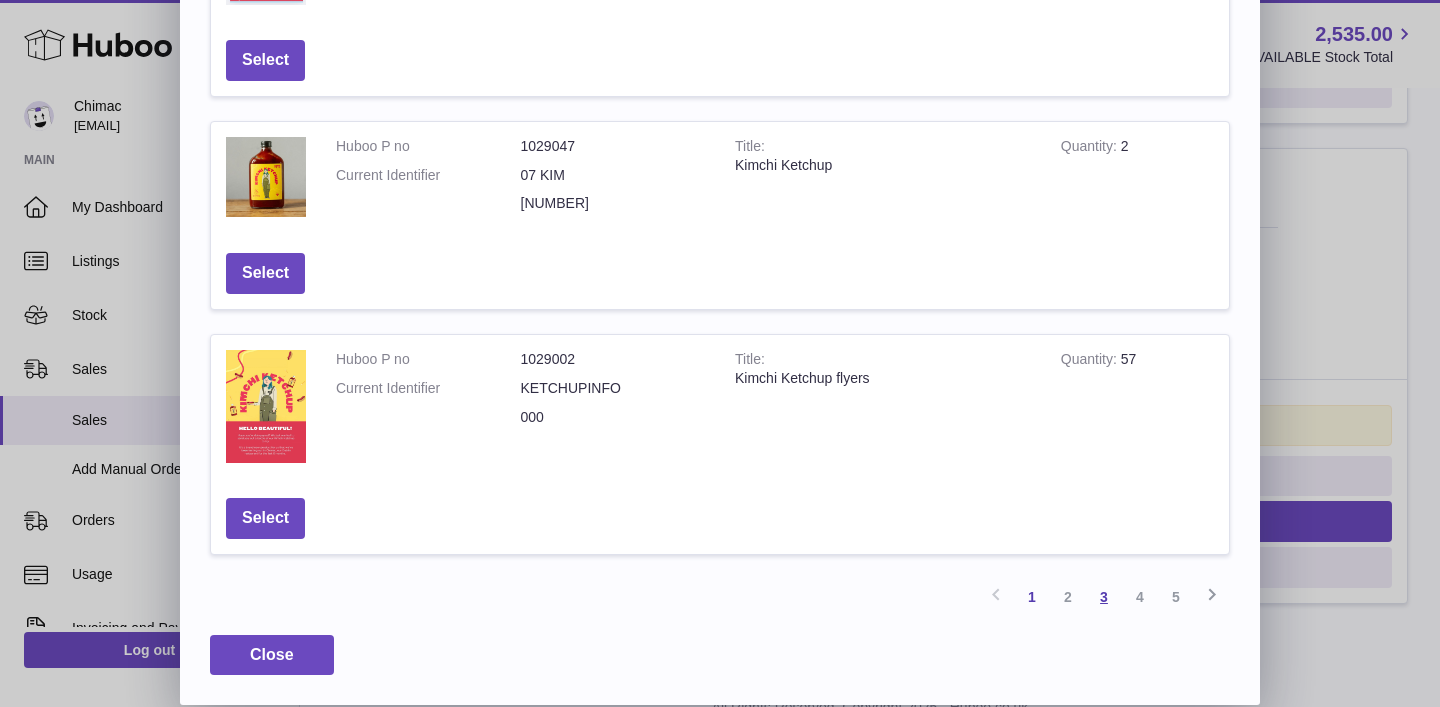 click on "3" at bounding box center (1104, 597) 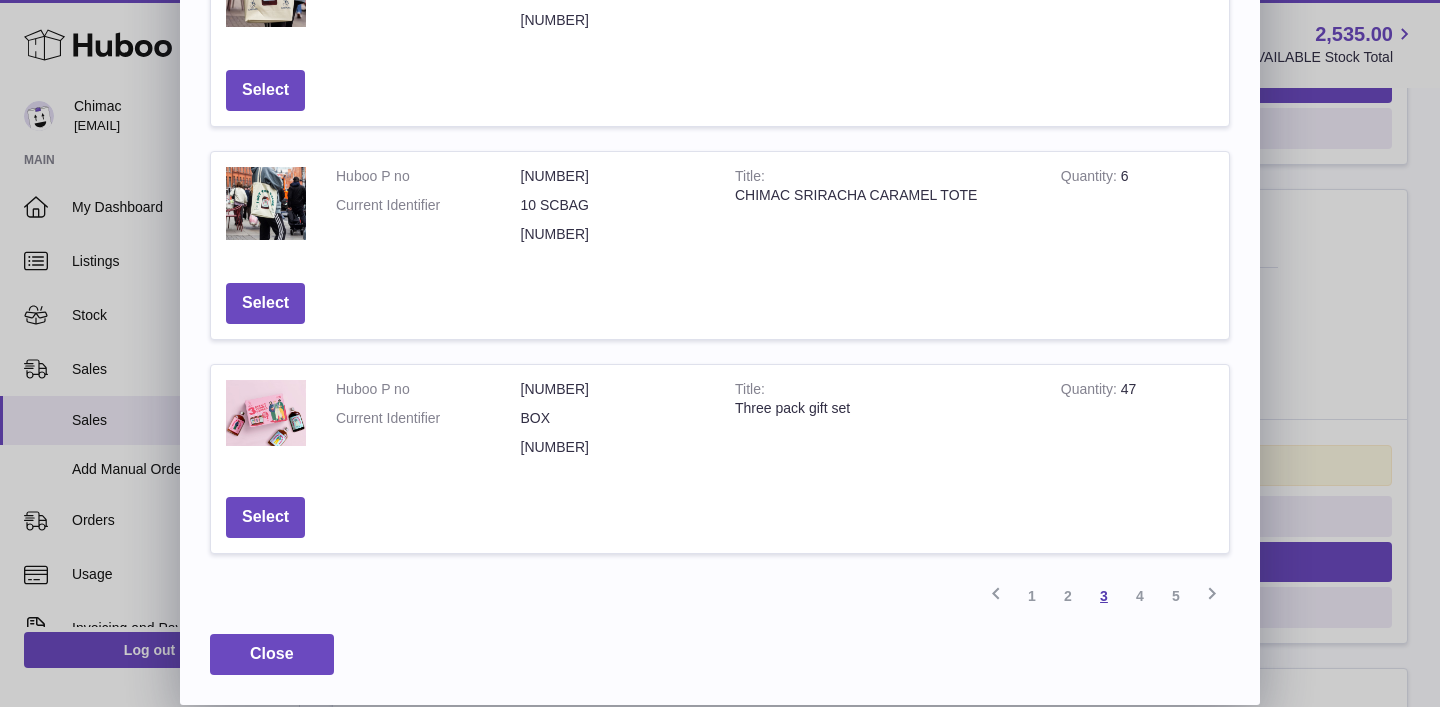 scroll, scrollTop: 941, scrollLeft: 0, axis: vertical 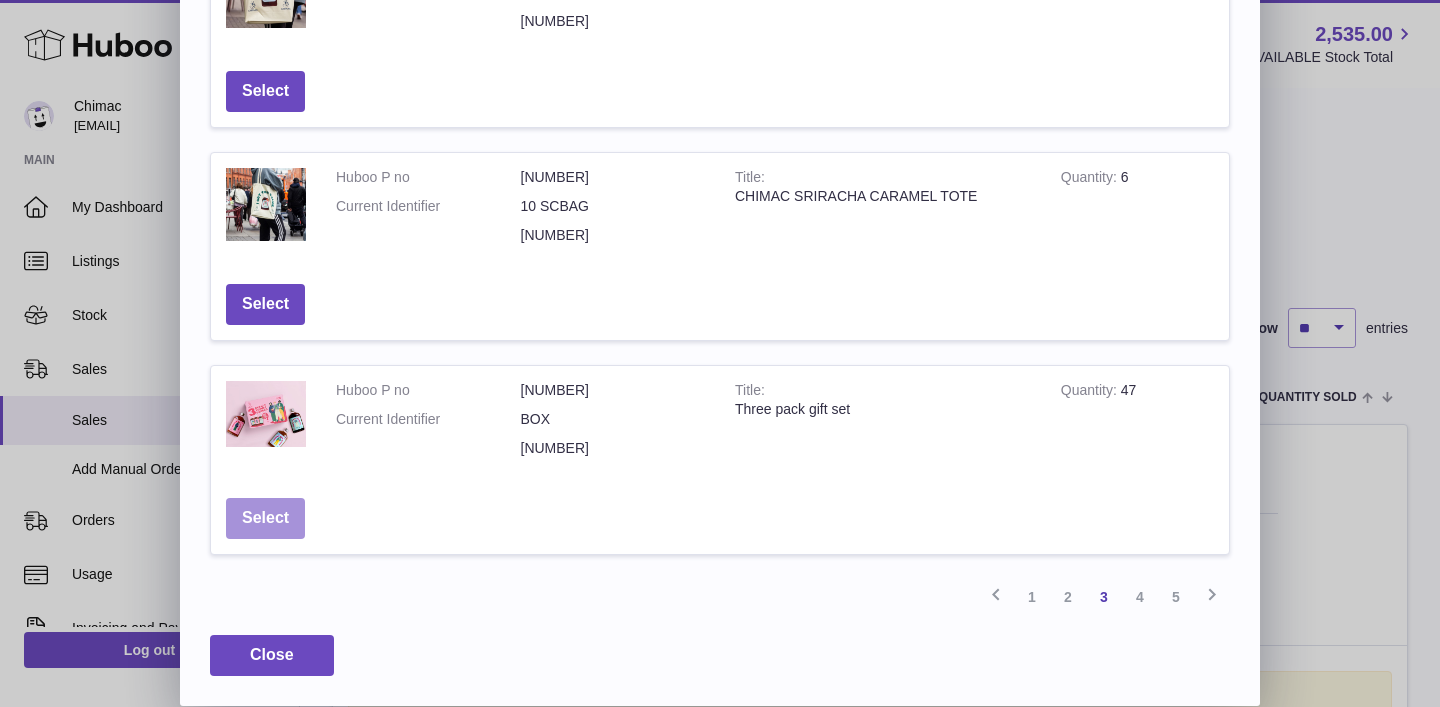 click on "Select" at bounding box center [265, 518] 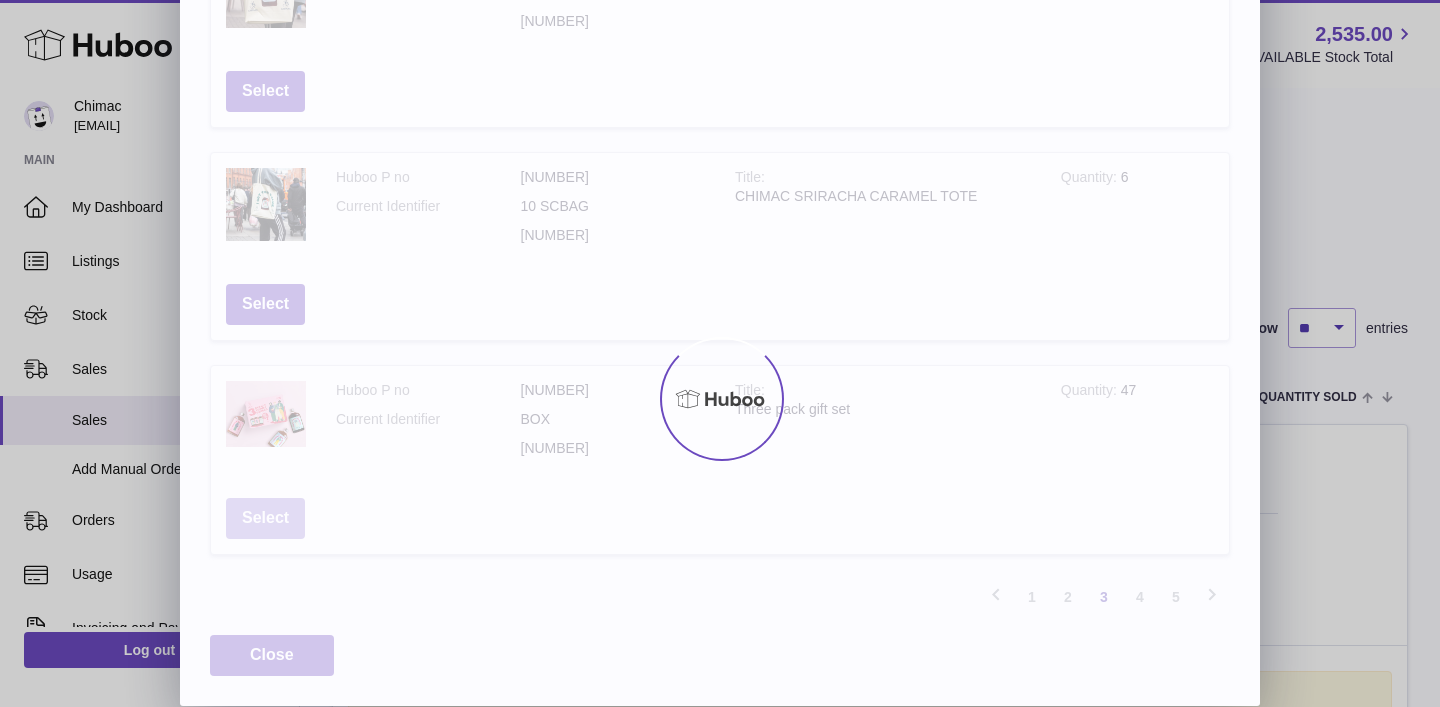 scroll, scrollTop: 0, scrollLeft: 0, axis: both 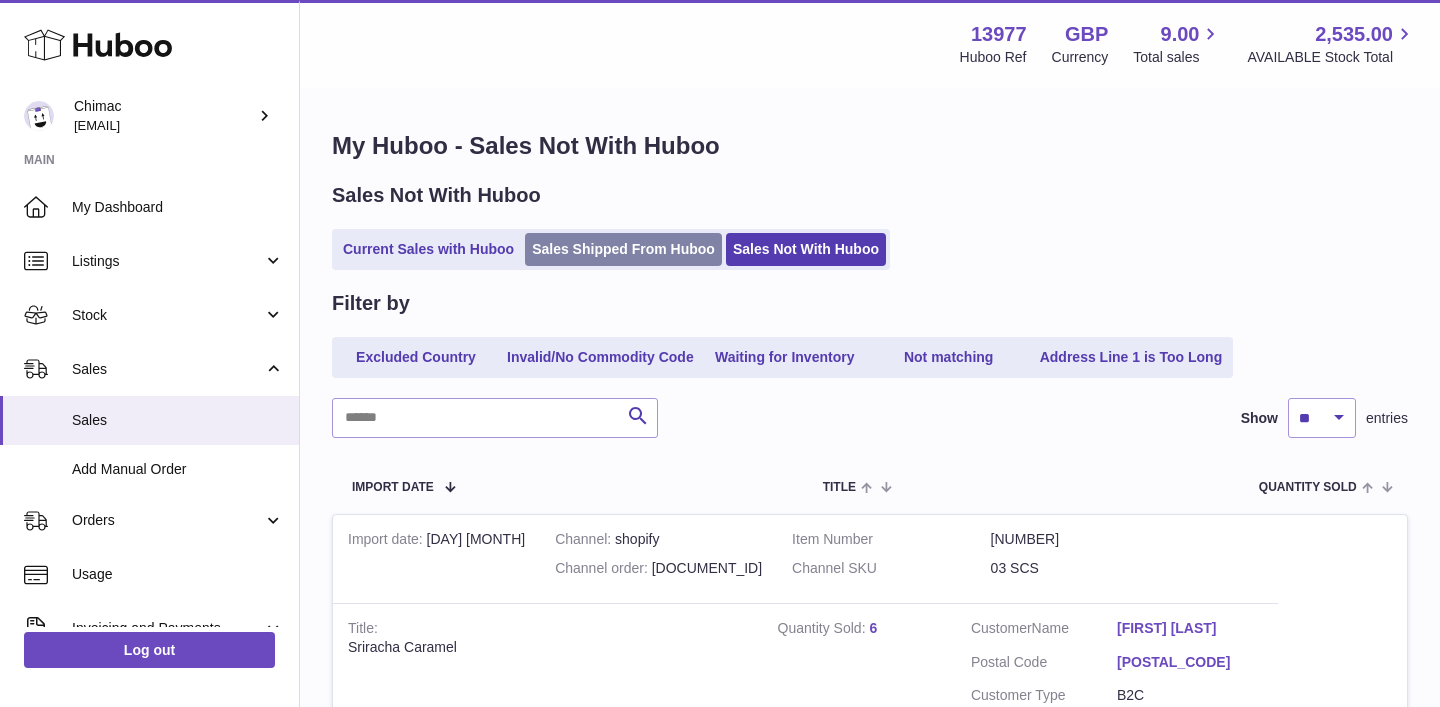click on "Sales Shipped From Huboo" at bounding box center (623, 249) 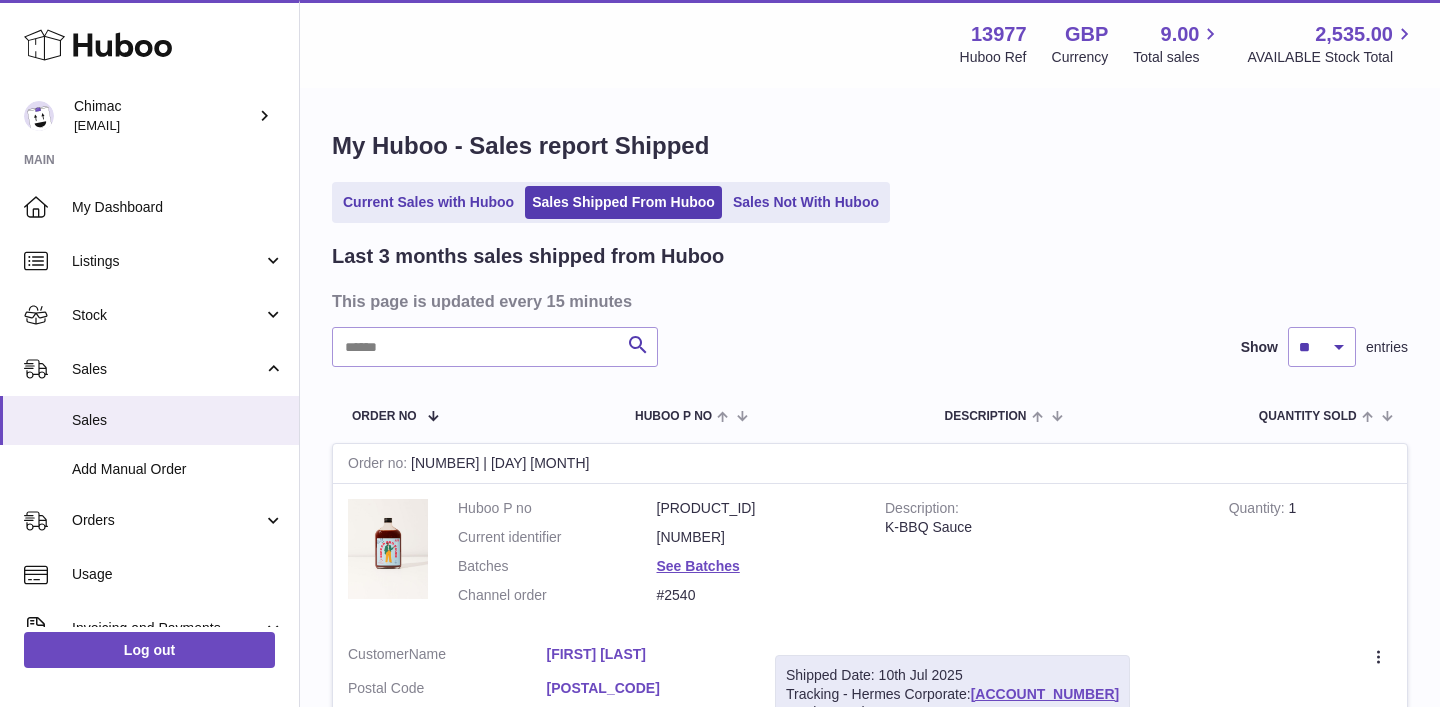 scroll, scrollTop: 0, scrollLeft: 0, axis: both 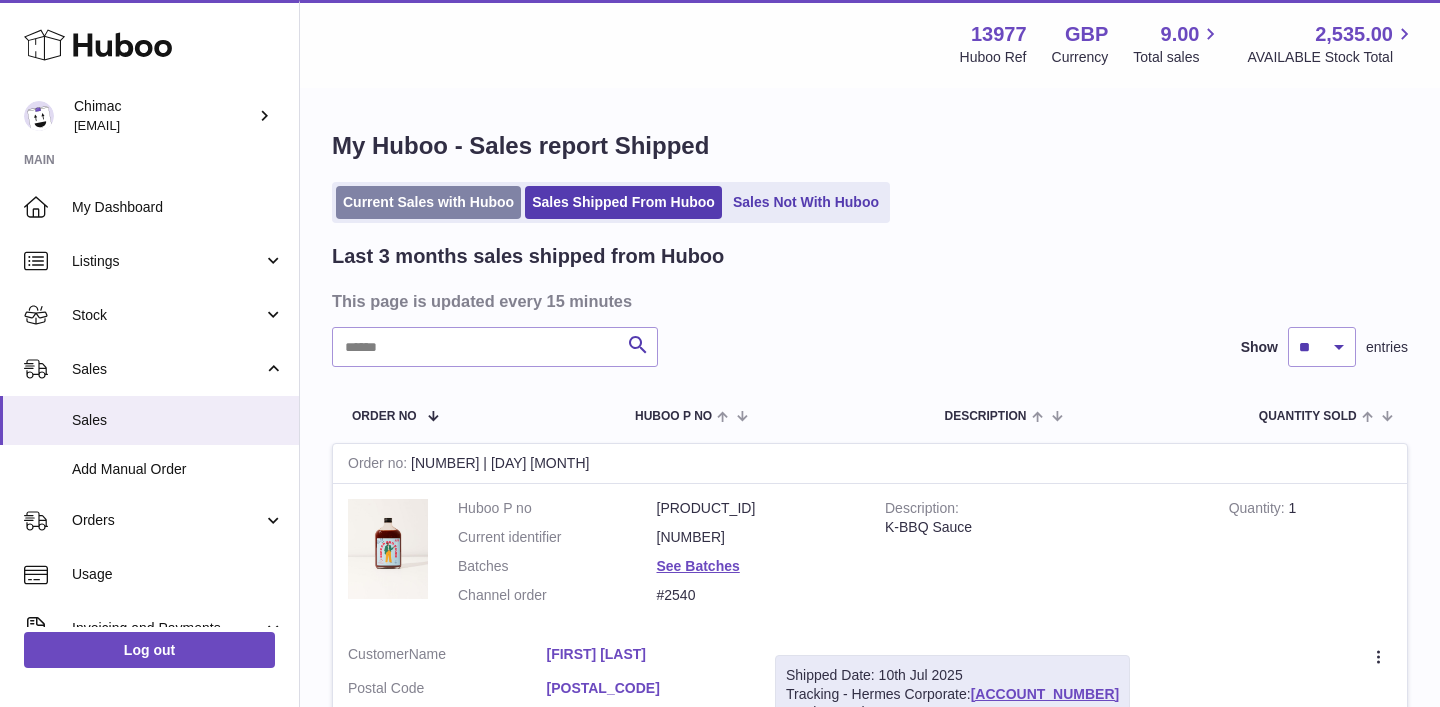 click on "Current Sales with Huboo" at bounding box center (428, 202) 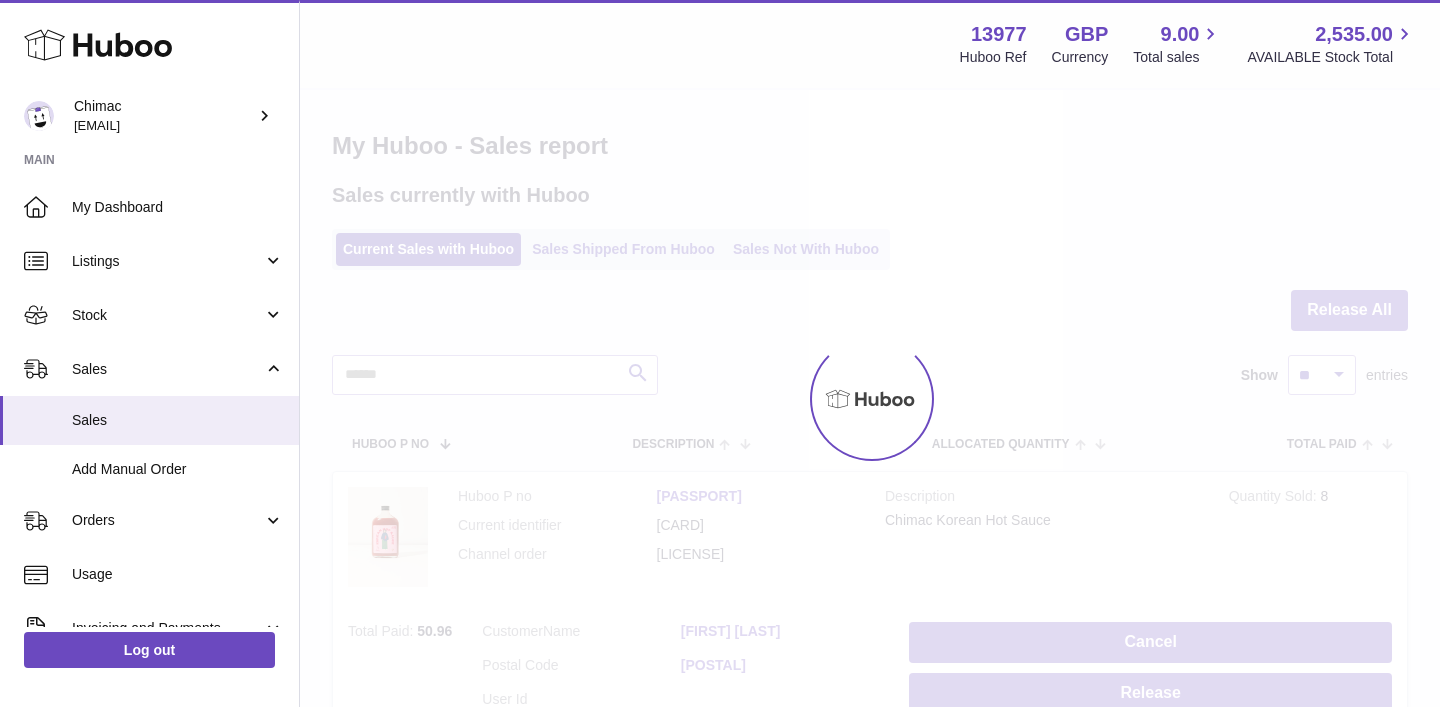 scroll, scrollTop: 0, scrollLeft: 0, axis: both 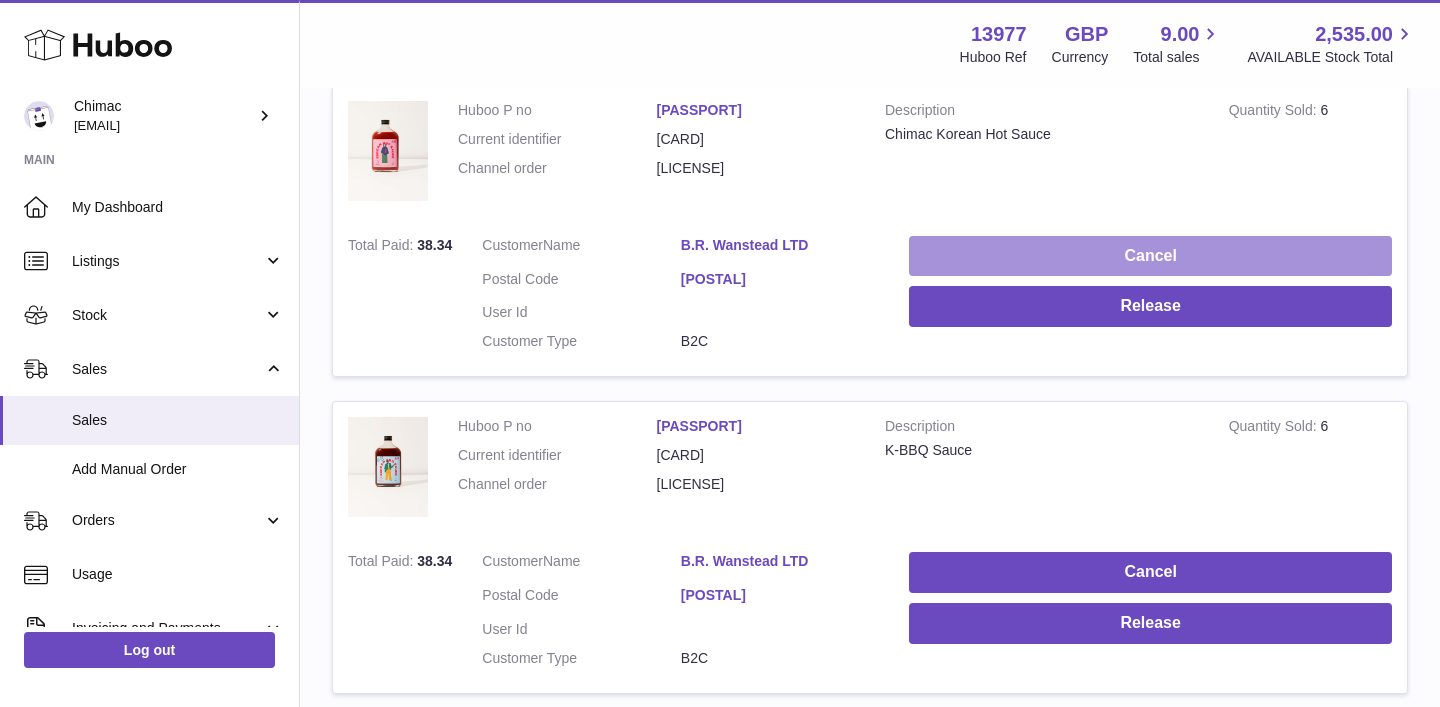 click on "Cancel" at bounding box center [1150, 256] 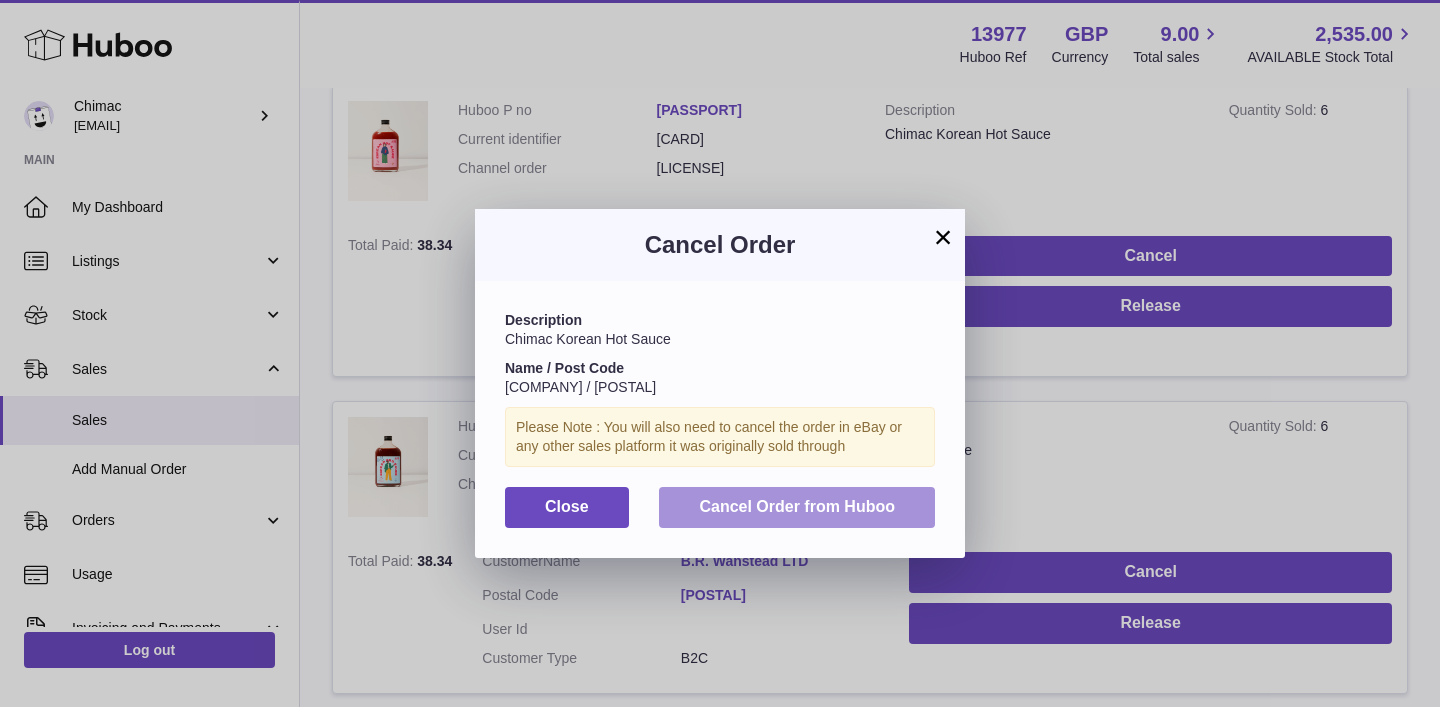 click on "Cancel Order from Huboo" at bounding box center (797, 506) 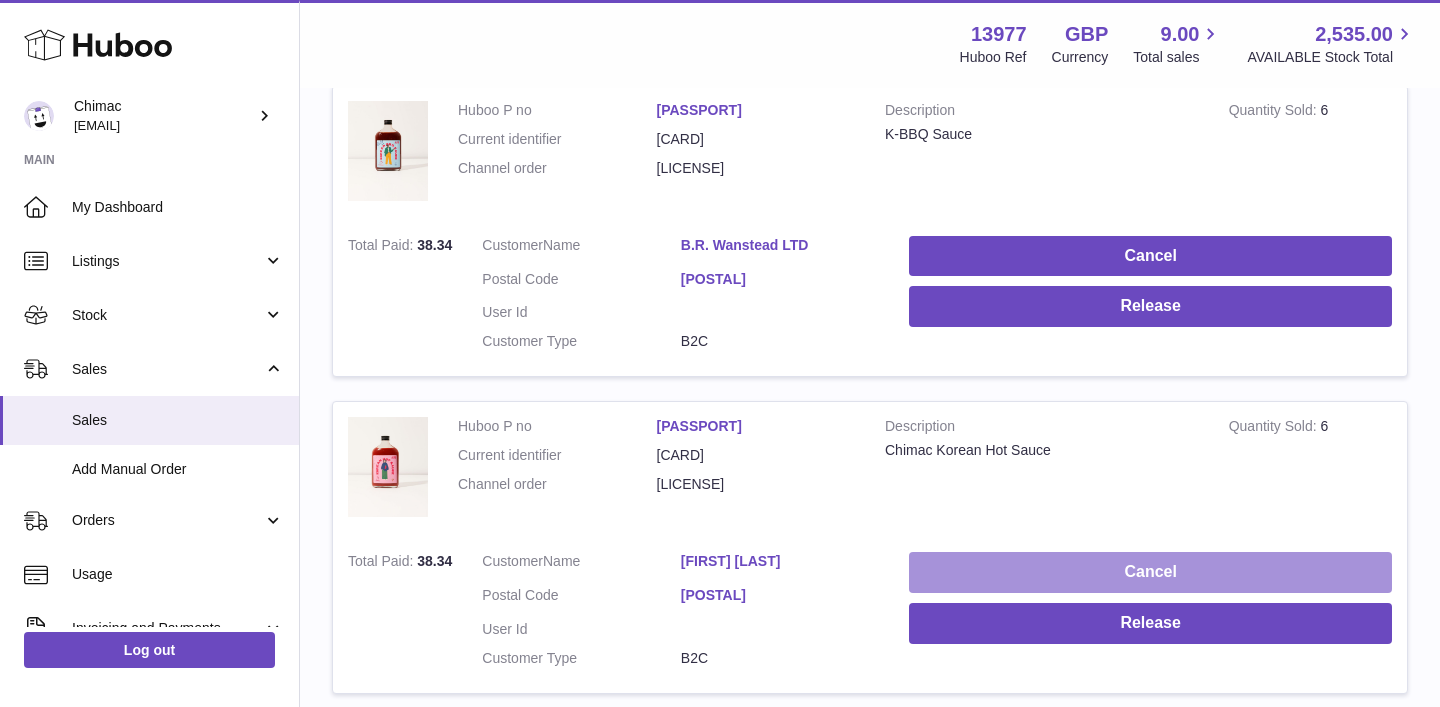 click on "Cancel" at bounding box center (1150, 572) 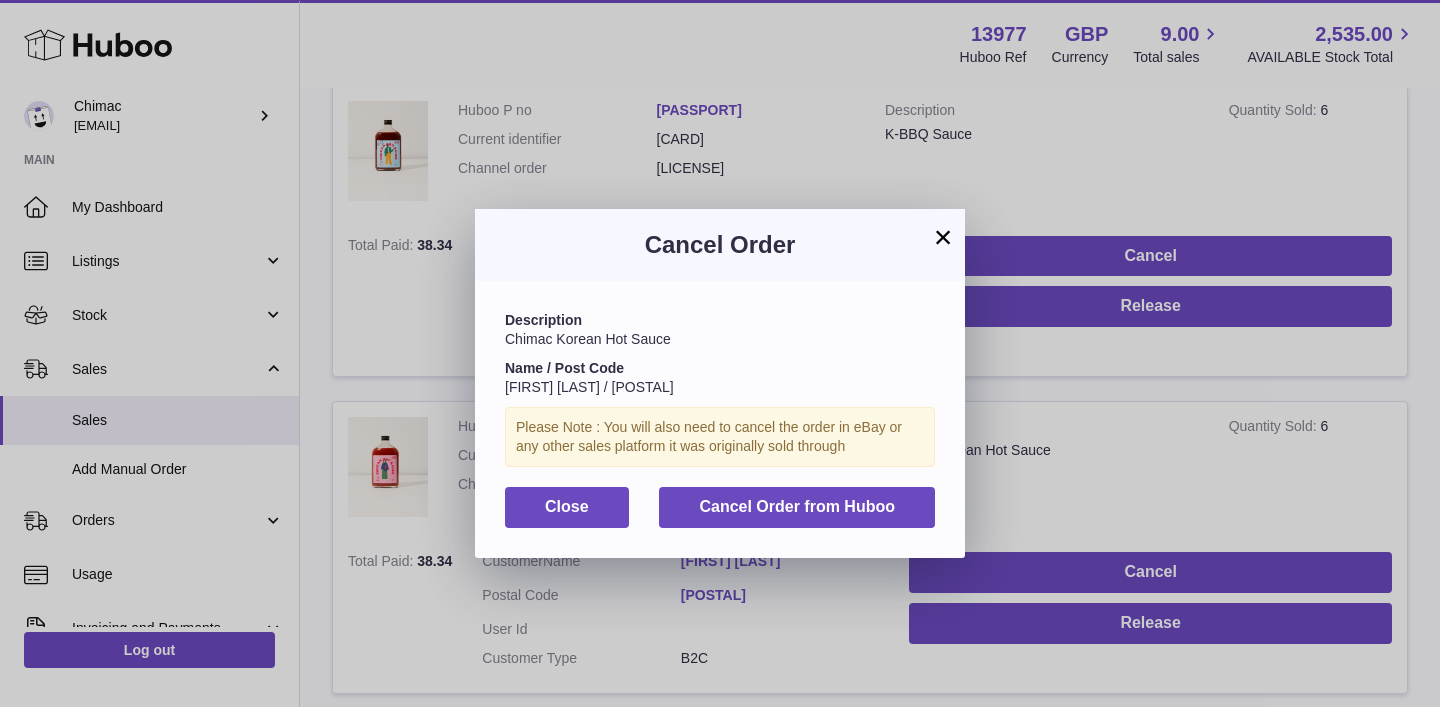 click on "×" at bounding box center [943, 237] 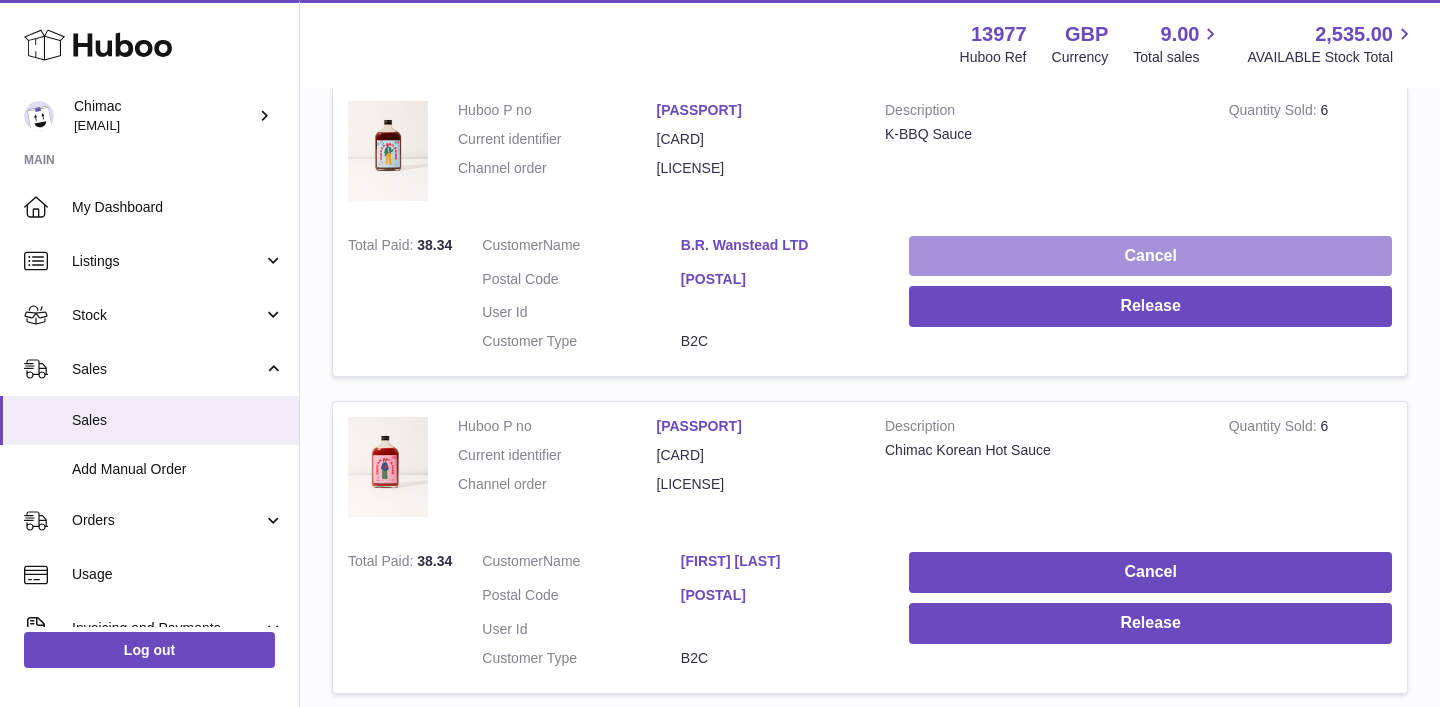 click on "Cancel" at bounding box center (1150, 256) 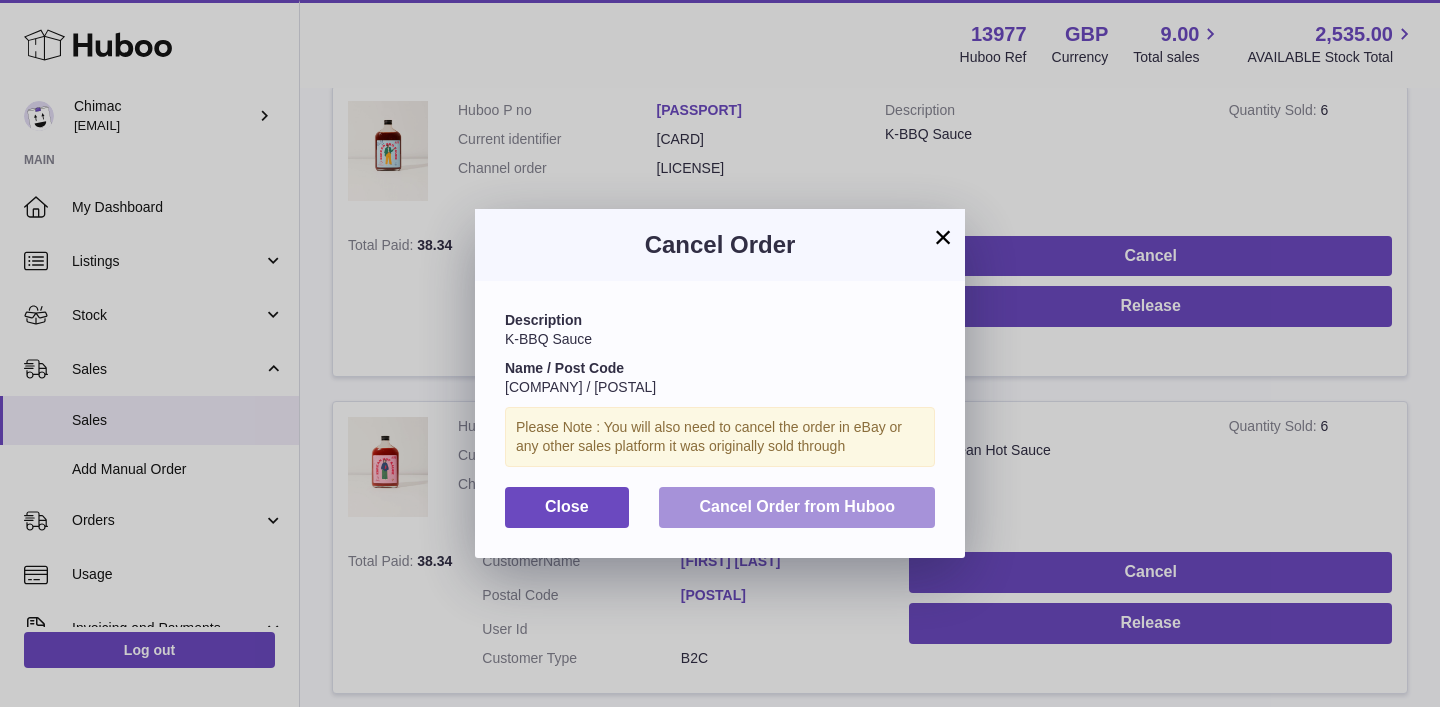 click on "Cancel Order from Huboo" at bounding box center (797, 506) 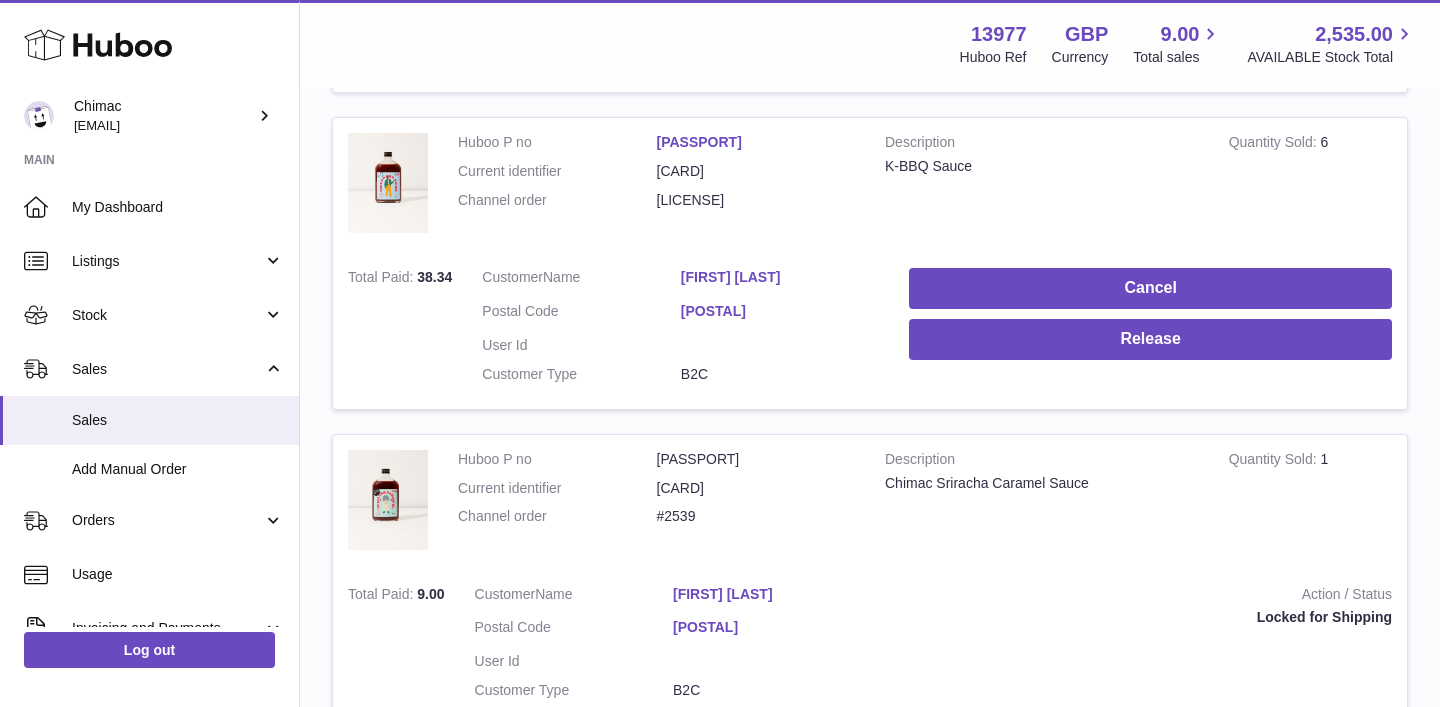 scroll, scrollTop: 1346, scrollLeft: 0, axis: vertical 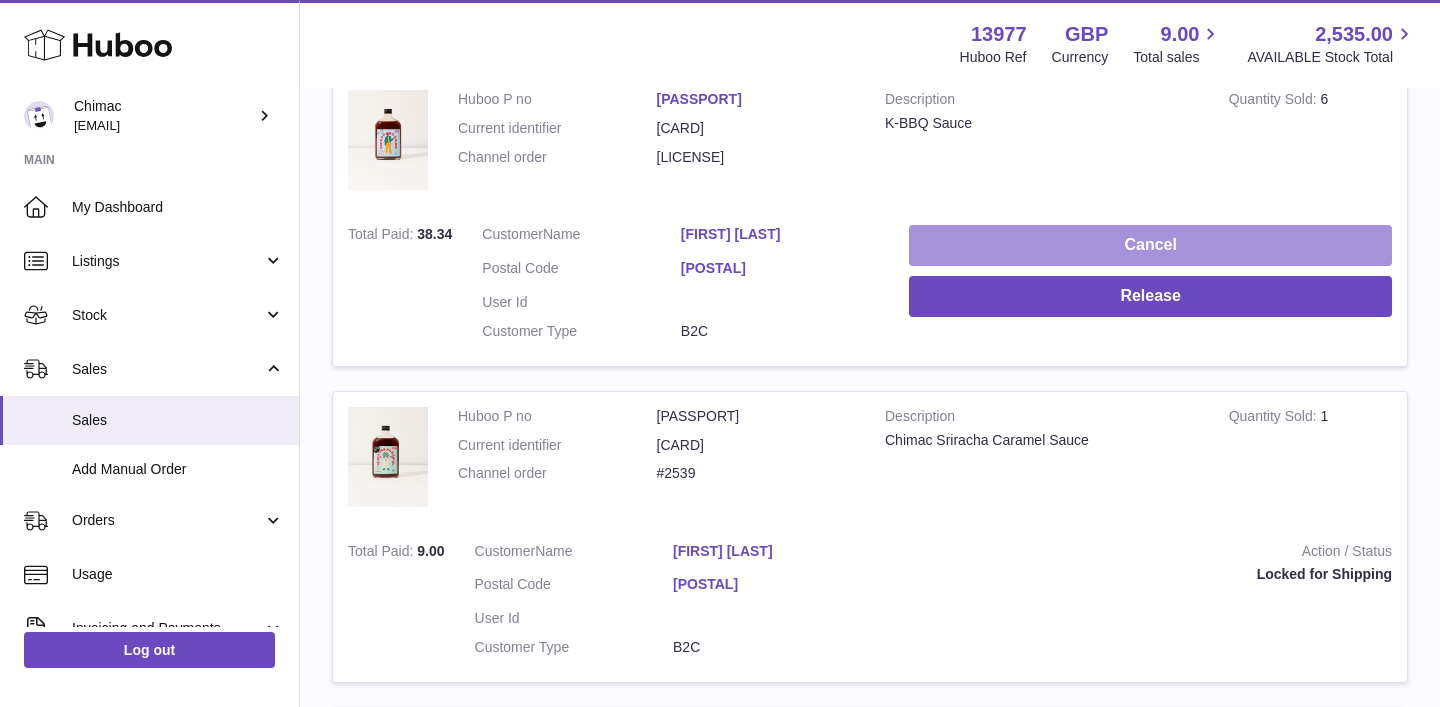 click on "Cancel" at bounding box center [1150, 245] 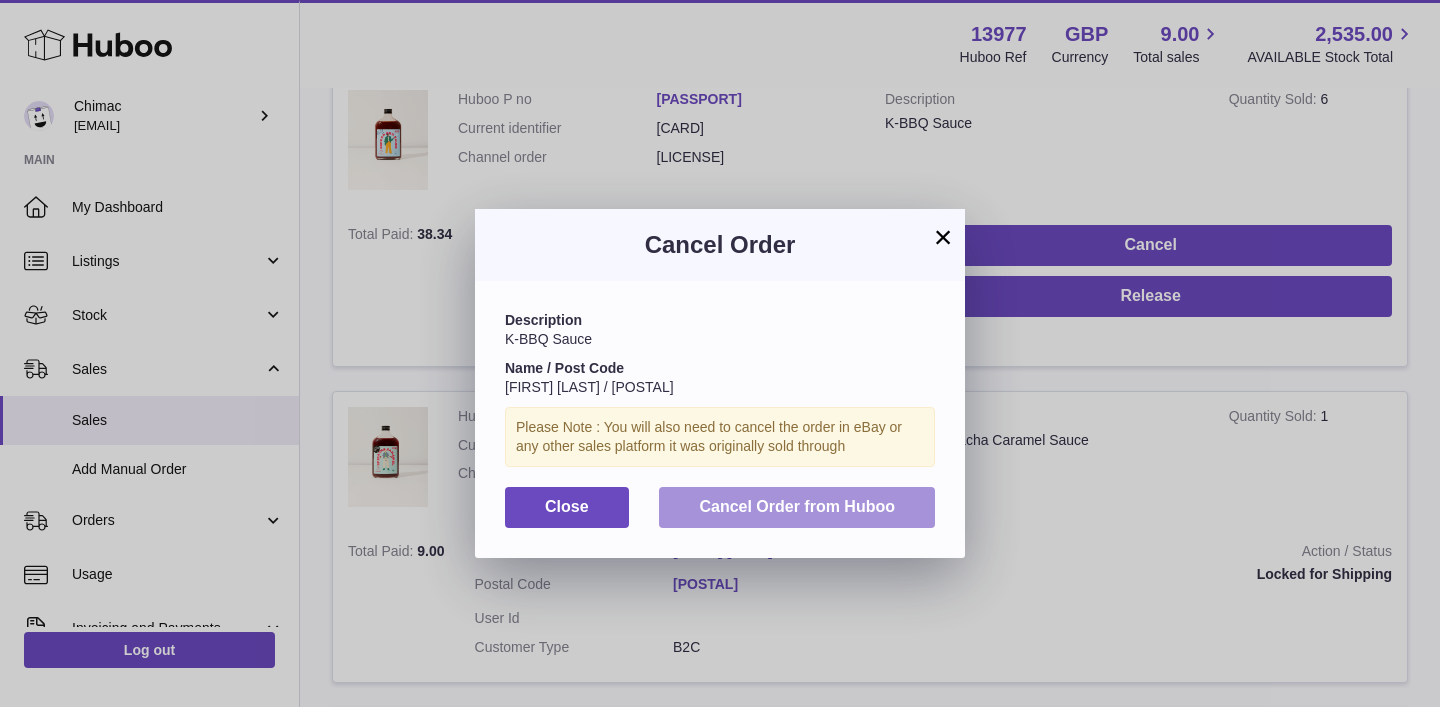 click on "Cancel Order from Huboo" at bounding box center [797, 506] 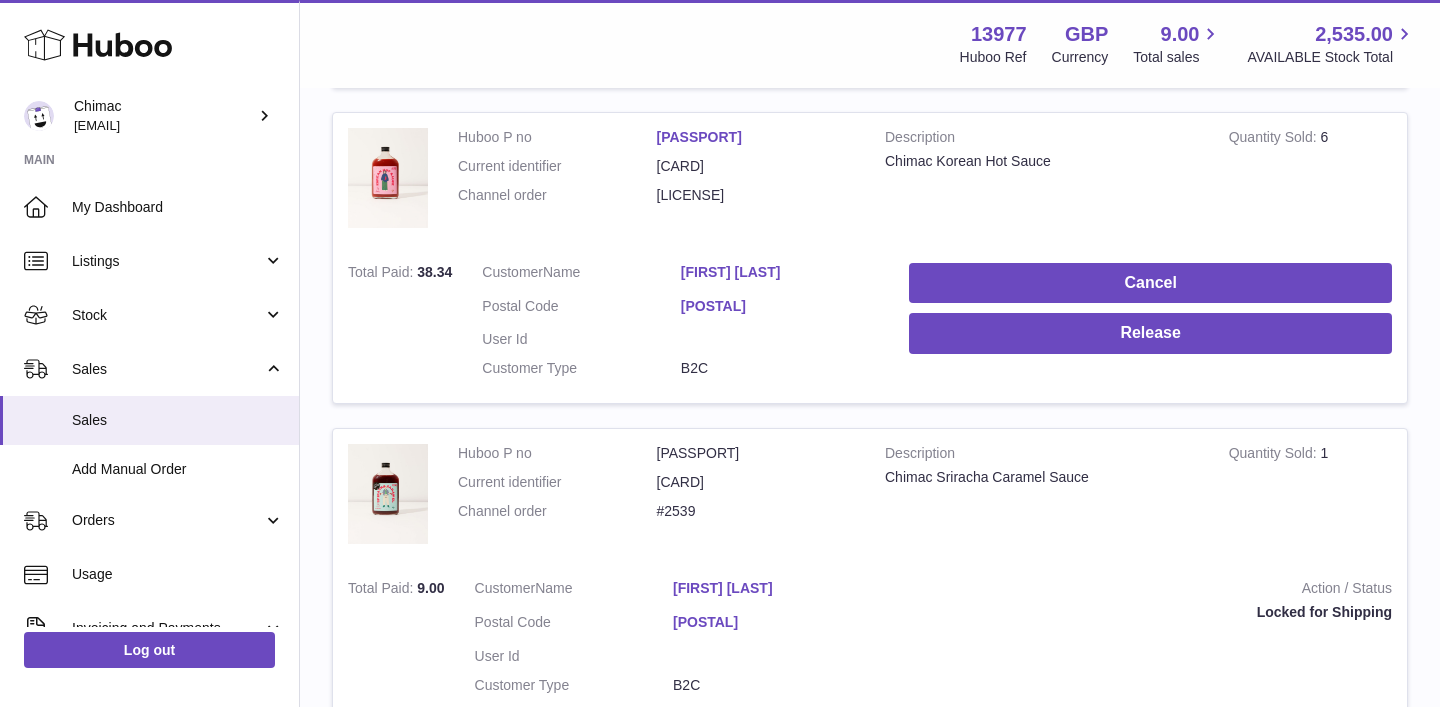 scroll, scrollTop: 945, scrollLeft: 0, axis: vertical 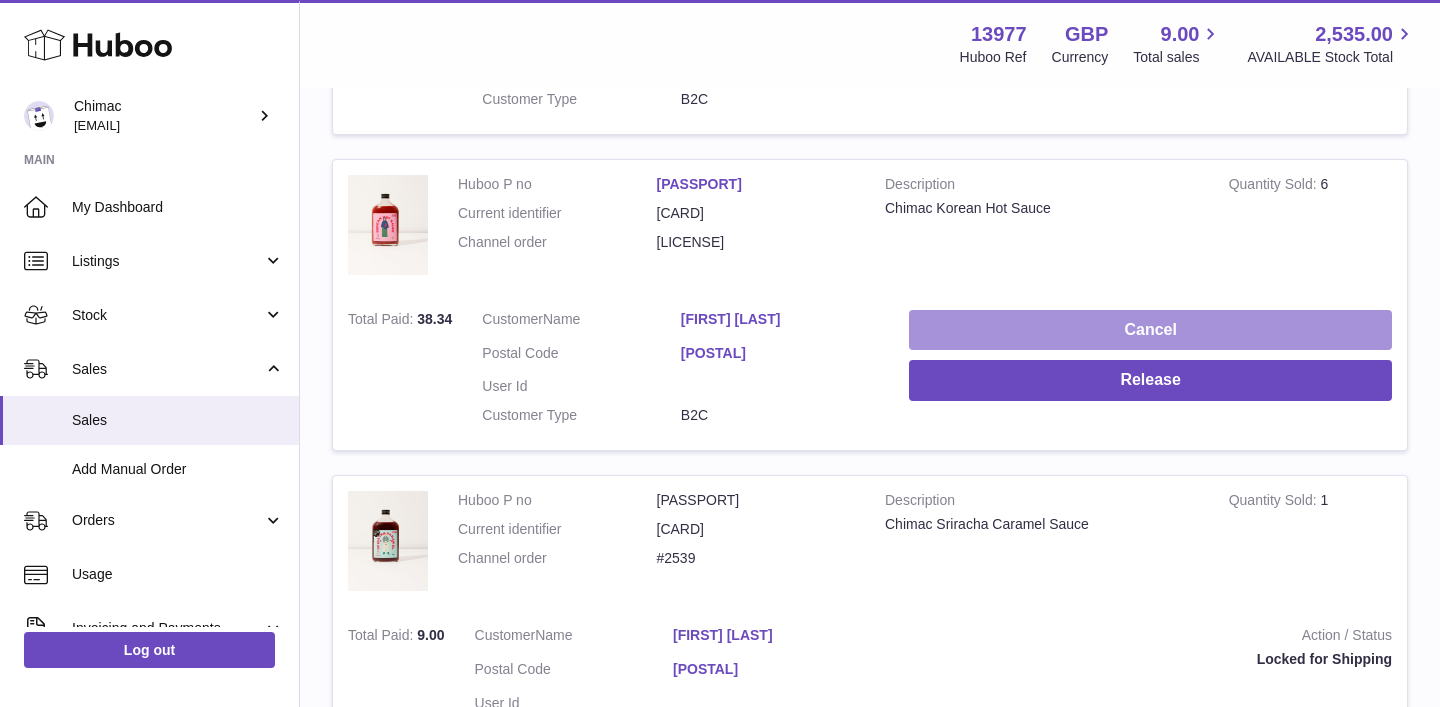 click on "Cancel" at bounding box center (1150, 330) 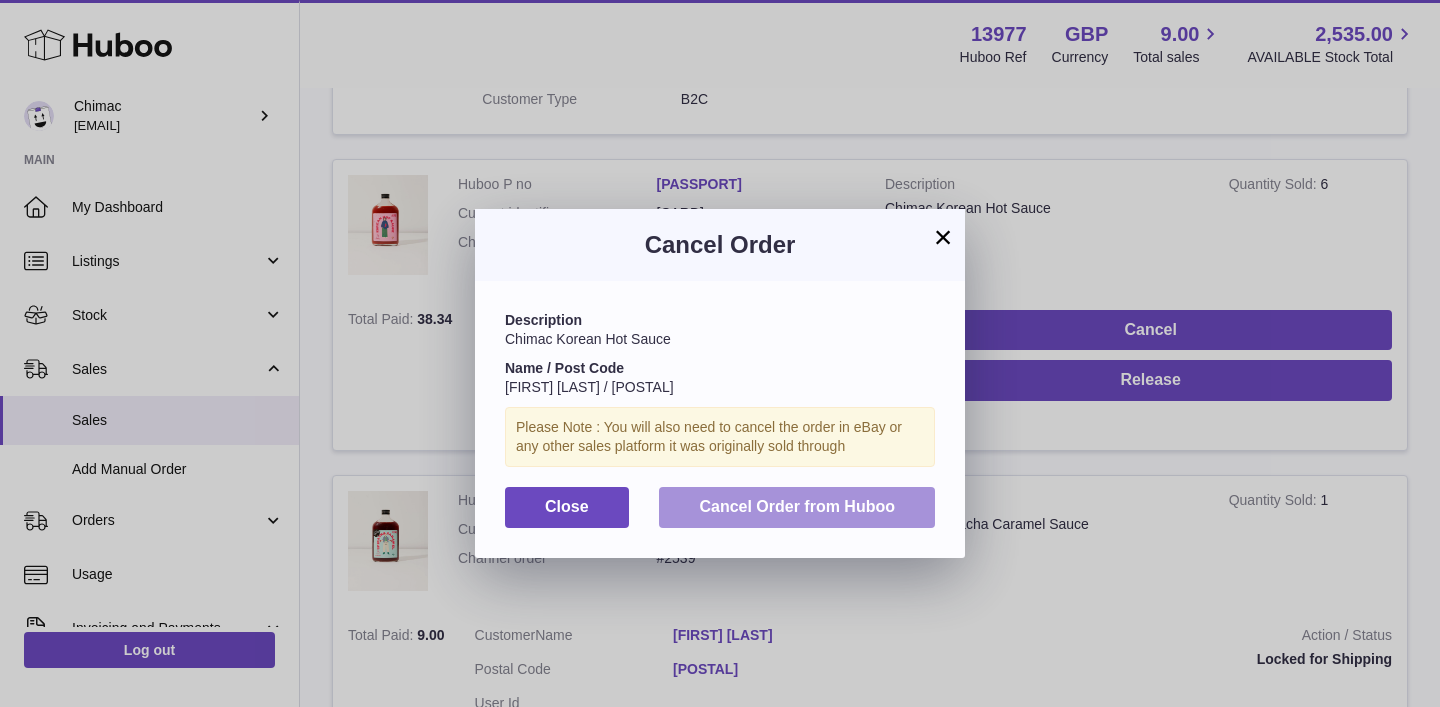 click on "Cancel Order from Huboo" at bounding box center [797, 506] 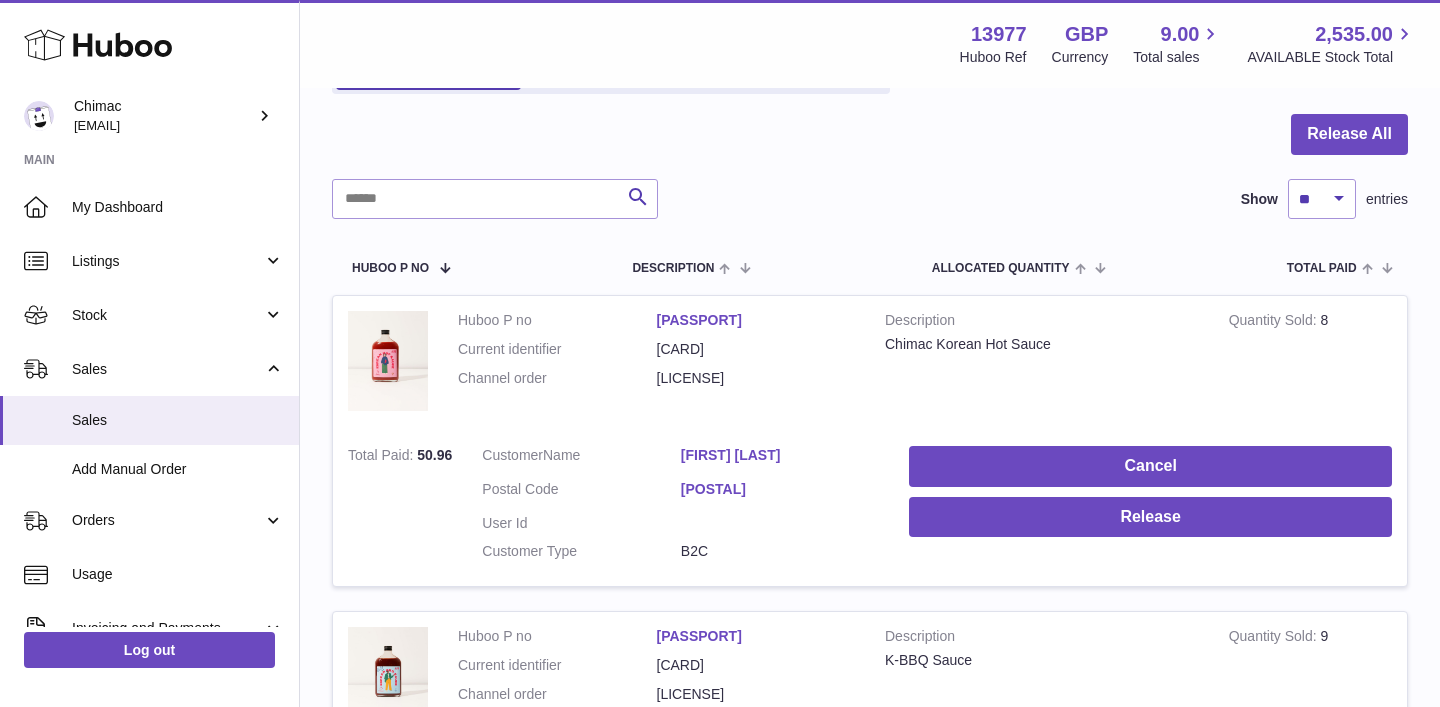 scroll, scrollTop: 129, scrollLeft: 0, axis: vertical 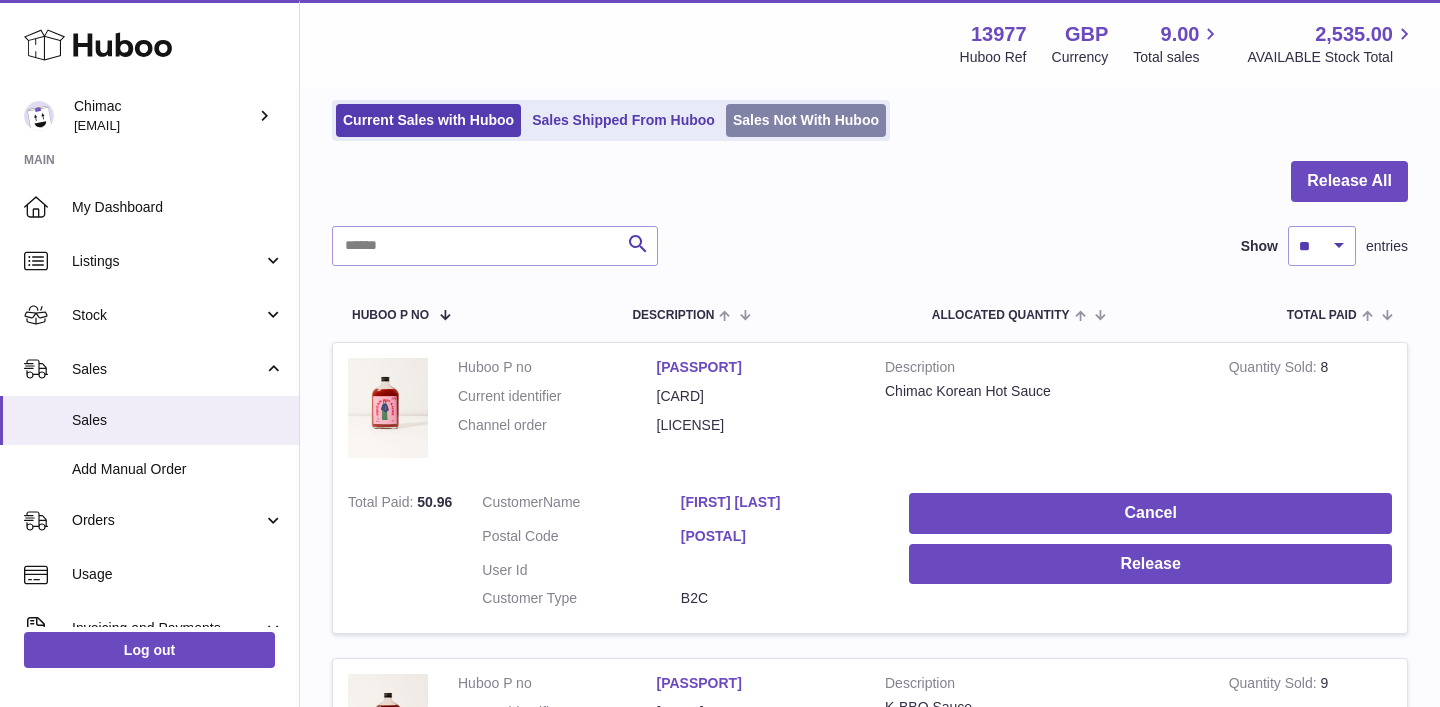 click on "Sales Not With Huboo" at bounding box center (806, 120) 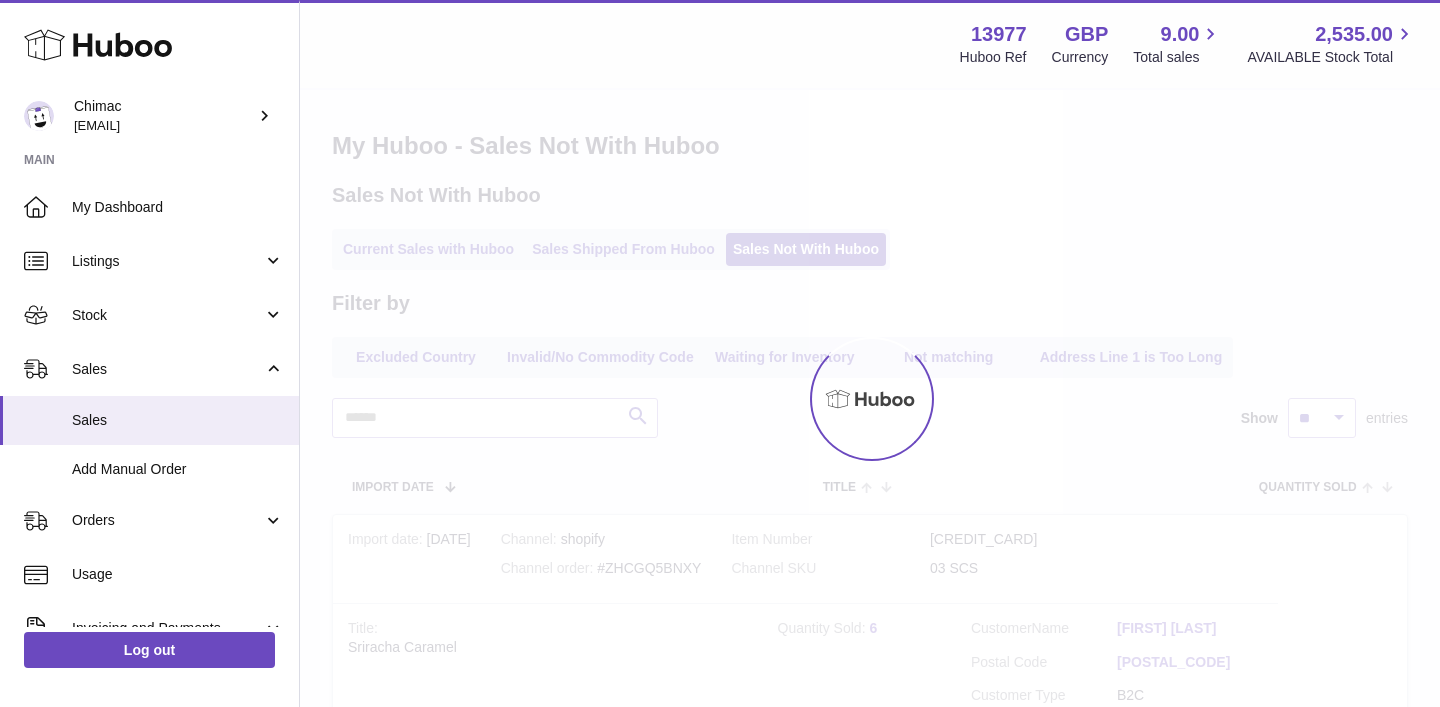 scroll, scrollTop: 0, scrollLeft: 0, axis: both 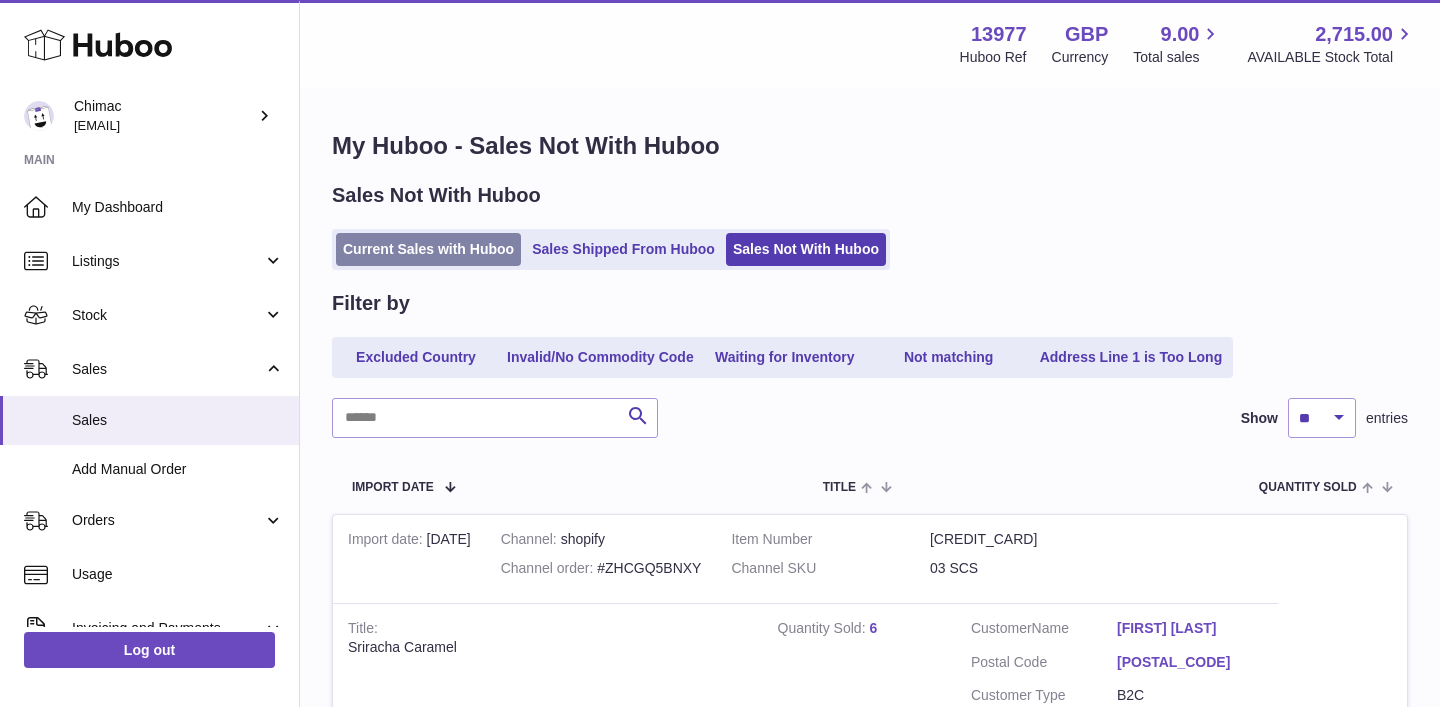 click on "Current Sales with Huboo" at bounding box center [428, 249] 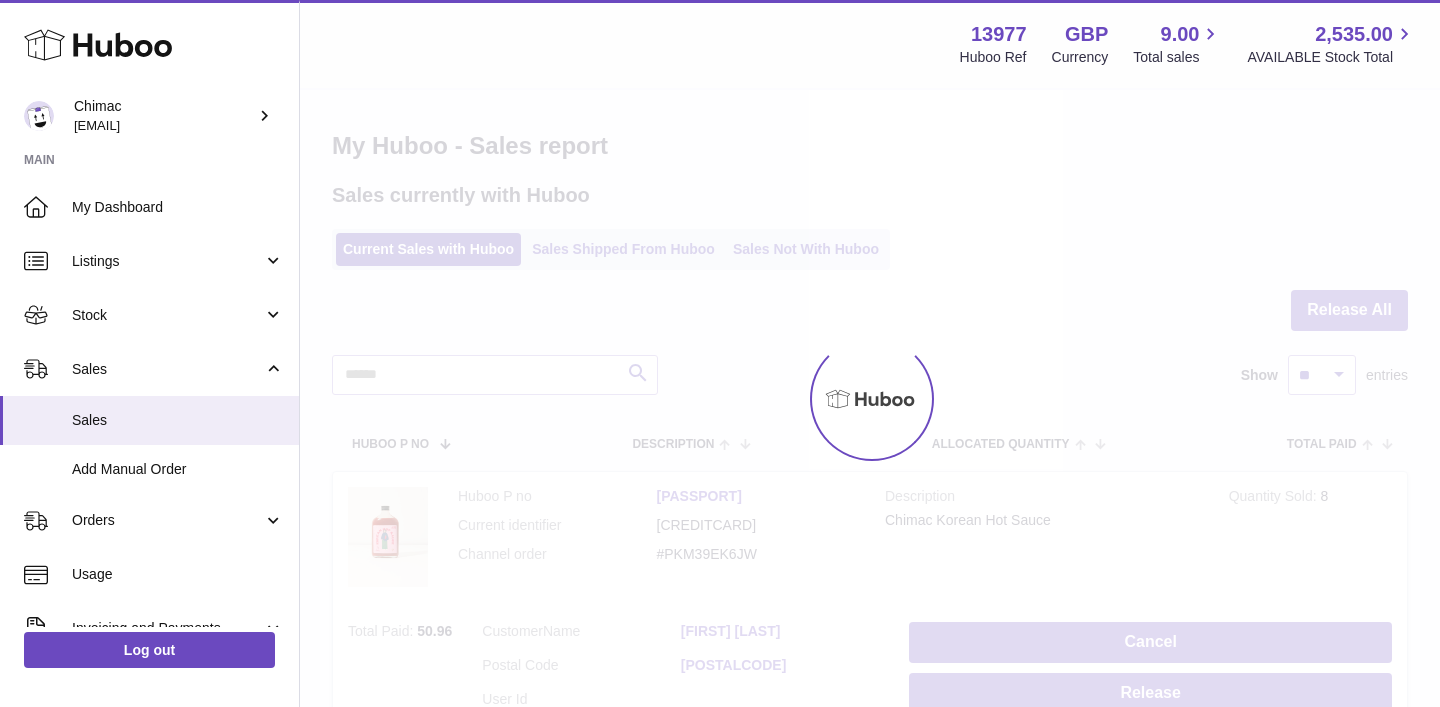 scroll, scrollTop: 0, scrollLeft: 0, axis: both 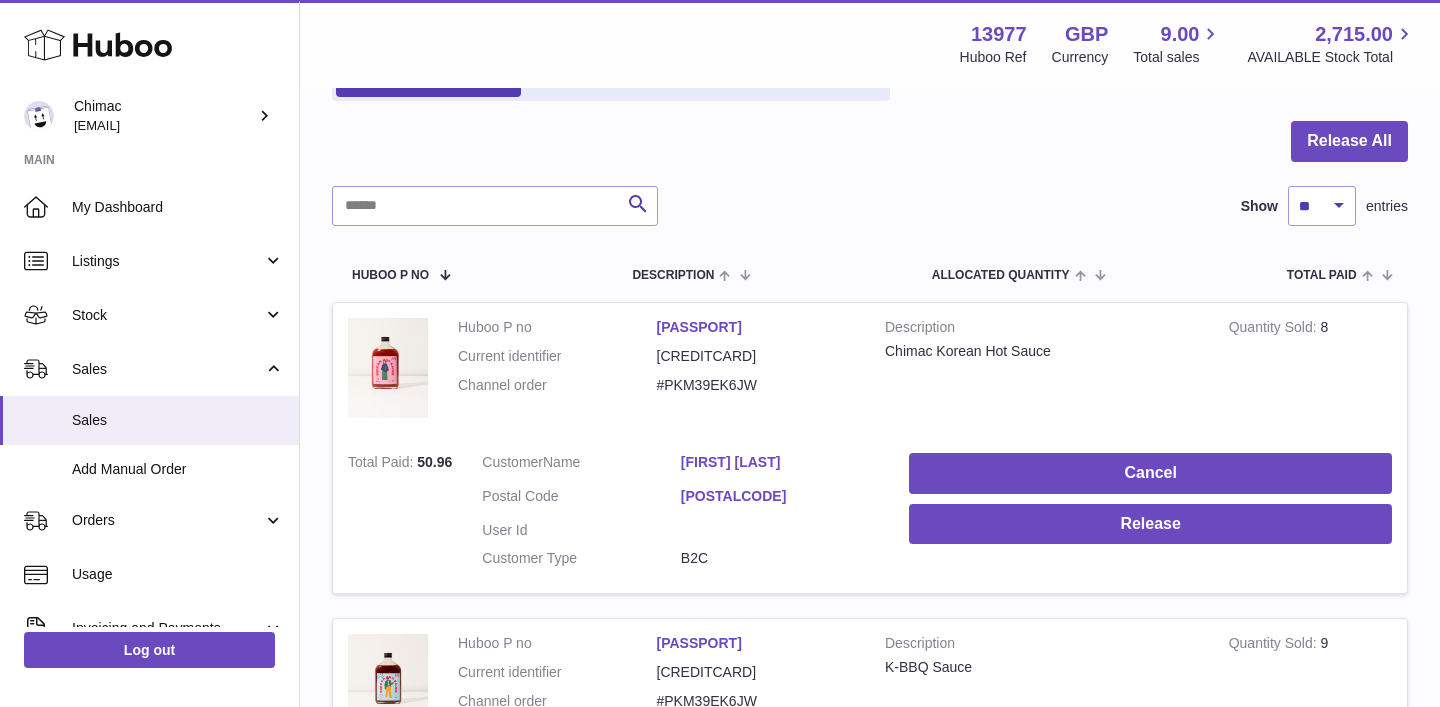 click on "Cancel
Release" at bounding box center [1150, 516] 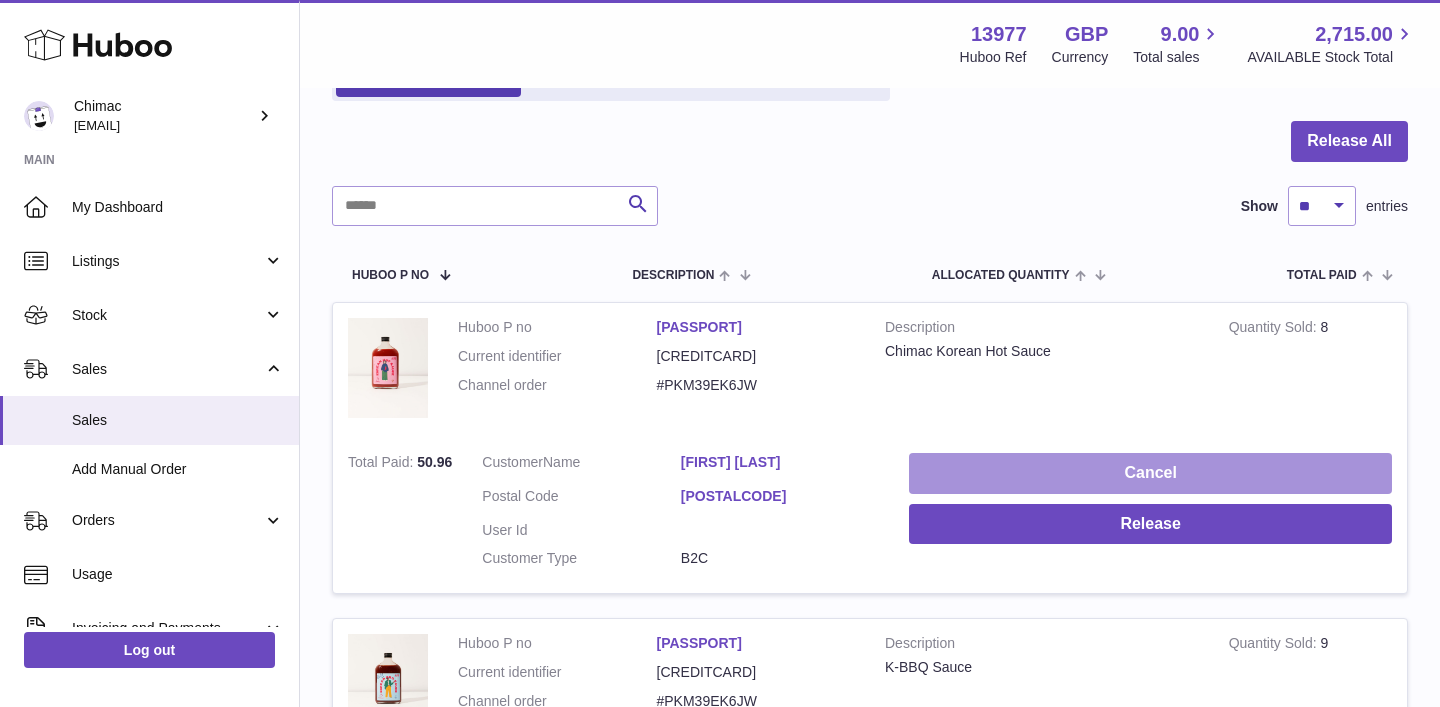 click on "Cancel" at bounding box center (1150, 473) 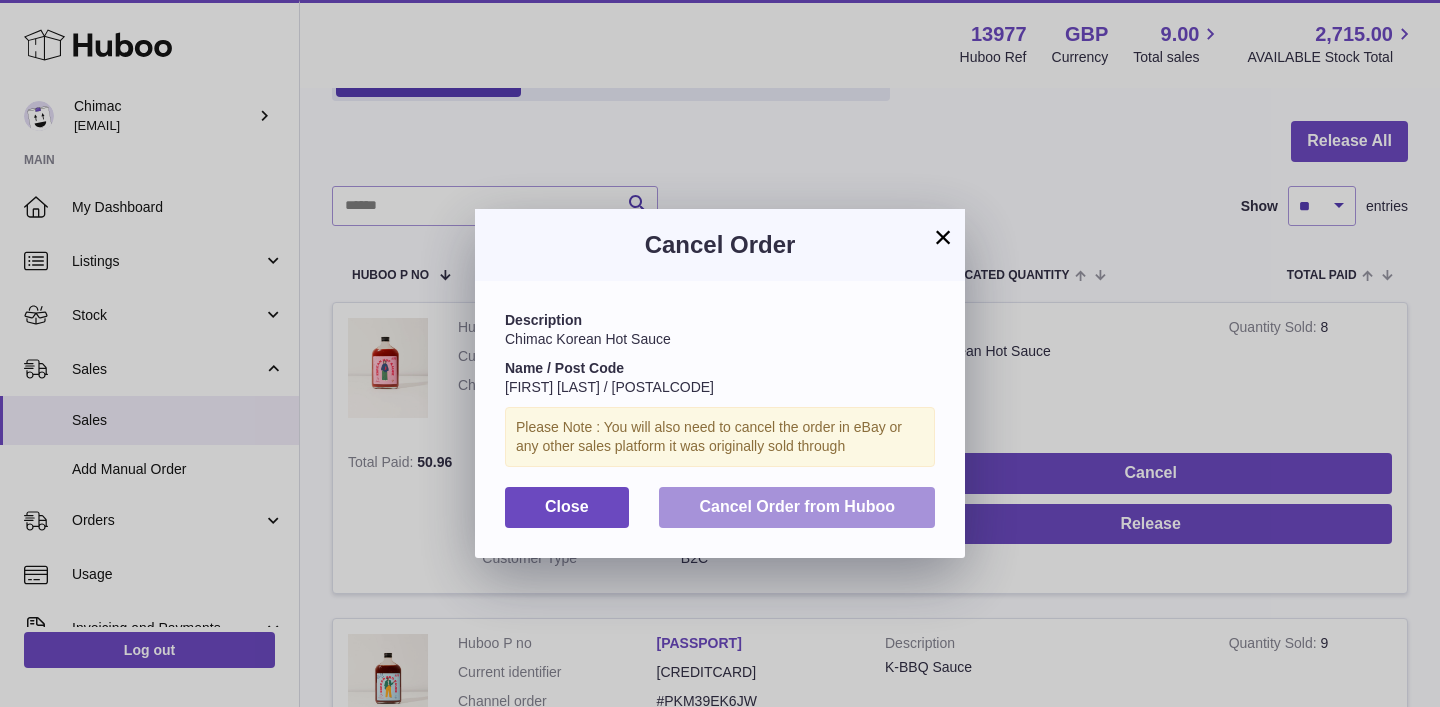 click on "Cancel Order from Huboo" at bounding box center [797, 506] 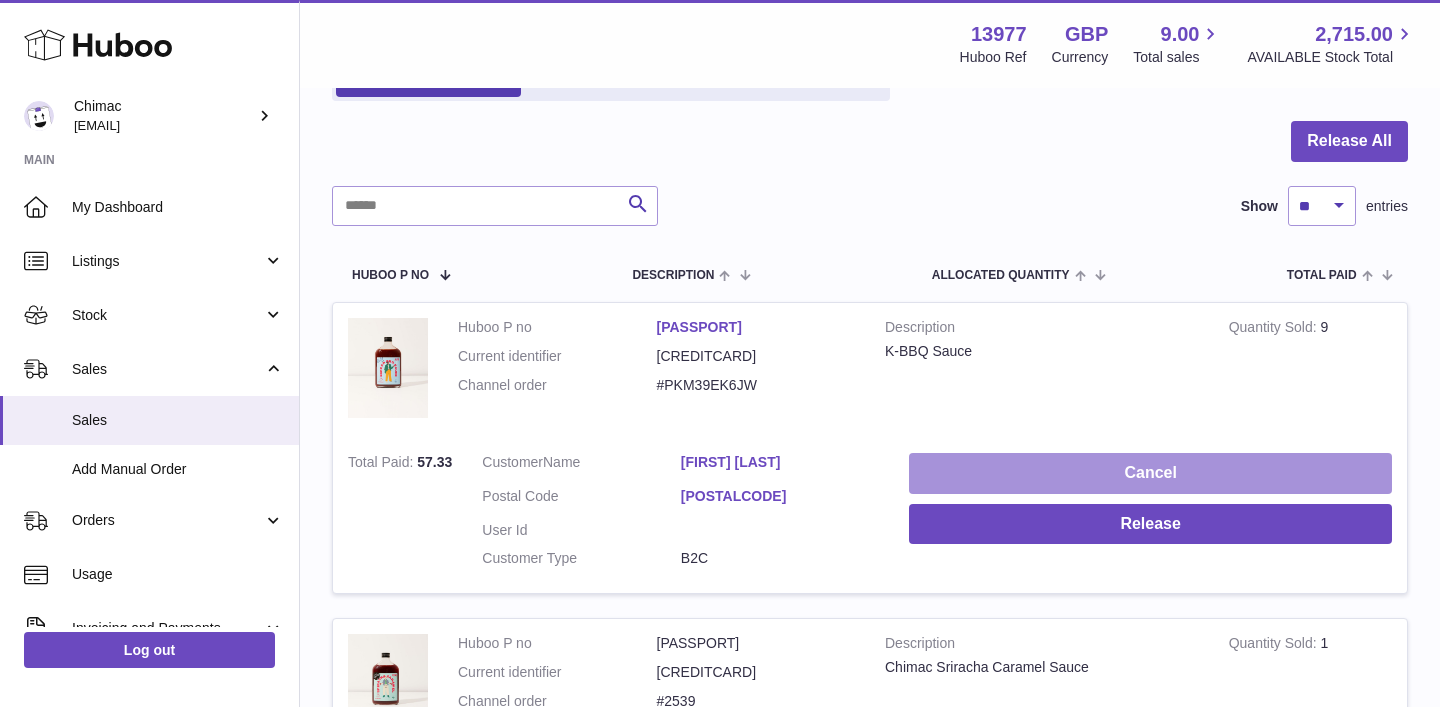 click on "Cancel" at bounding box center (1150, 473) 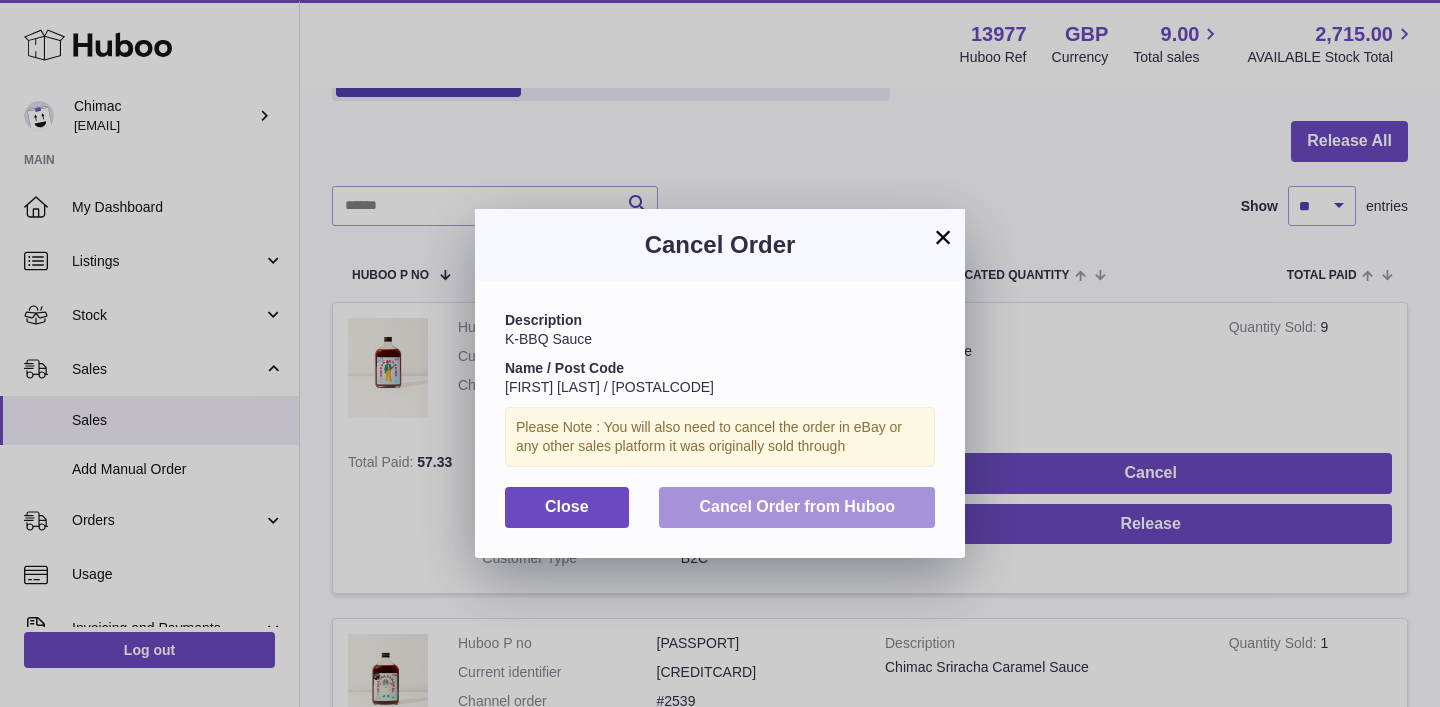 click on "Cancel Order from Huboo" at bounding box center (797, 506) 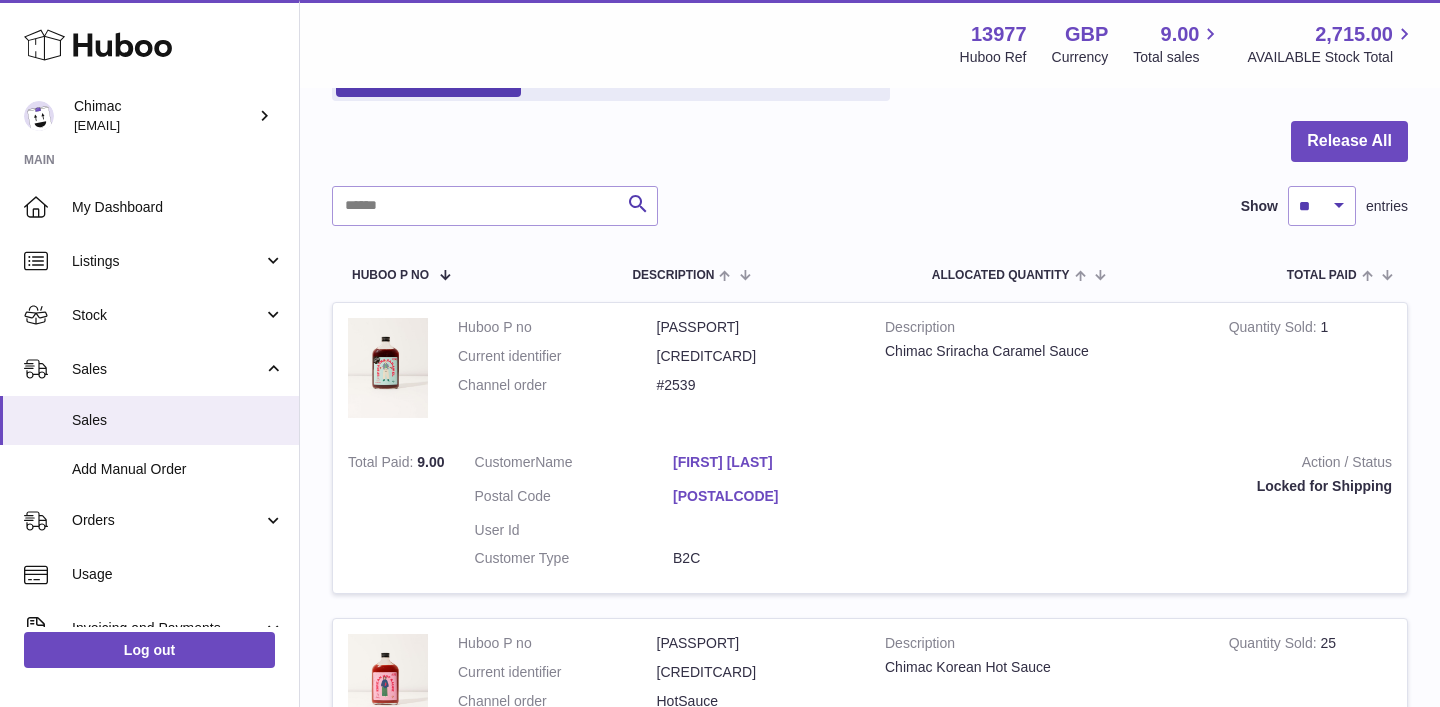 scroll, scrollTop: 0, scrollLeft: 0, axis: both 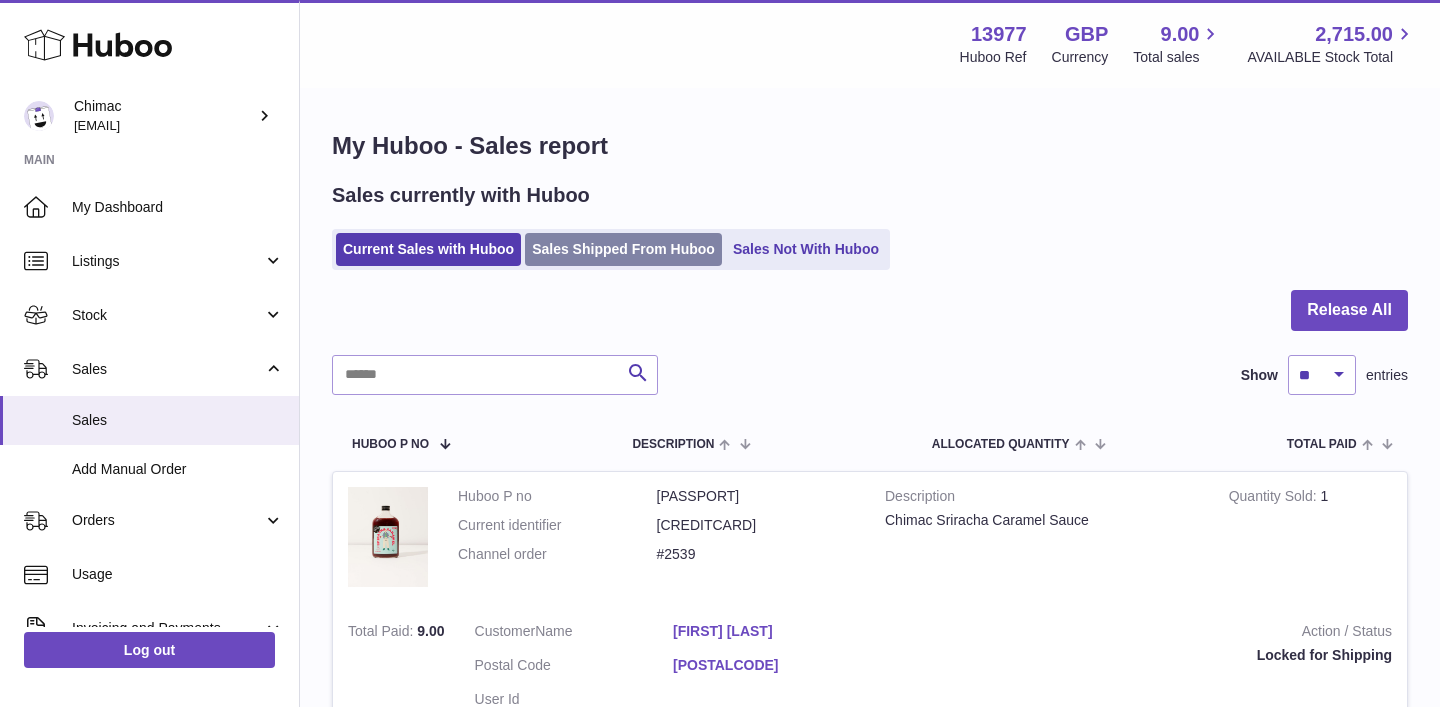 click on "Sales Shipped From Huboo" at bounding box center (623, 249) 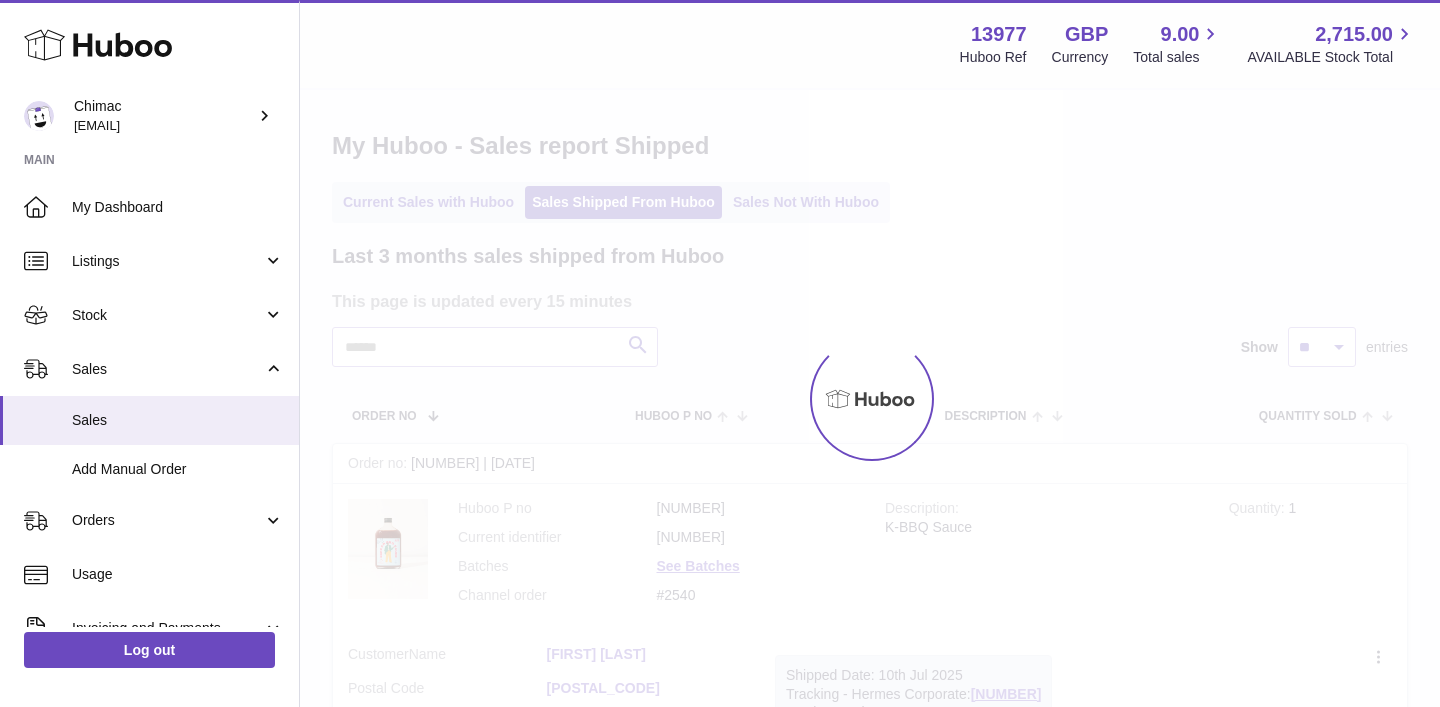 scroll, scrollTop: 0, scrollLeft: 0, axis: both 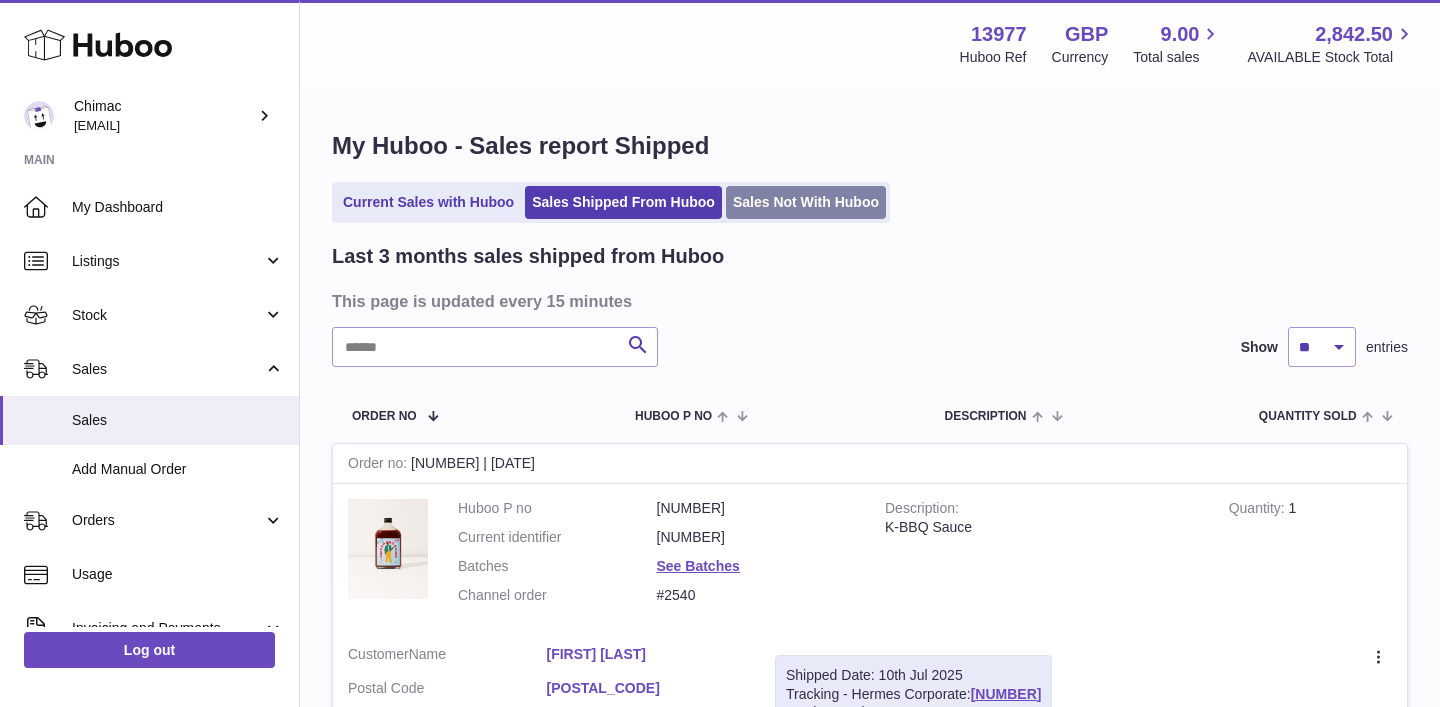click on "Sales Not With Huboo" at bounding box center (806, 202) 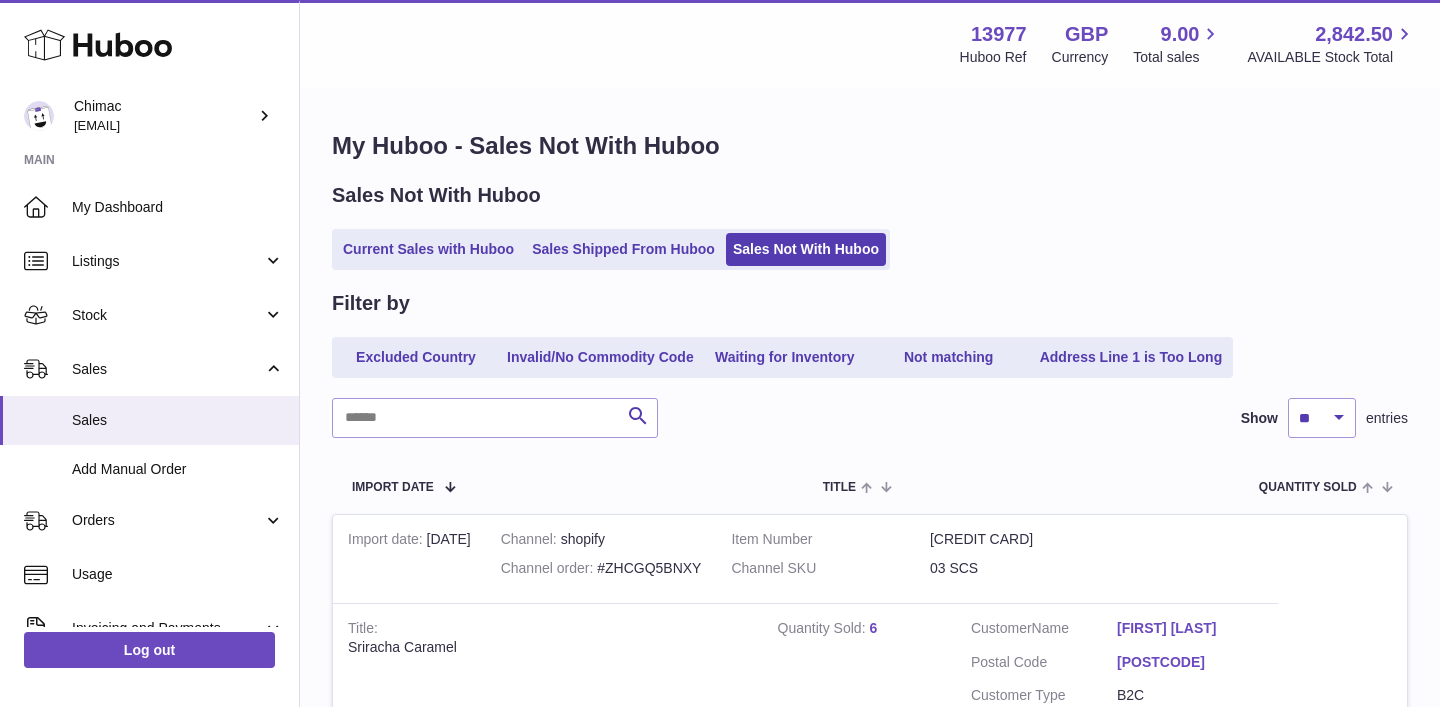 scroll, scrollTop: 0, scrollLeft: 0, axis: both 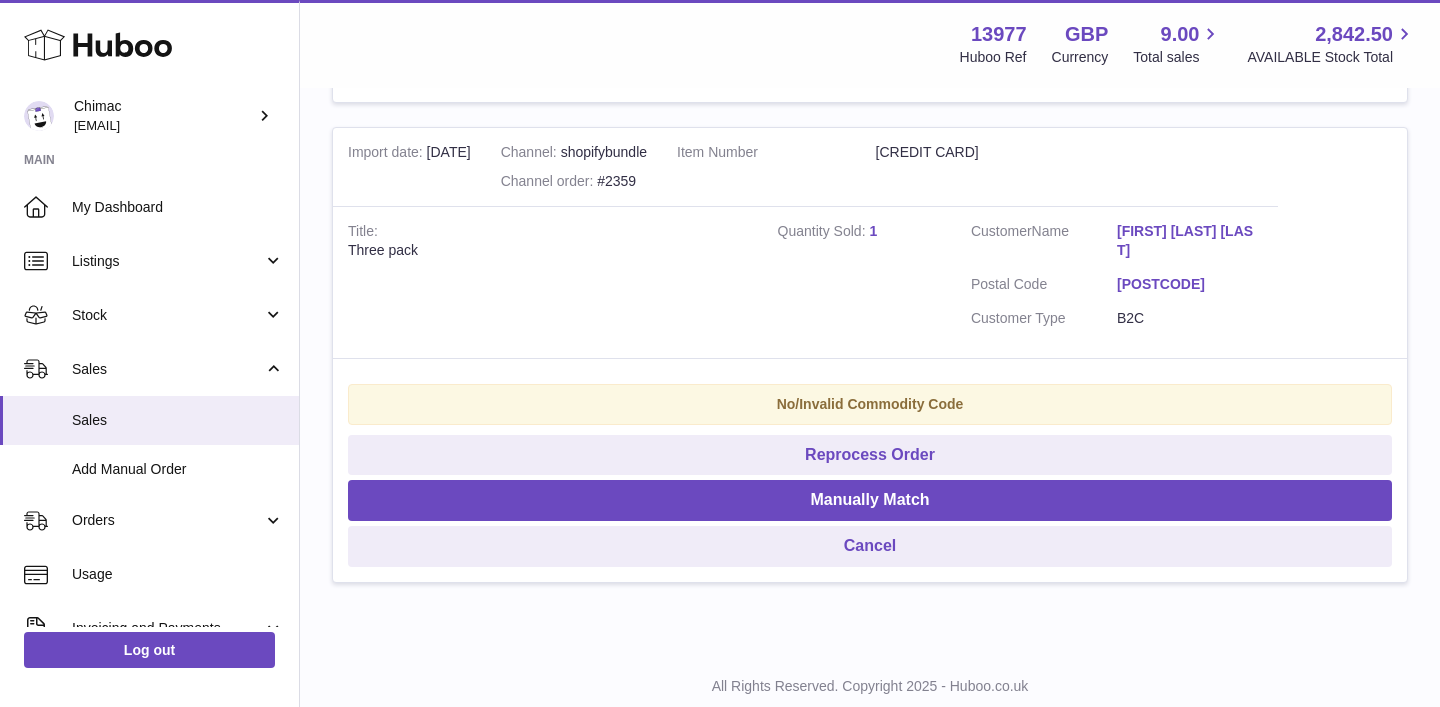 click on "[FIRST] [LAST] [LAST]" at bounding box center (1190, 241) 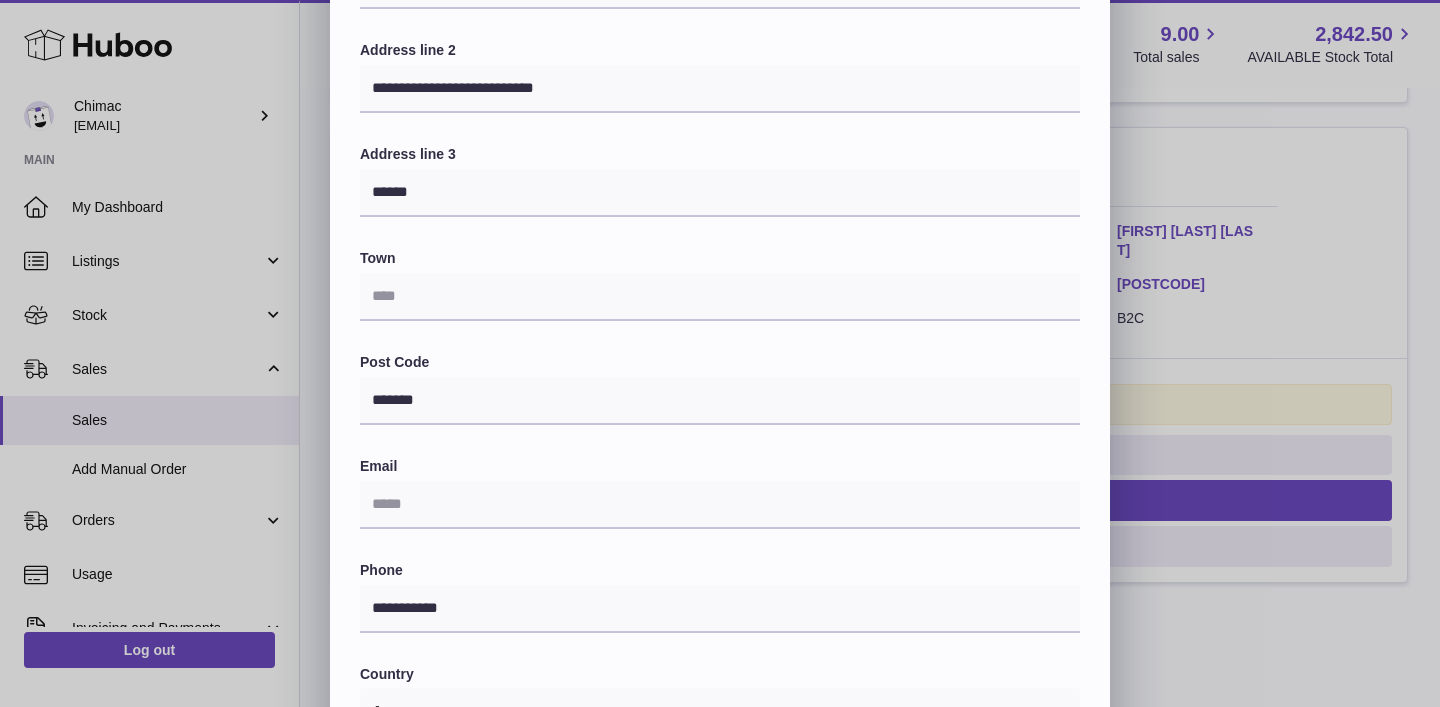scroll, scrollTop: 495, scrollLeft: 0, axis: vertical 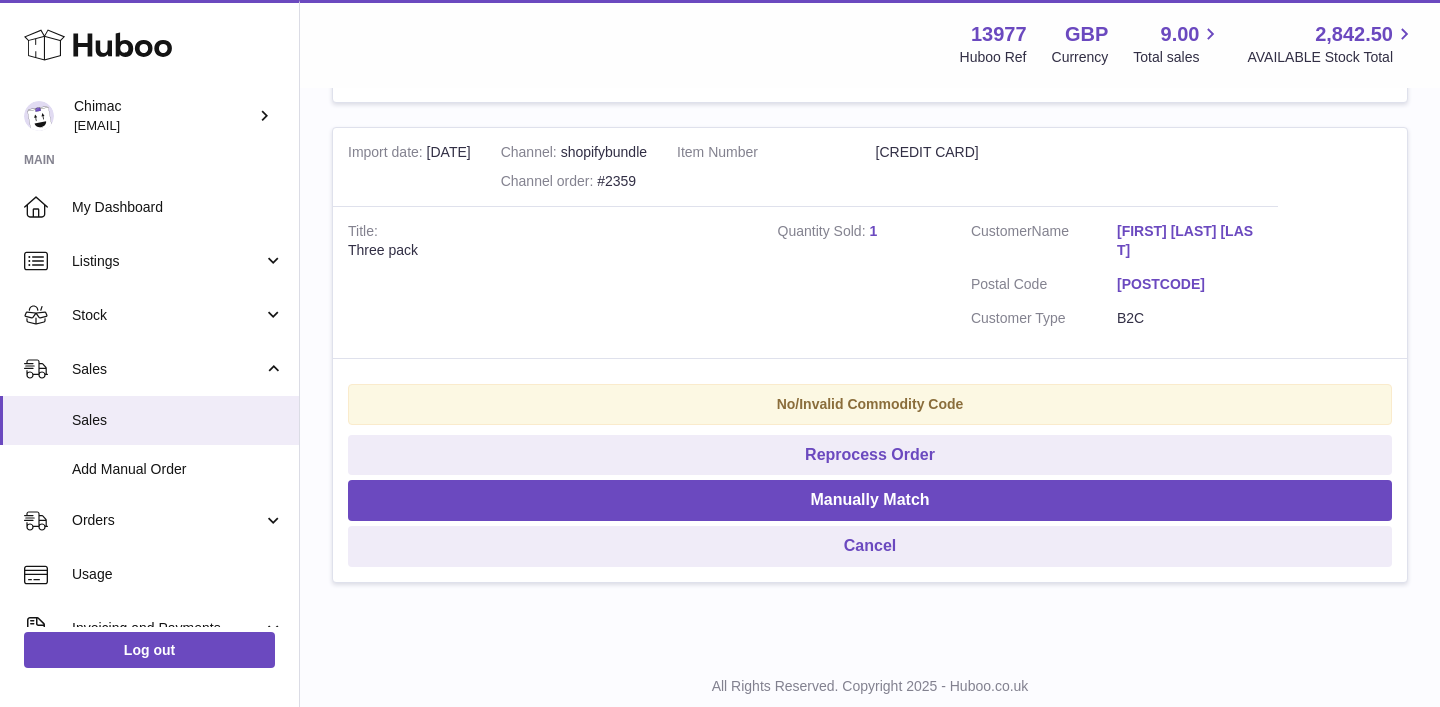click at bounding box center [720, 353] 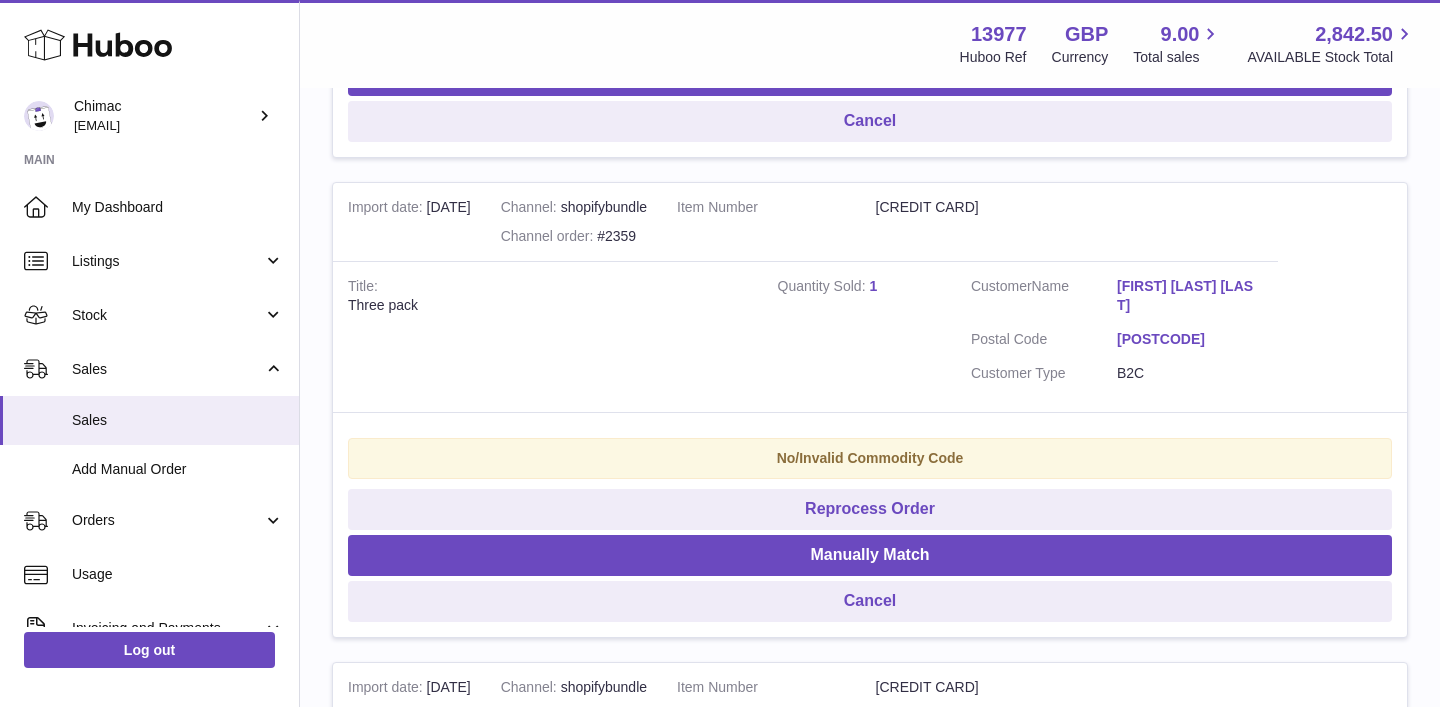 scroll, scrollTop: 3639, scrollLeft: 0, axis: vertical 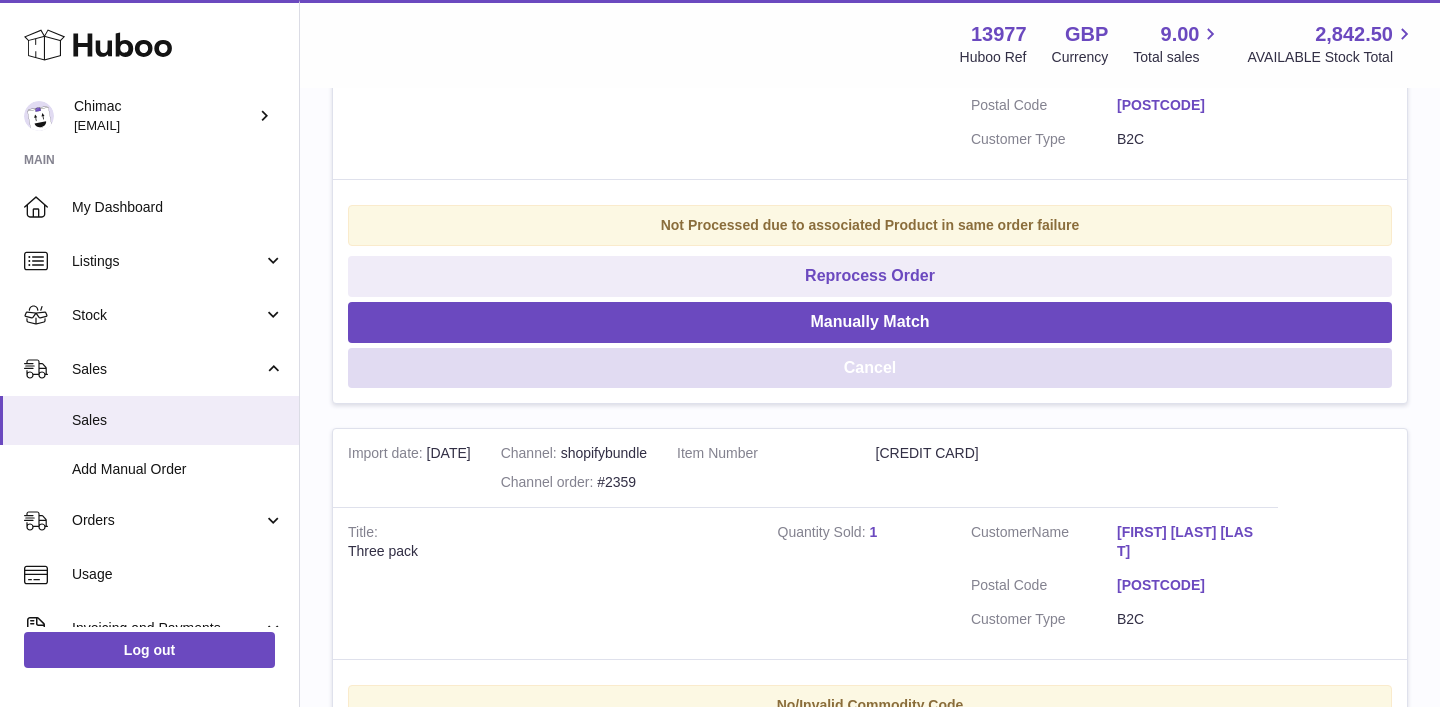 click on "Cancel" at bounding box center (870, 368) 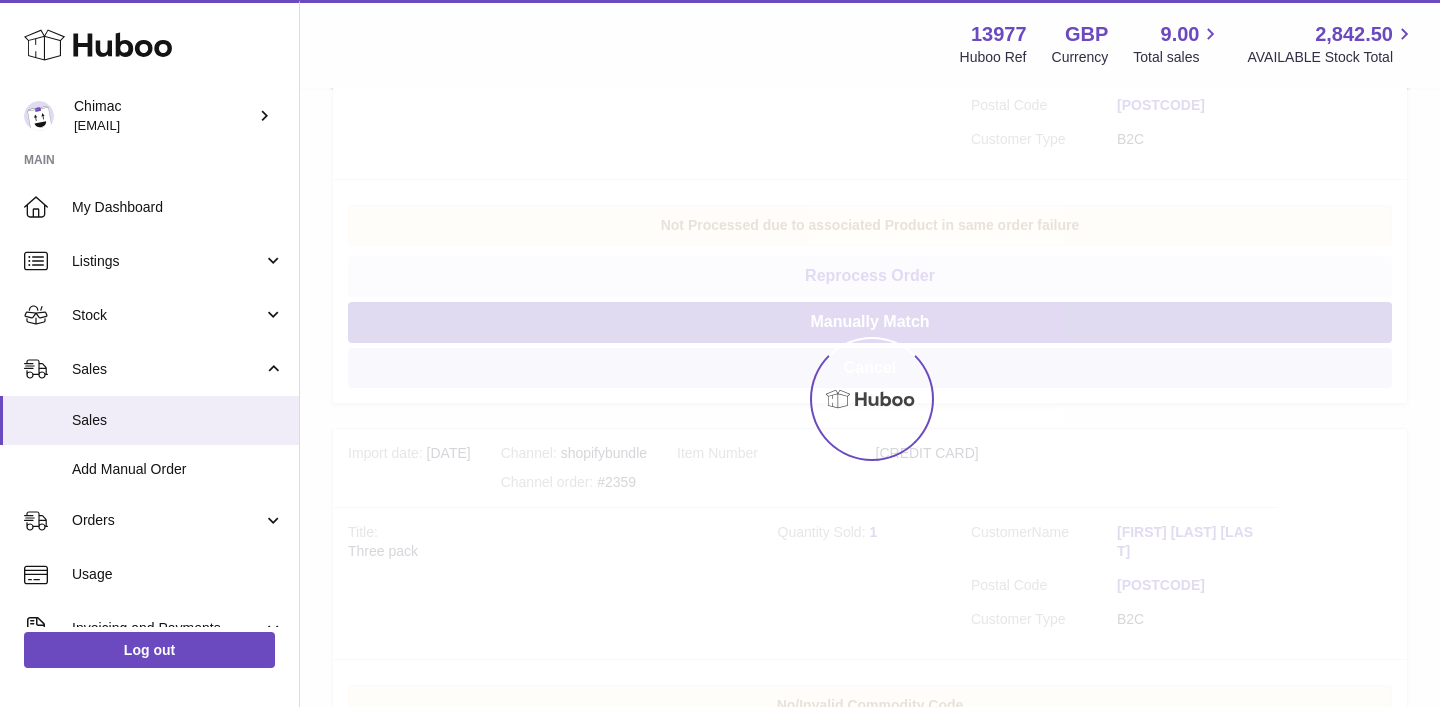 scroll, scrollTop: 3518, scrollLeft: 0, axis: vertical 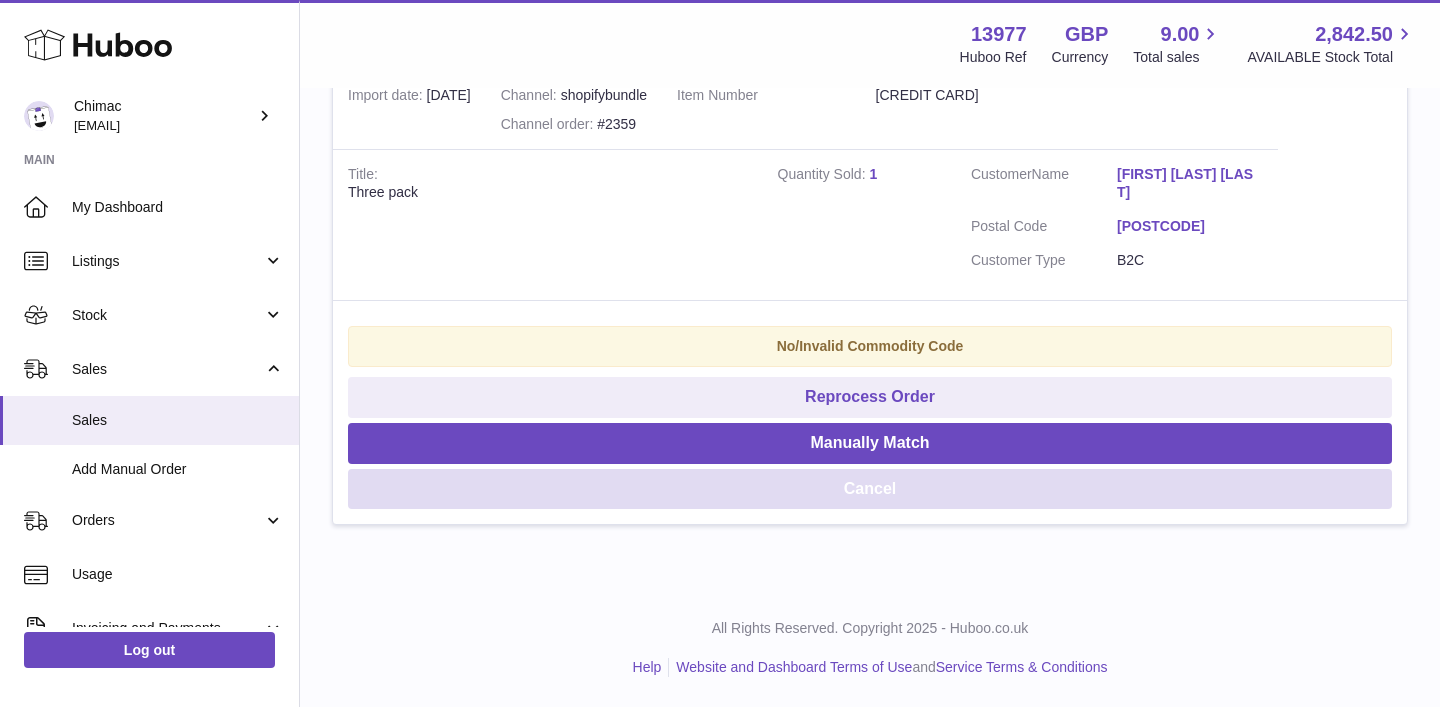 click on "Cancel" at bounding box center (870, 489) 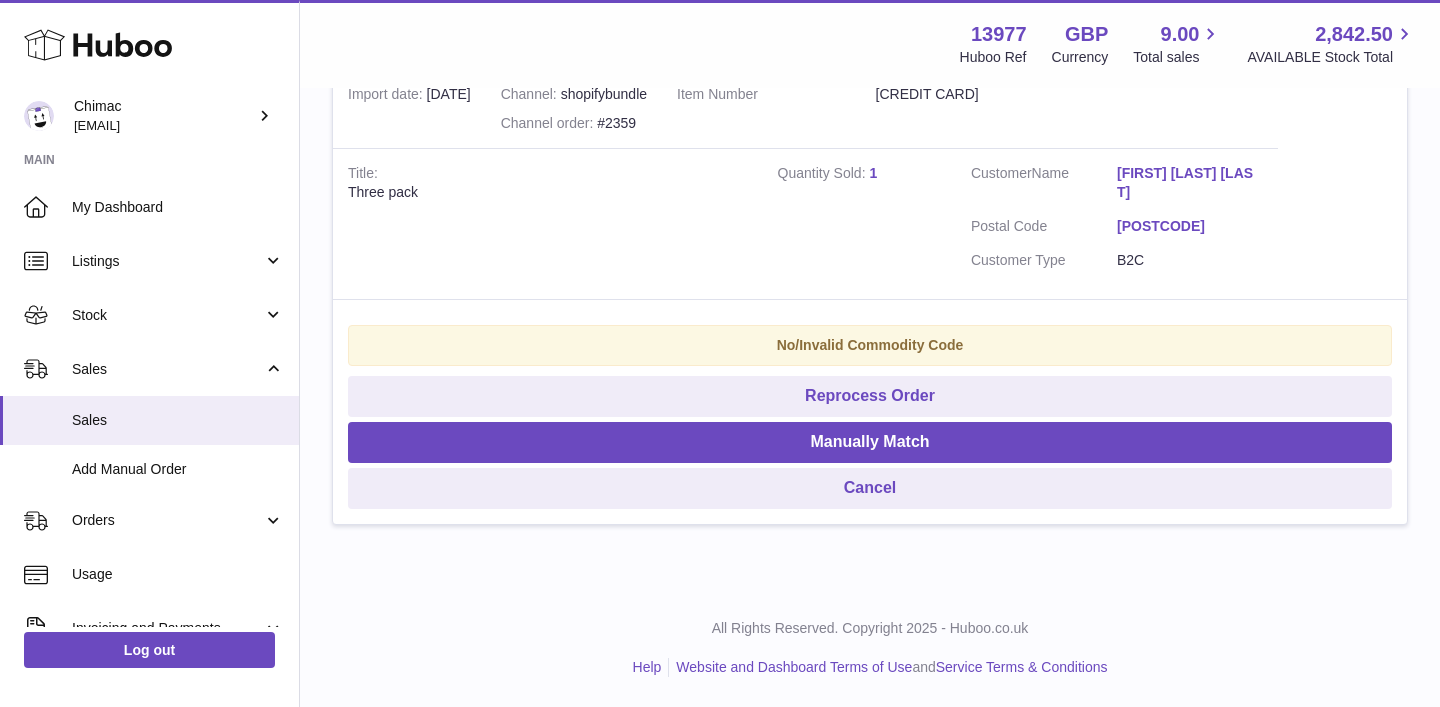 scroll, scrollTop: 3039, scrollLeft: 0, axis: vertical 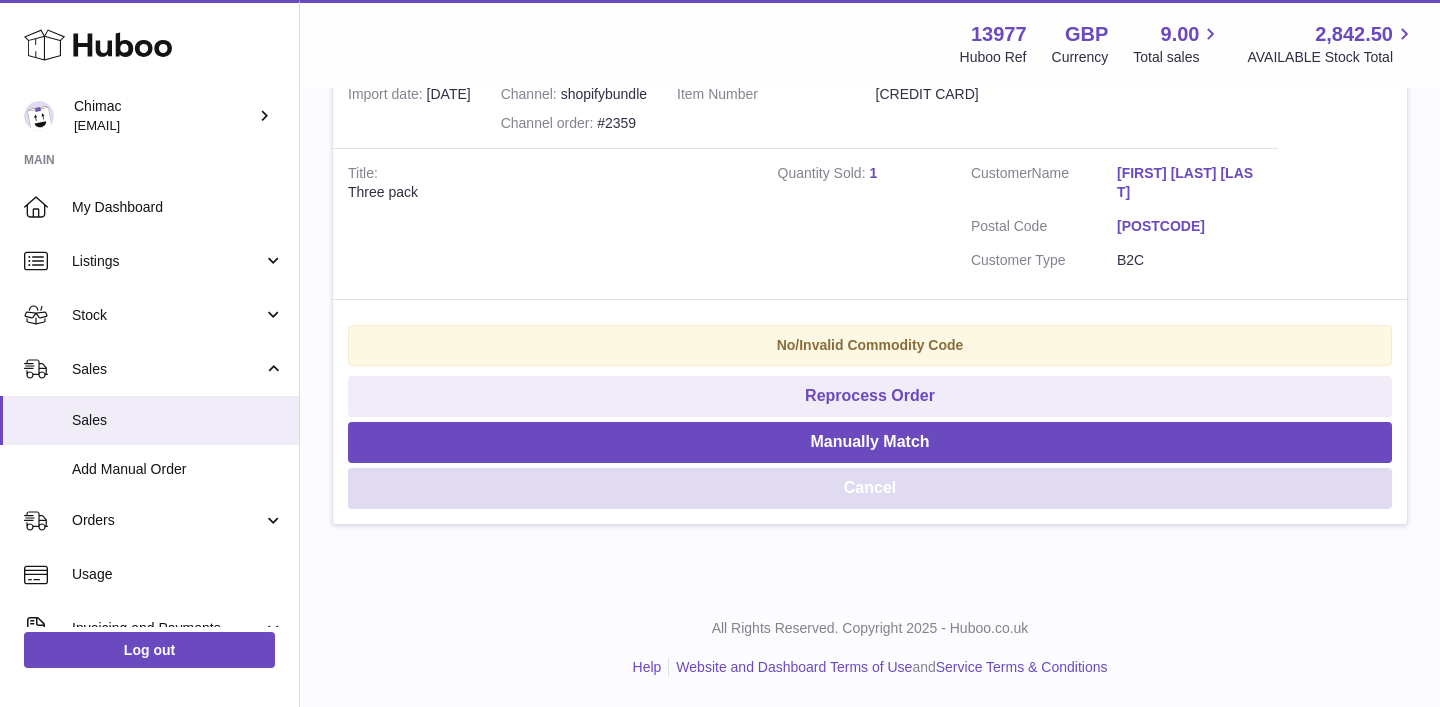 click on "Cancel" at bounding box center (870, 488) 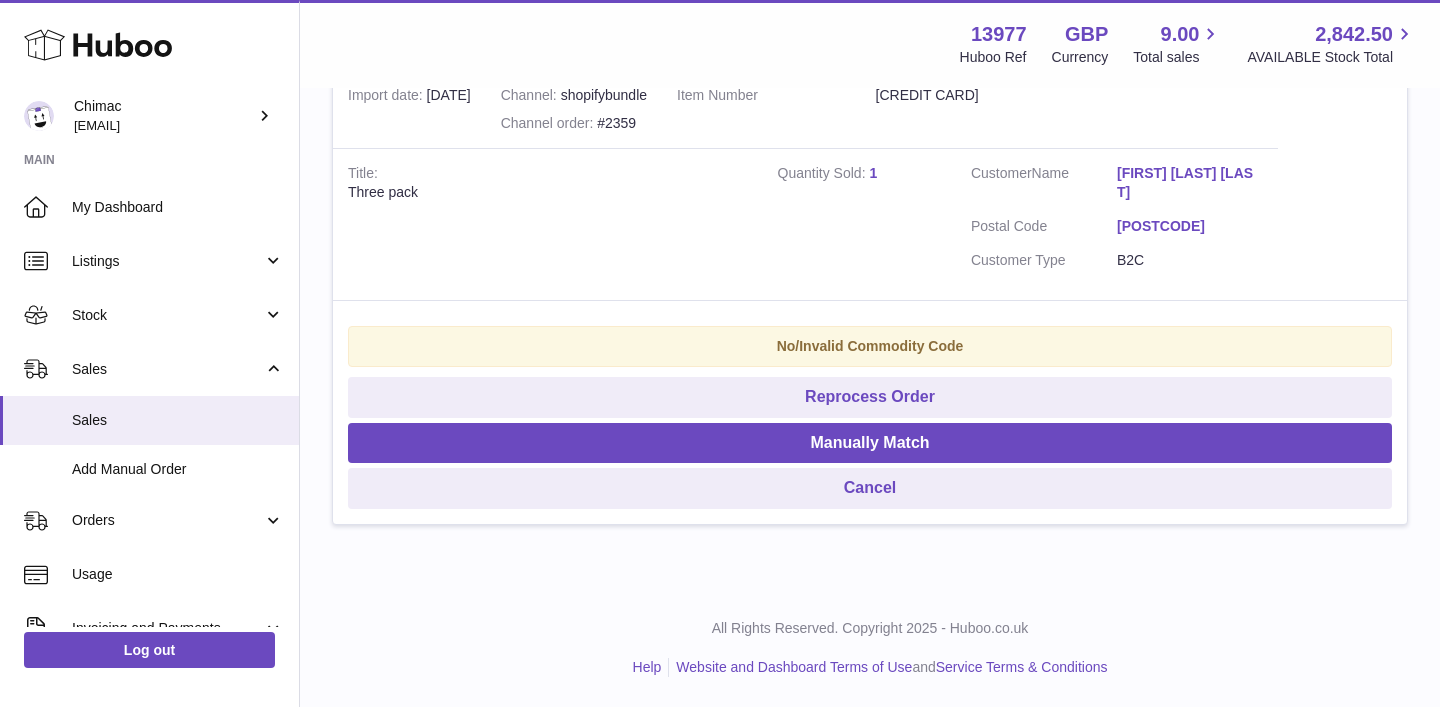 scroll, scrollTop: 2559, scrollLeft: 0, axis: vertical 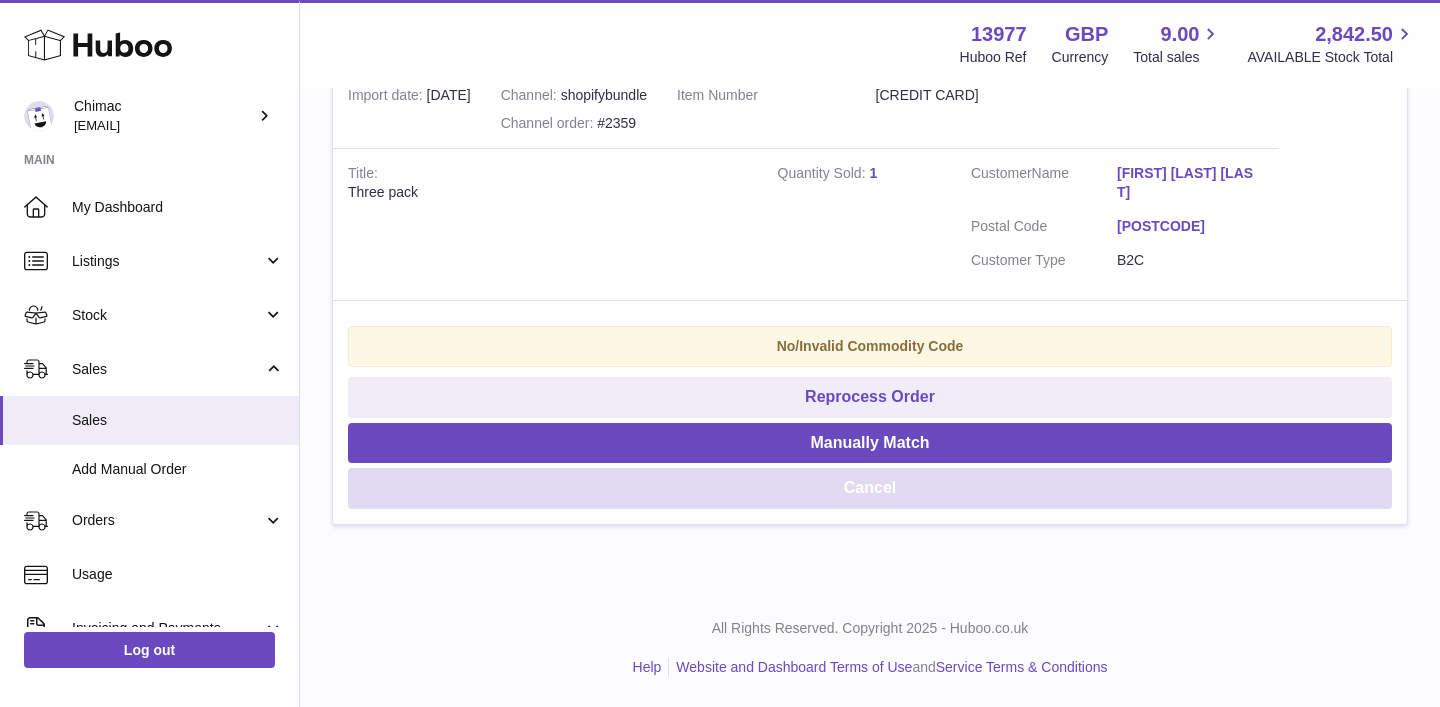 click on "Cancel" at bounding box center (870, 488) 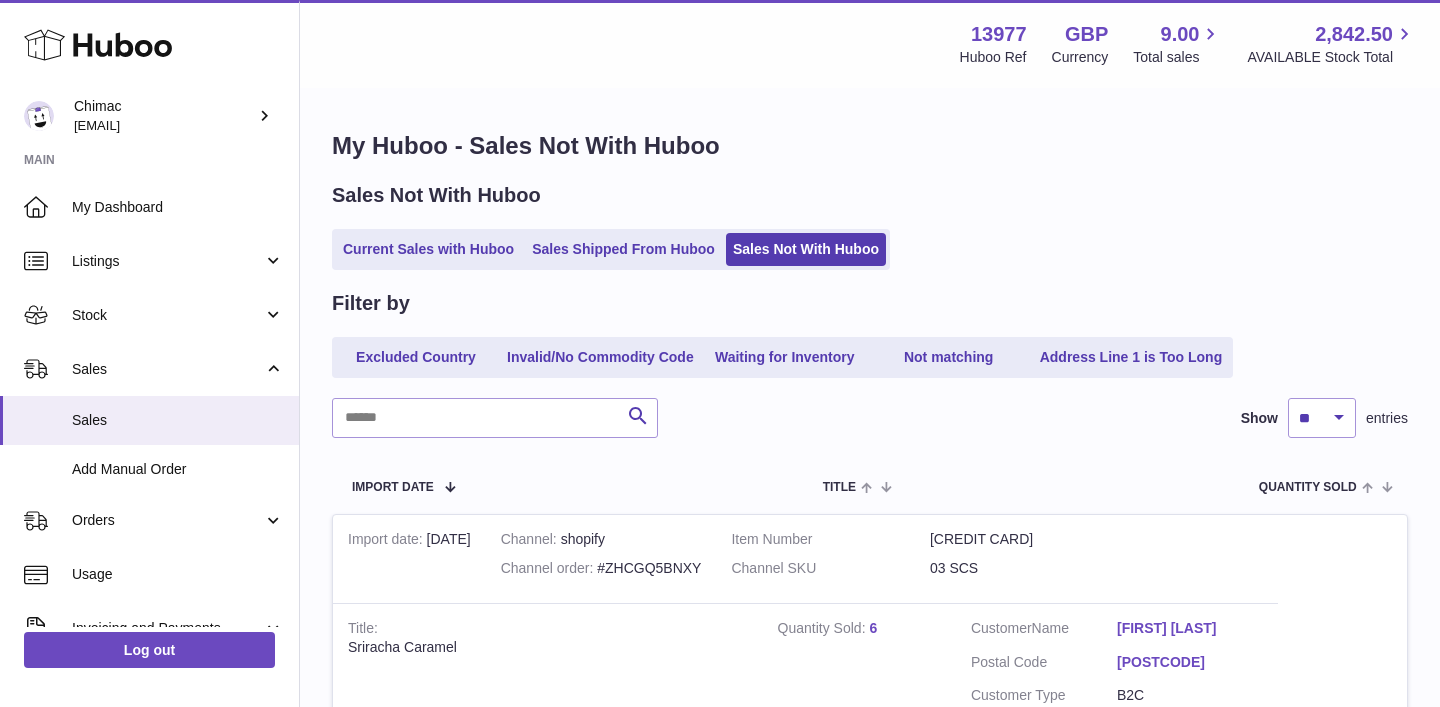 scroll, scrollTop: 264, scrollLeft: 0, axis: vertical 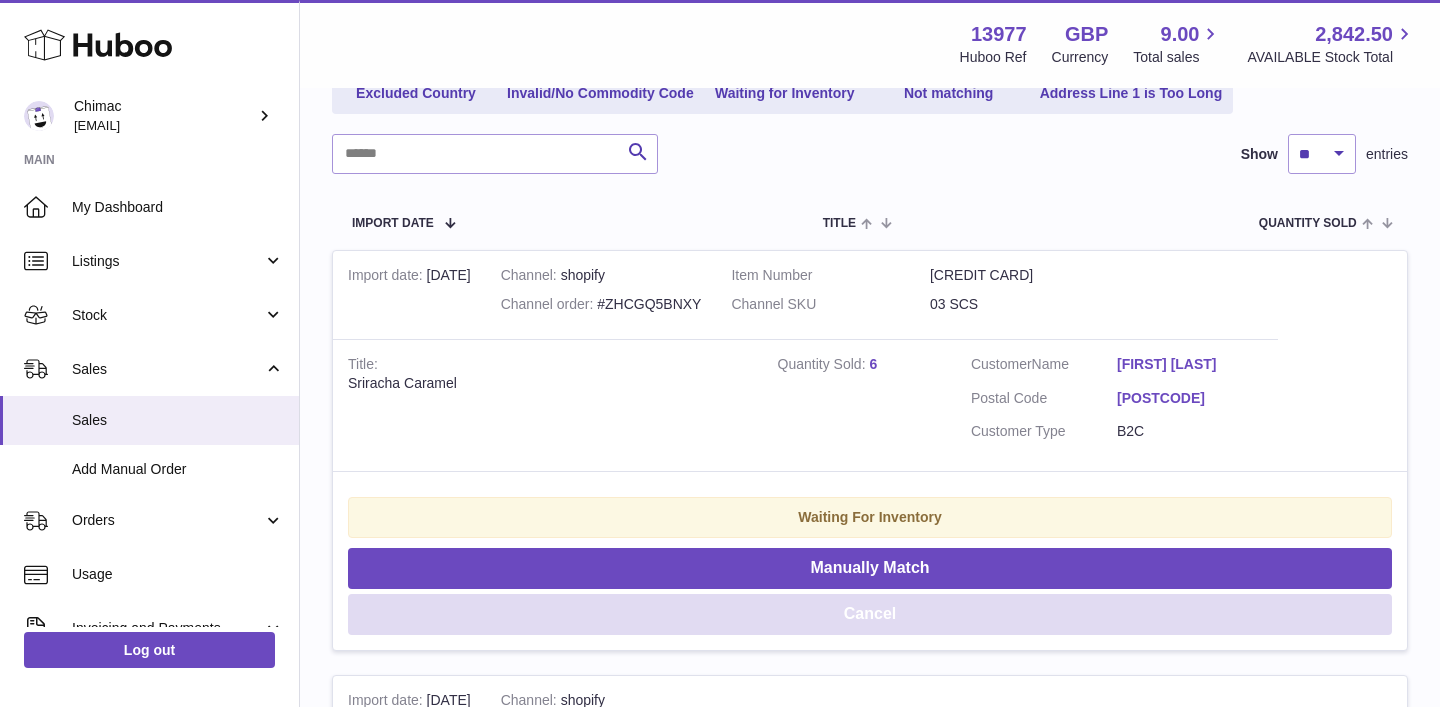 click on "Cancel" at bounding box center [870, 614] 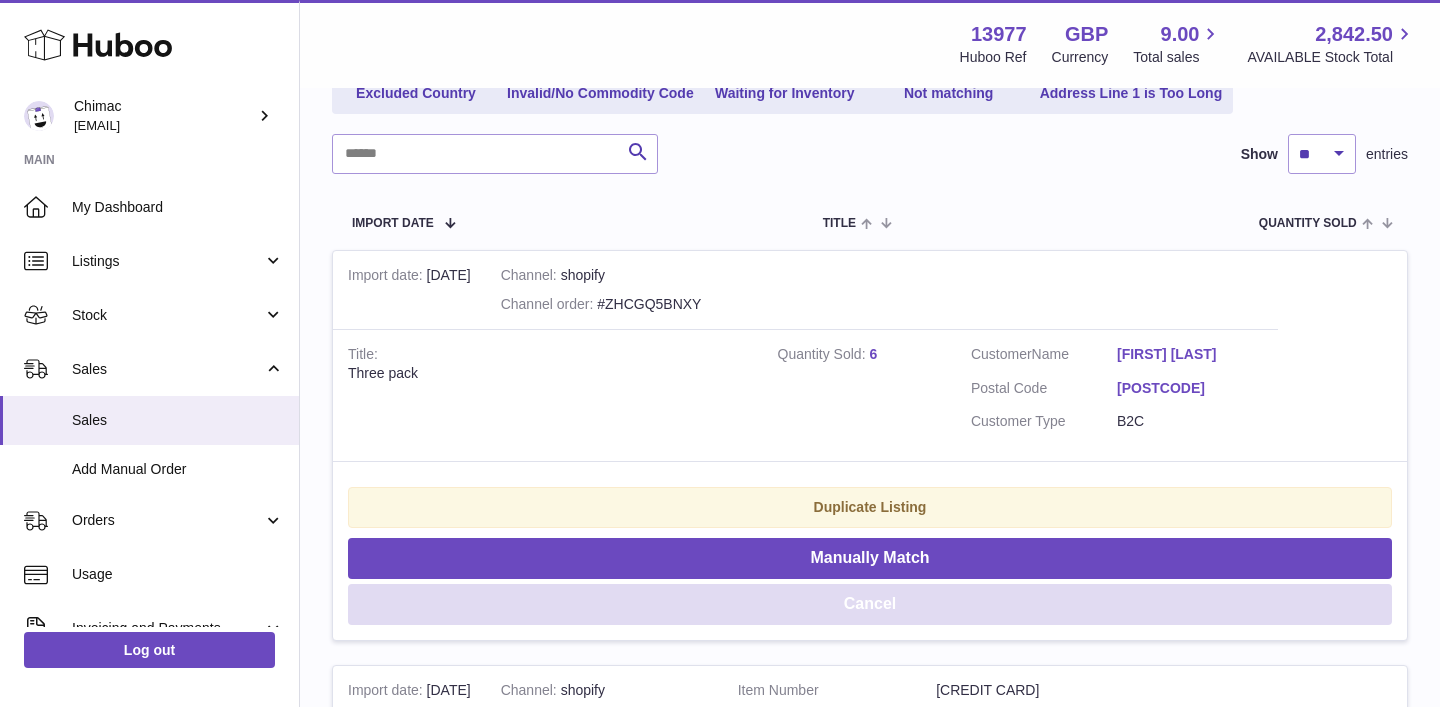 click on "Cancel" at bounding box center [870, 604] 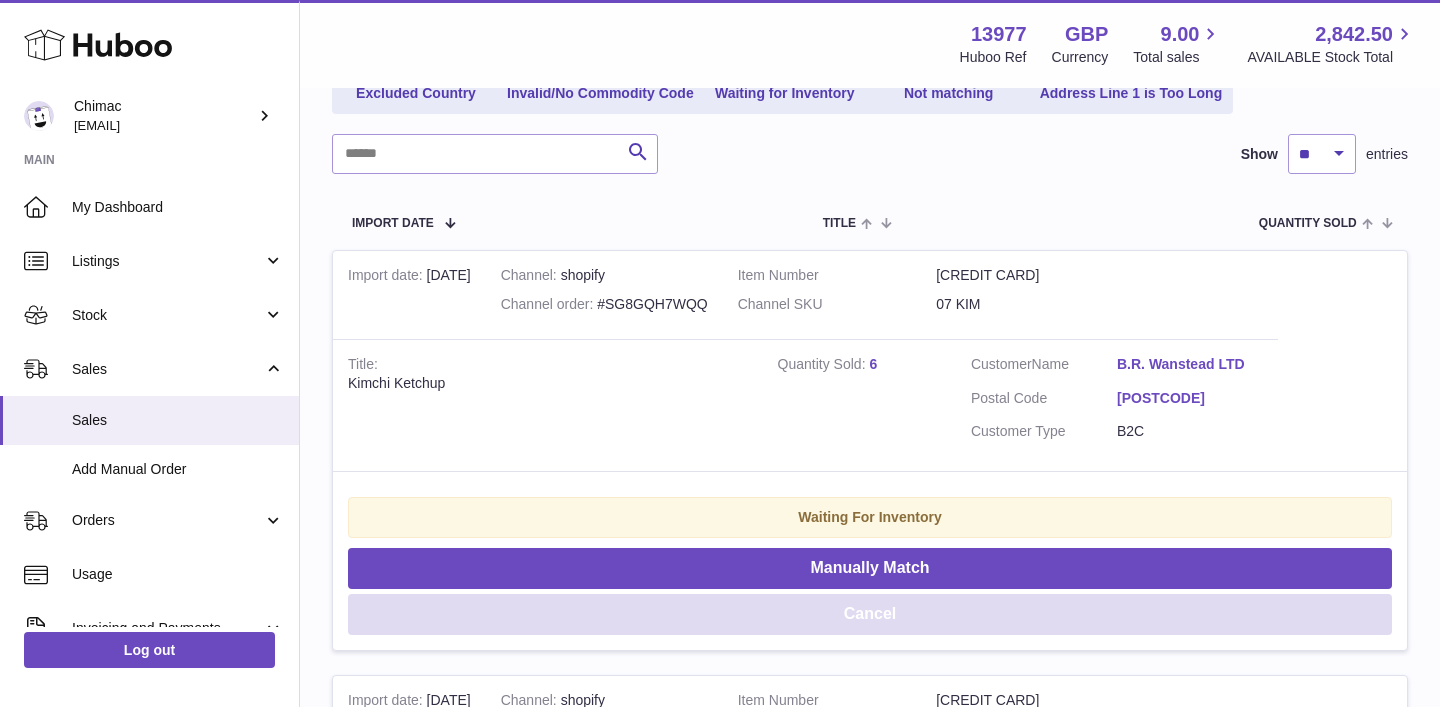 click on "Cancel" at bounding box center [870, 614] 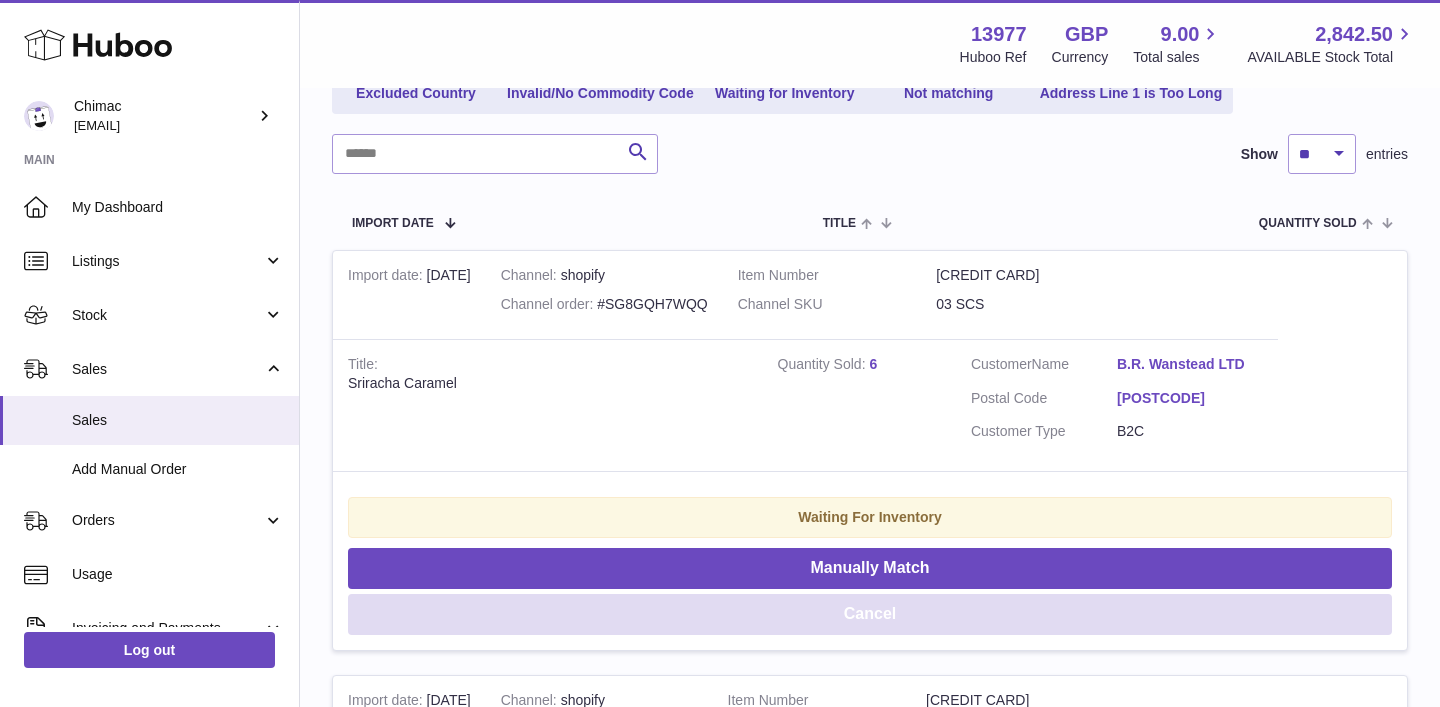 click on "Cancel" at bounding box center (870, 614) 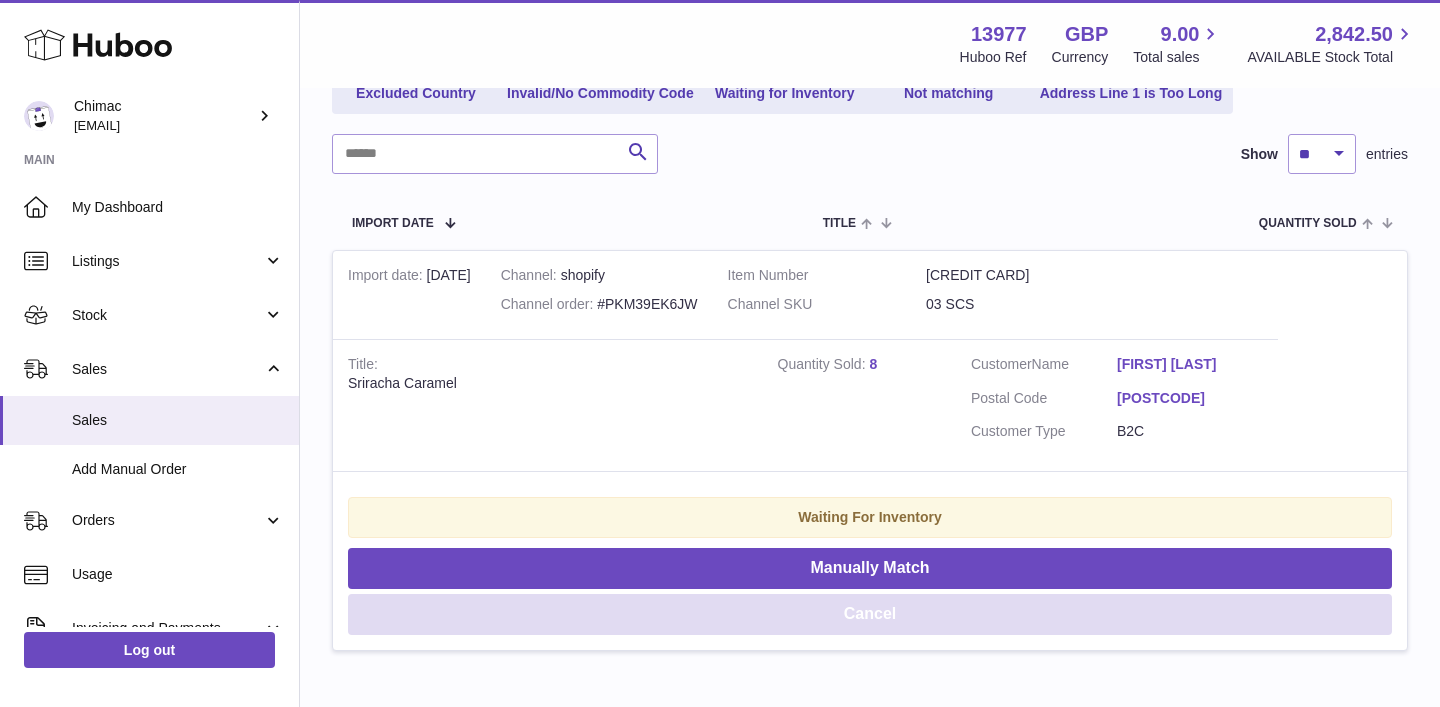 click on "Cancel" at bounding box center [870, 614] 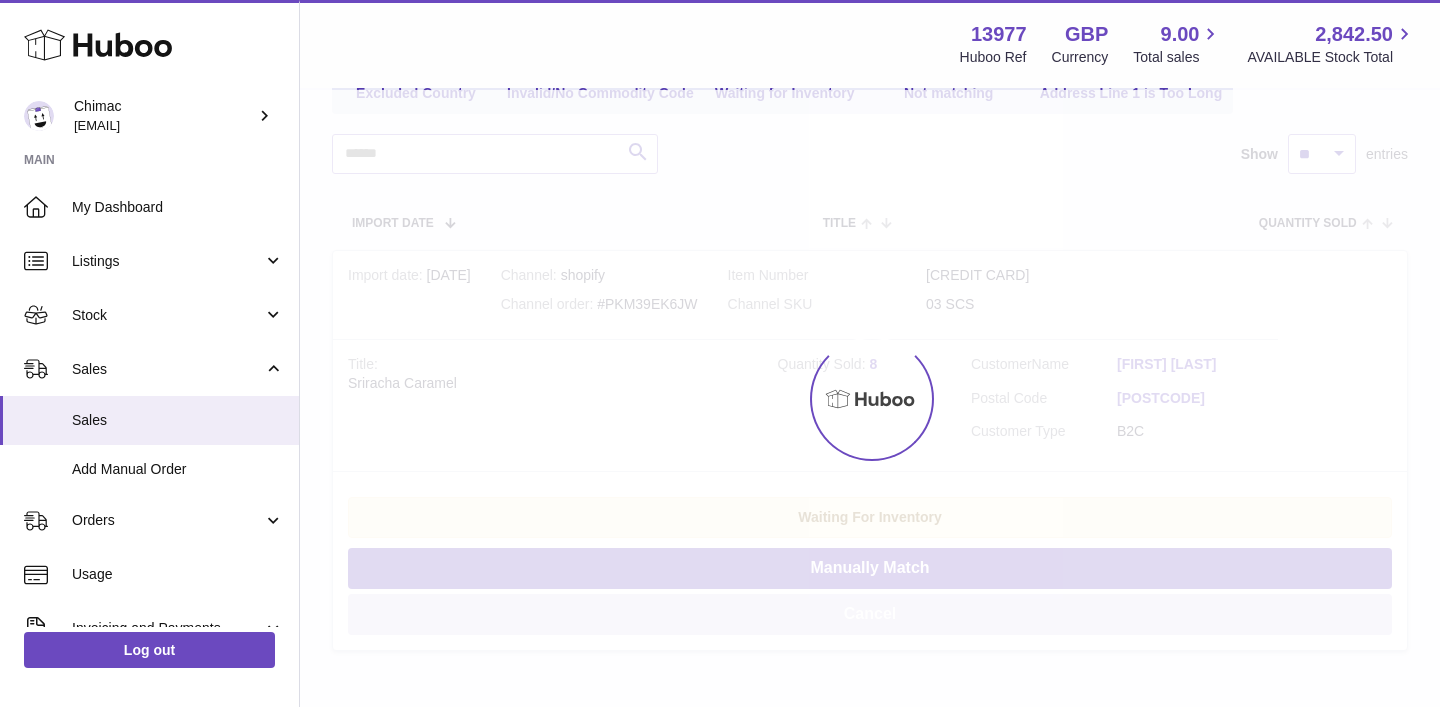 scroll, scrollTop: 0, scrollLeft: 0, axis: both 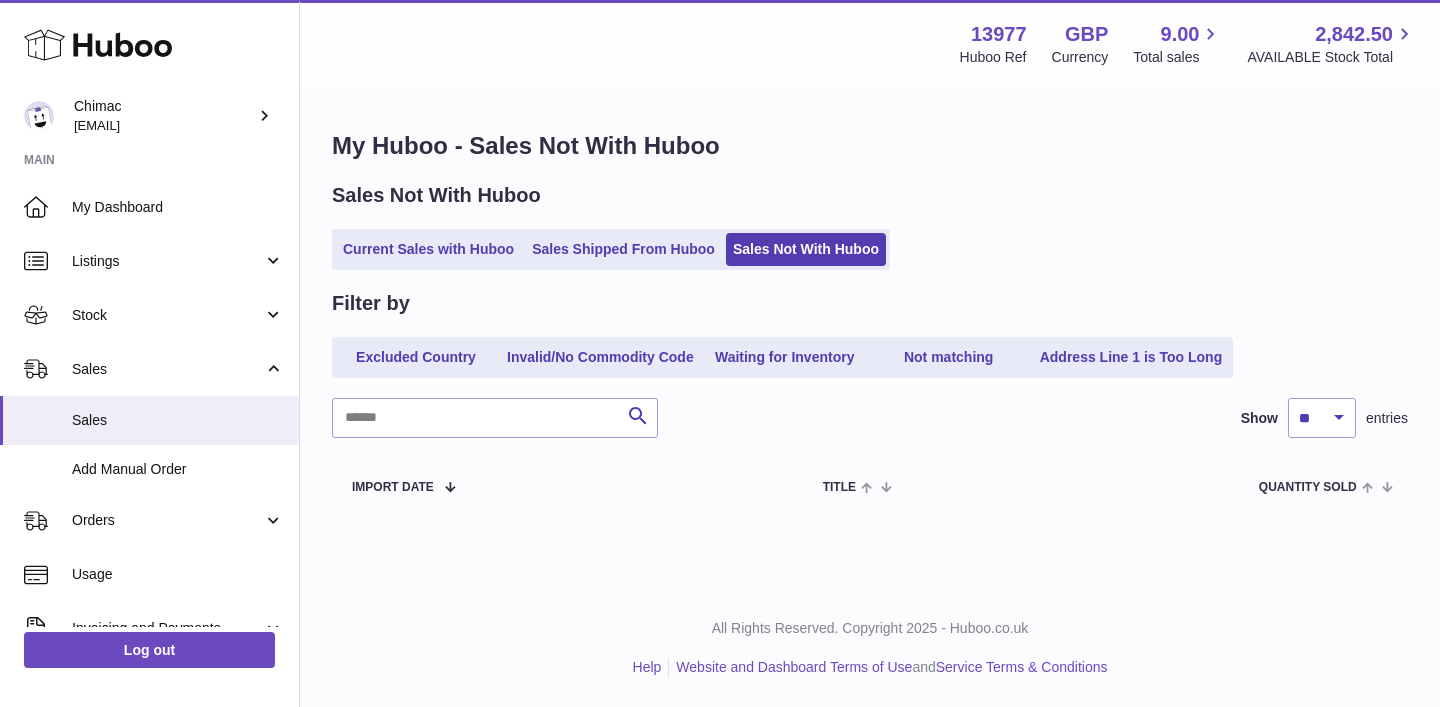 click on "All Rights Reserved. Copyright 2025 - Huboo.co.uk   Help
Website and Dashboard Terms of Use
and
Service Terms & Conditions" at bounding box center (870, 648) 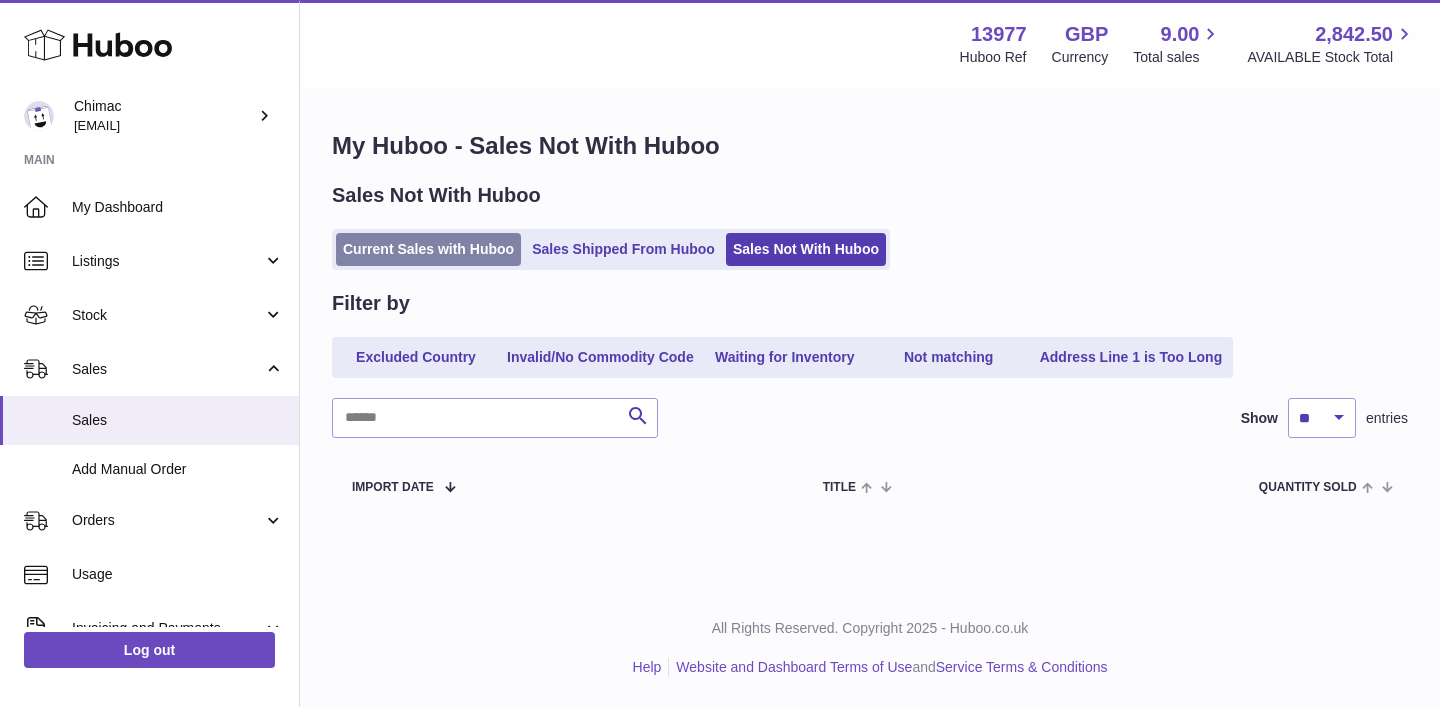 click on "Current Sales with Huboo" at bounding box center [428, 249] 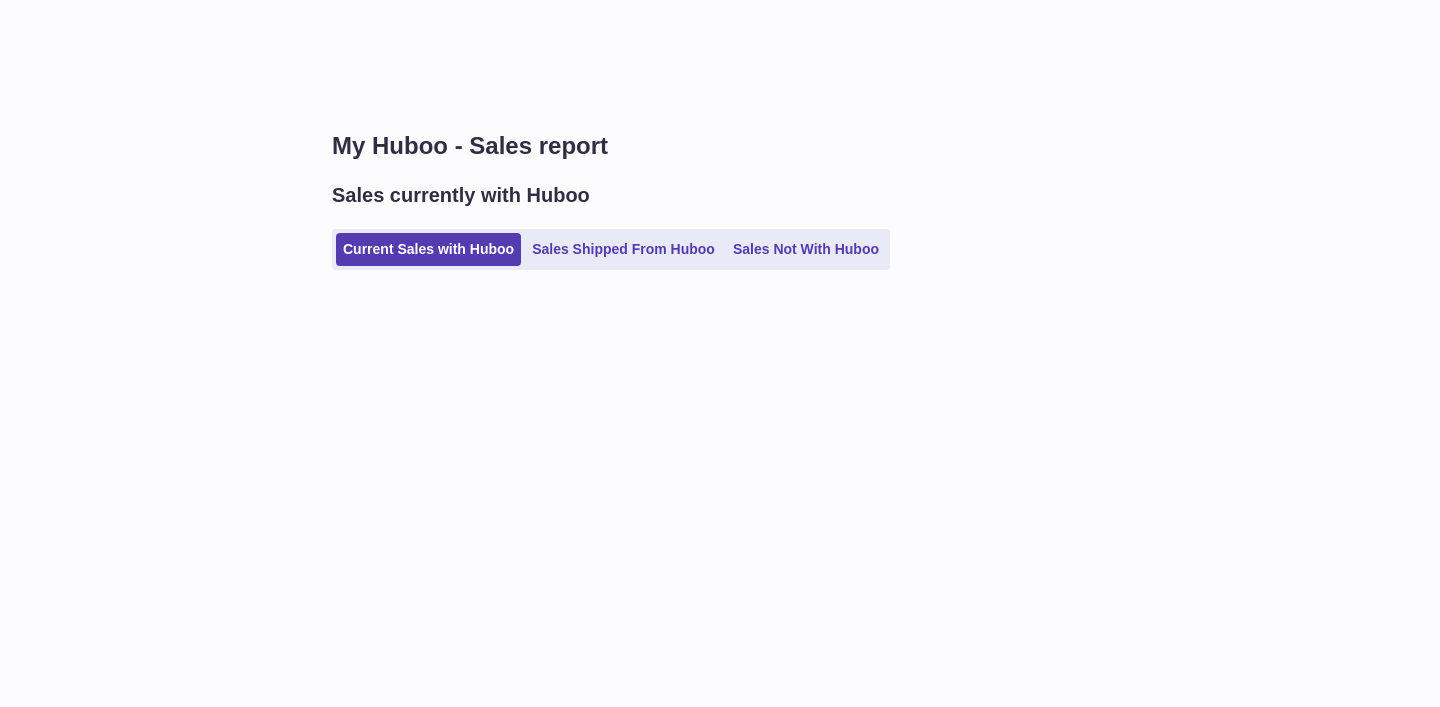 scroll, scrollTop: 0, scrollLeft: 0, axis: both 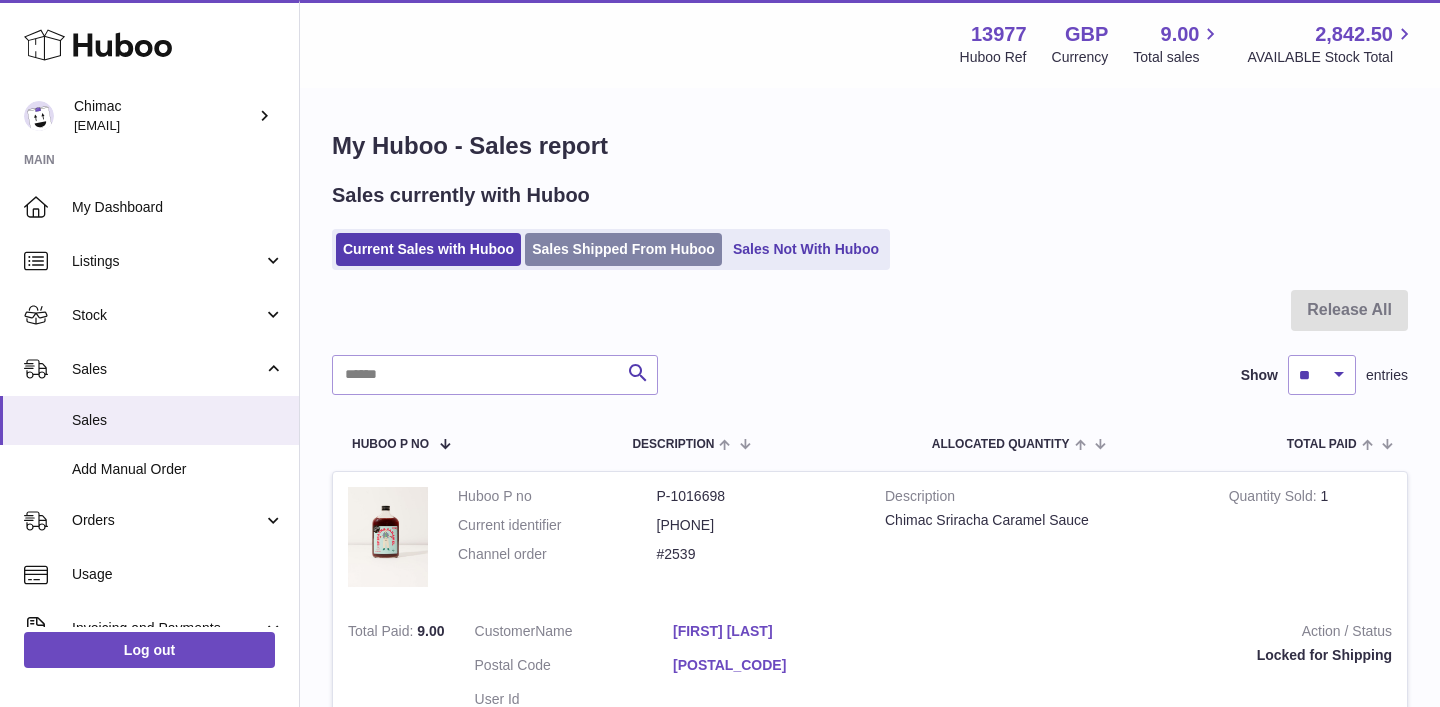 click on "Sales Shipped From Huboo" at bounding box center (623, 249) 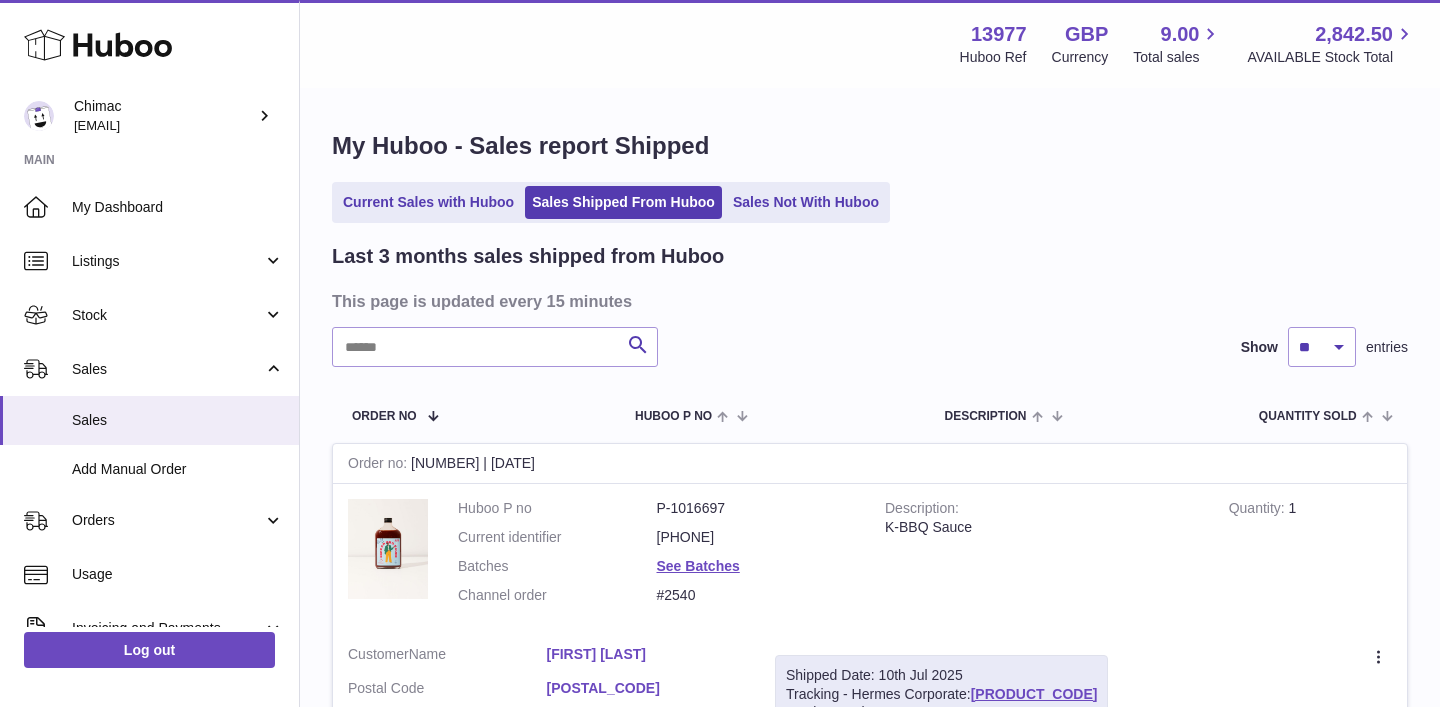 scroll, scrollTop: 0, scrollLeft: 0, axis: both 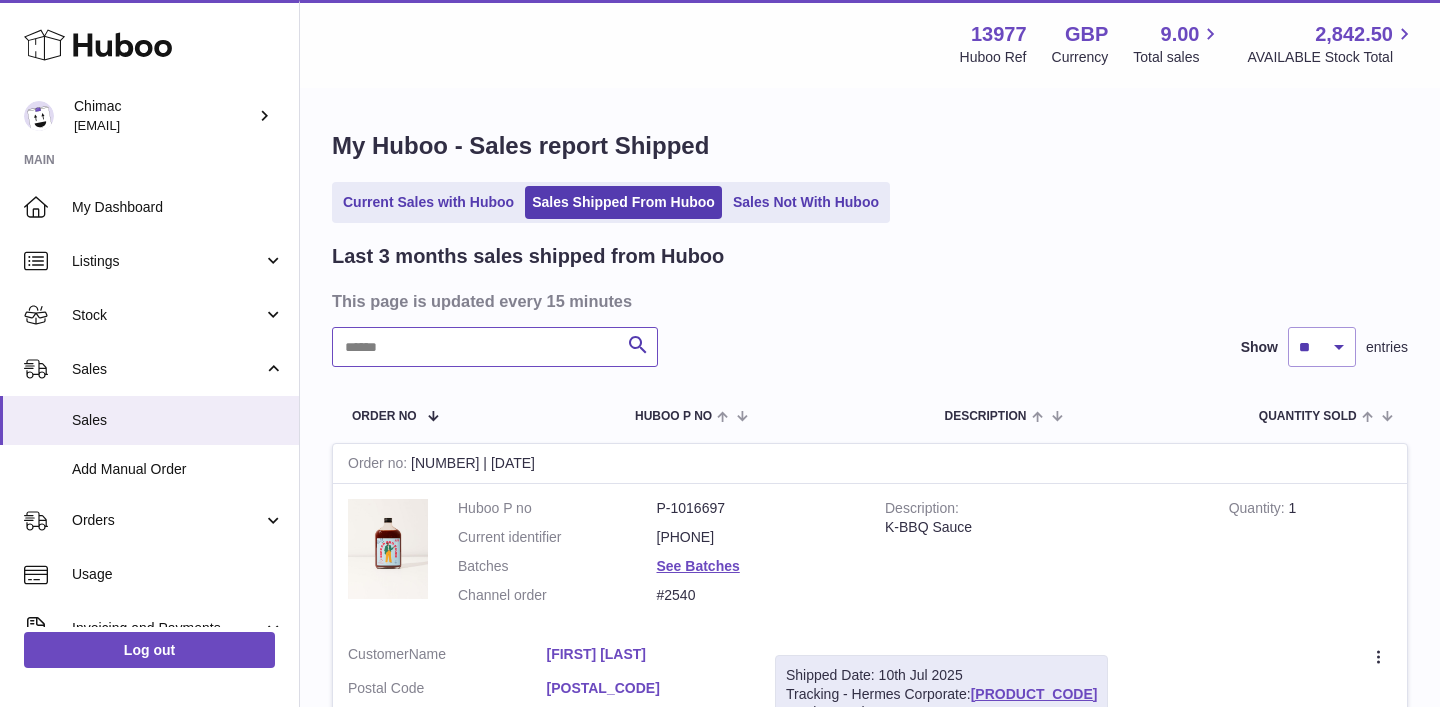 click at bounding box center (495, 347) 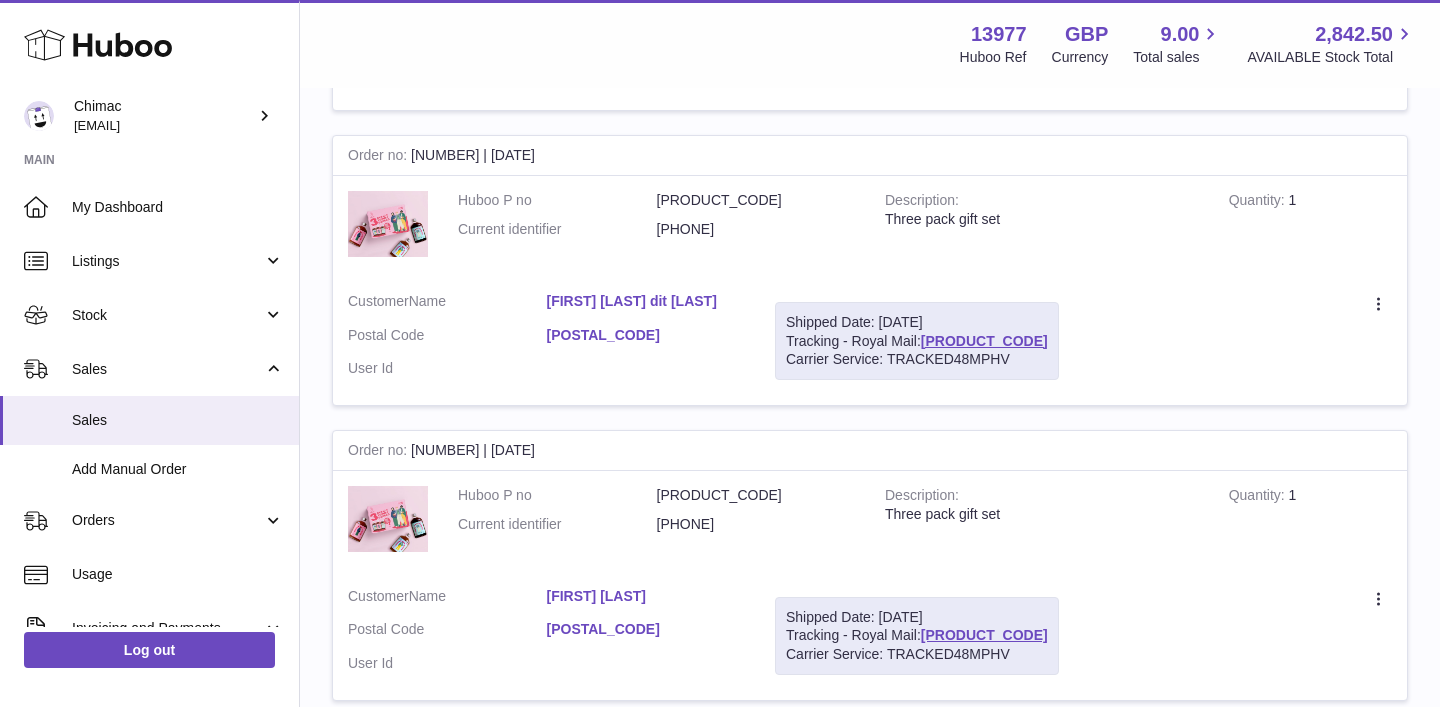 scroll, scrollTop: 1977, scrollLeft: 0, axis: vertical 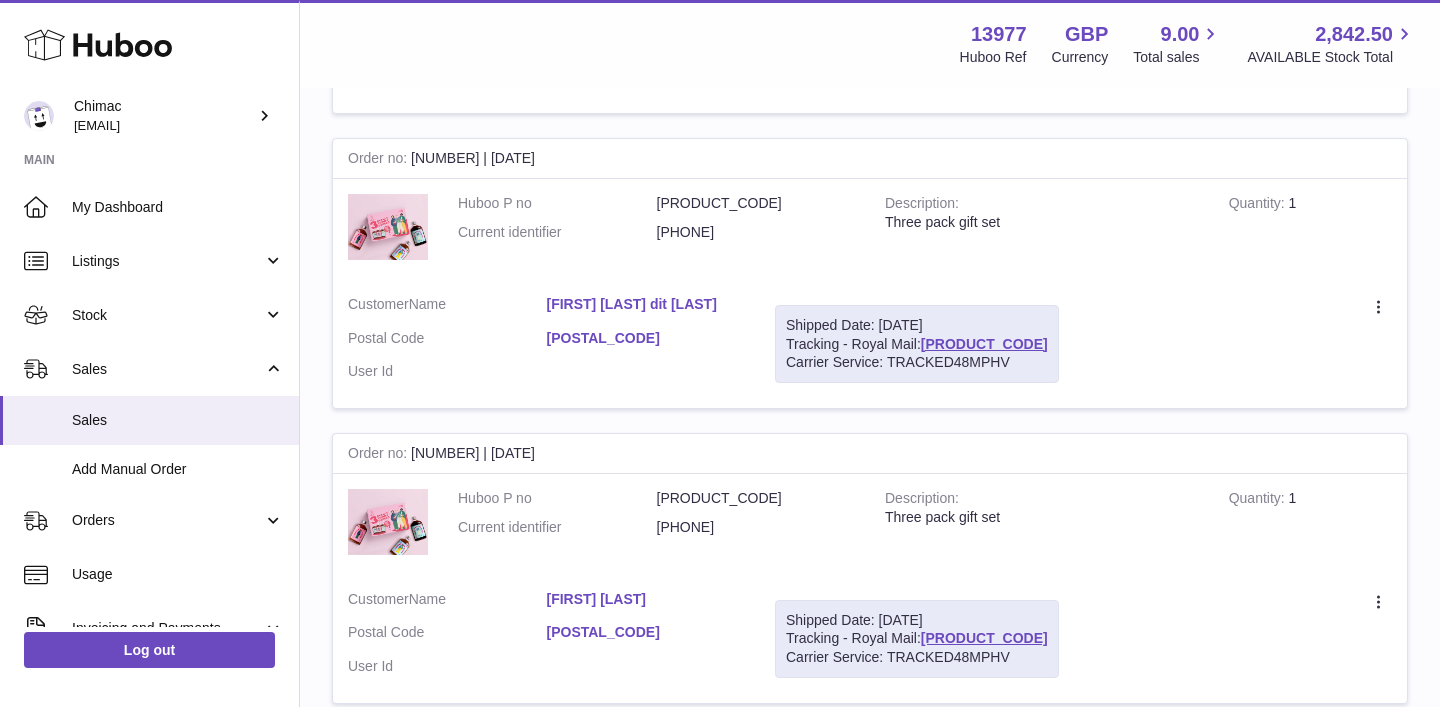 type on "*****" 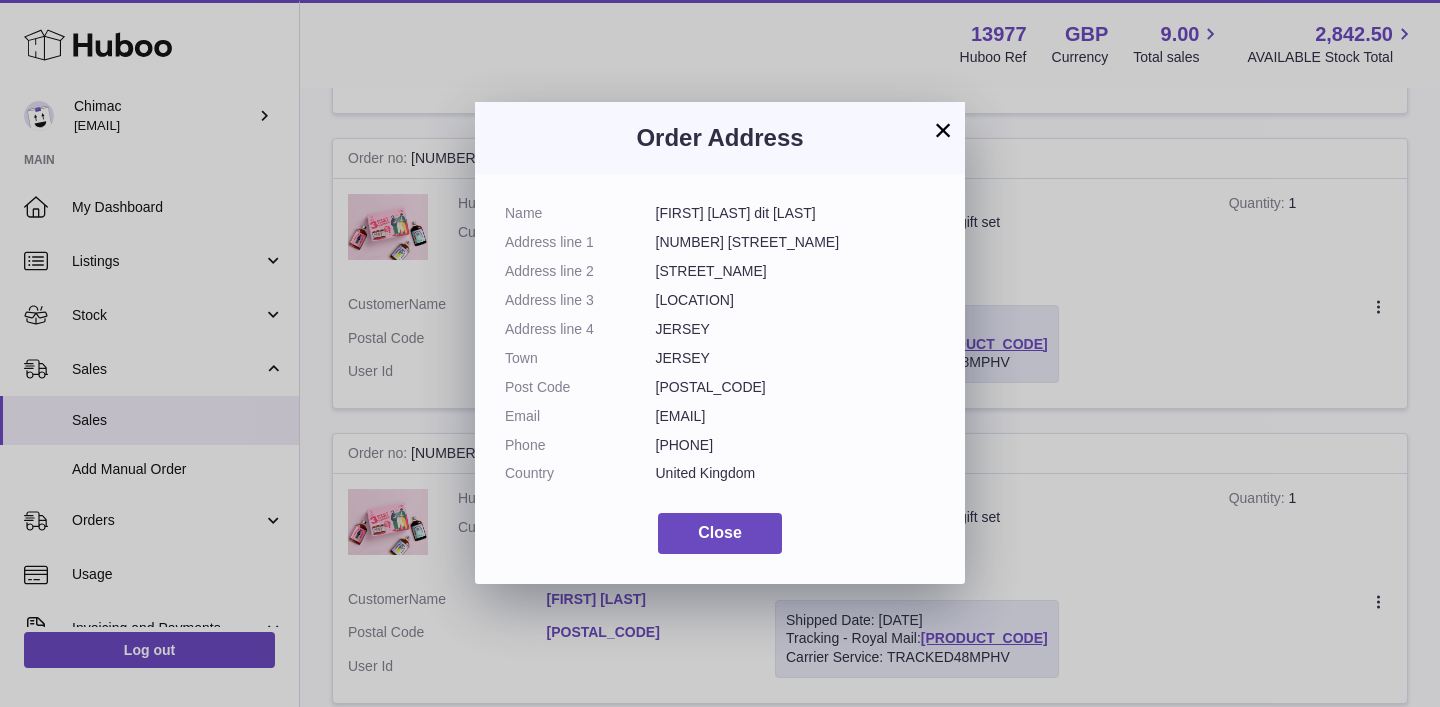 click on "×" at bounding box center (943, 130) 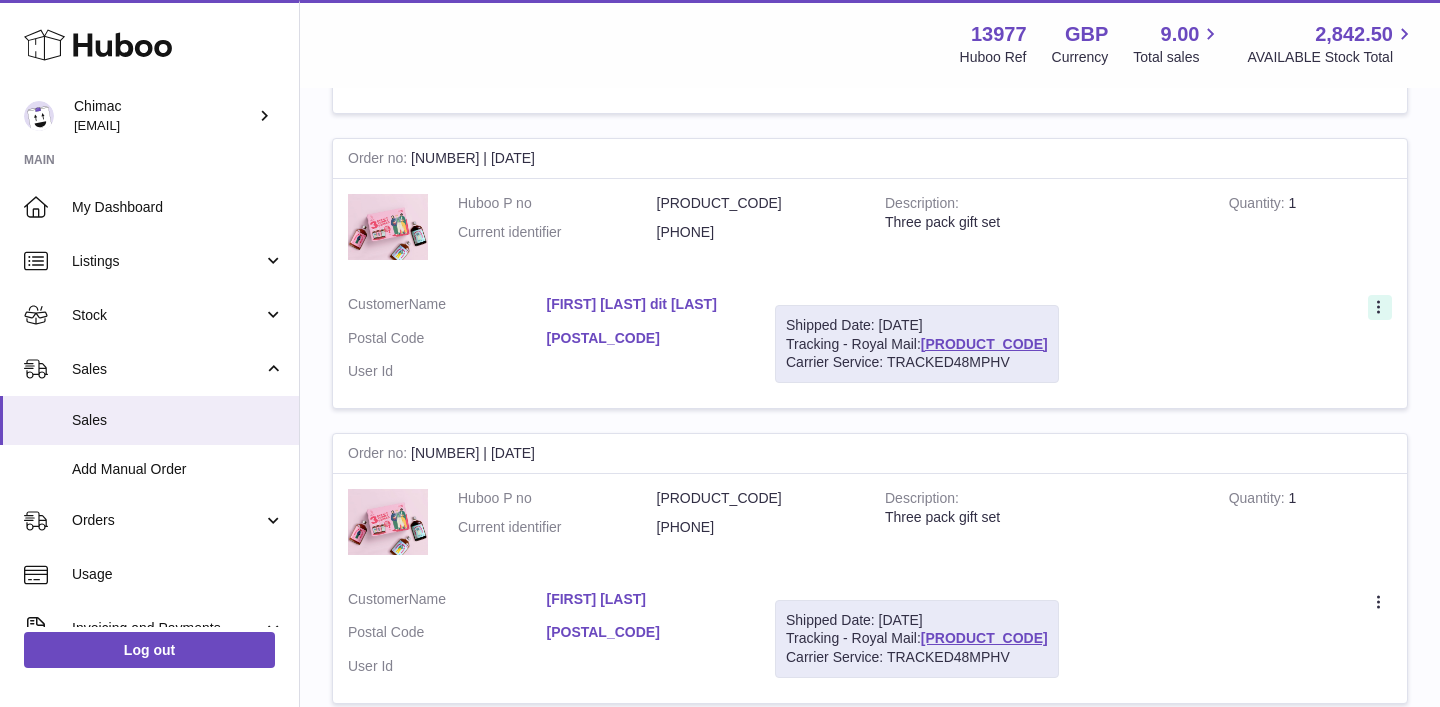 click at bounding box center (1380, 307) 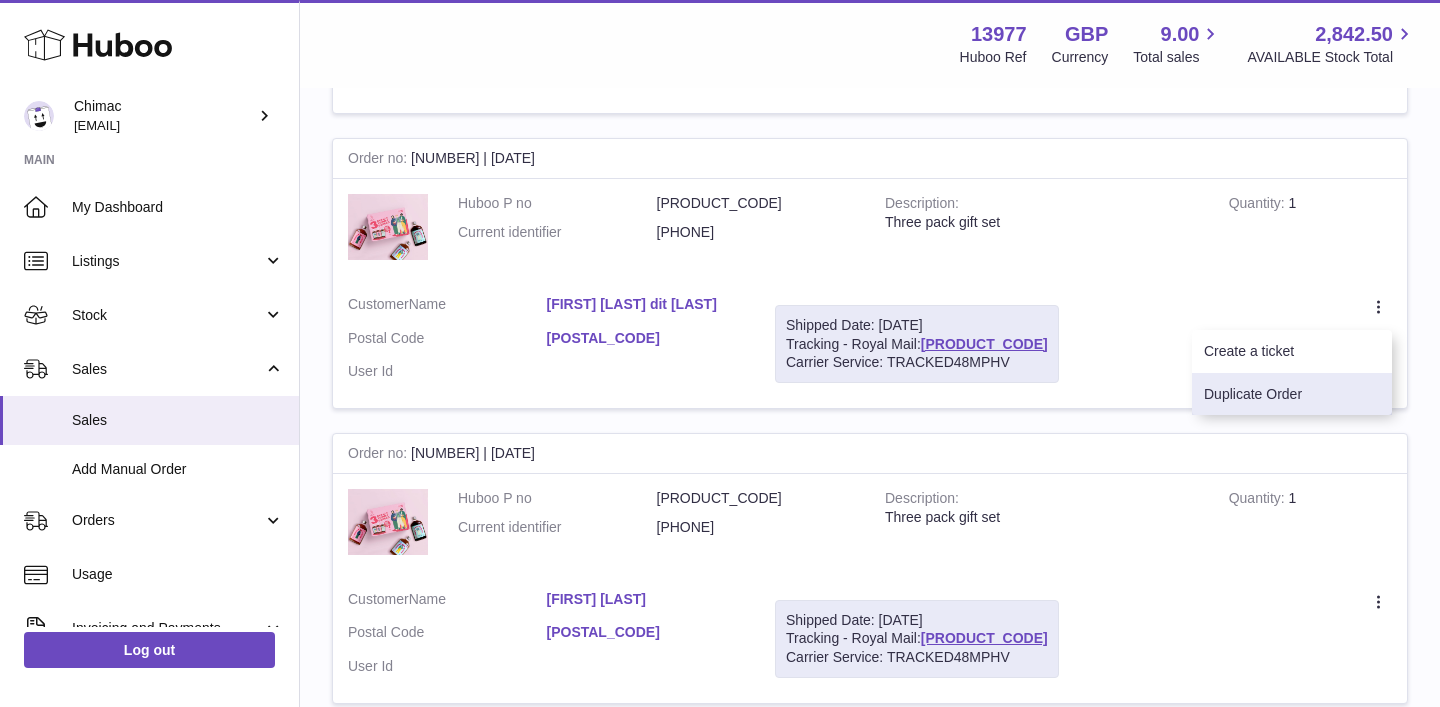 click on "Duplicate Order" at bounding box center [1292, 394] 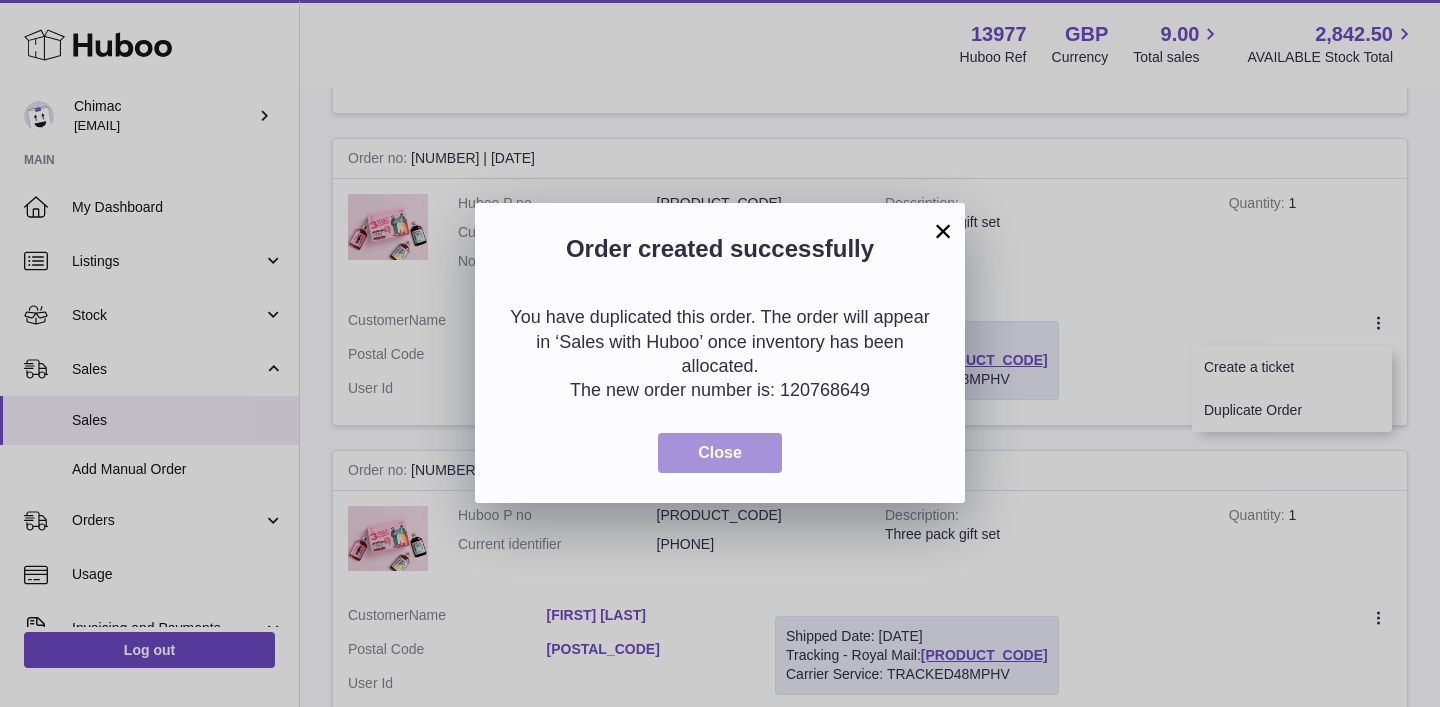click on "Close" at bounding box center [720, 453] 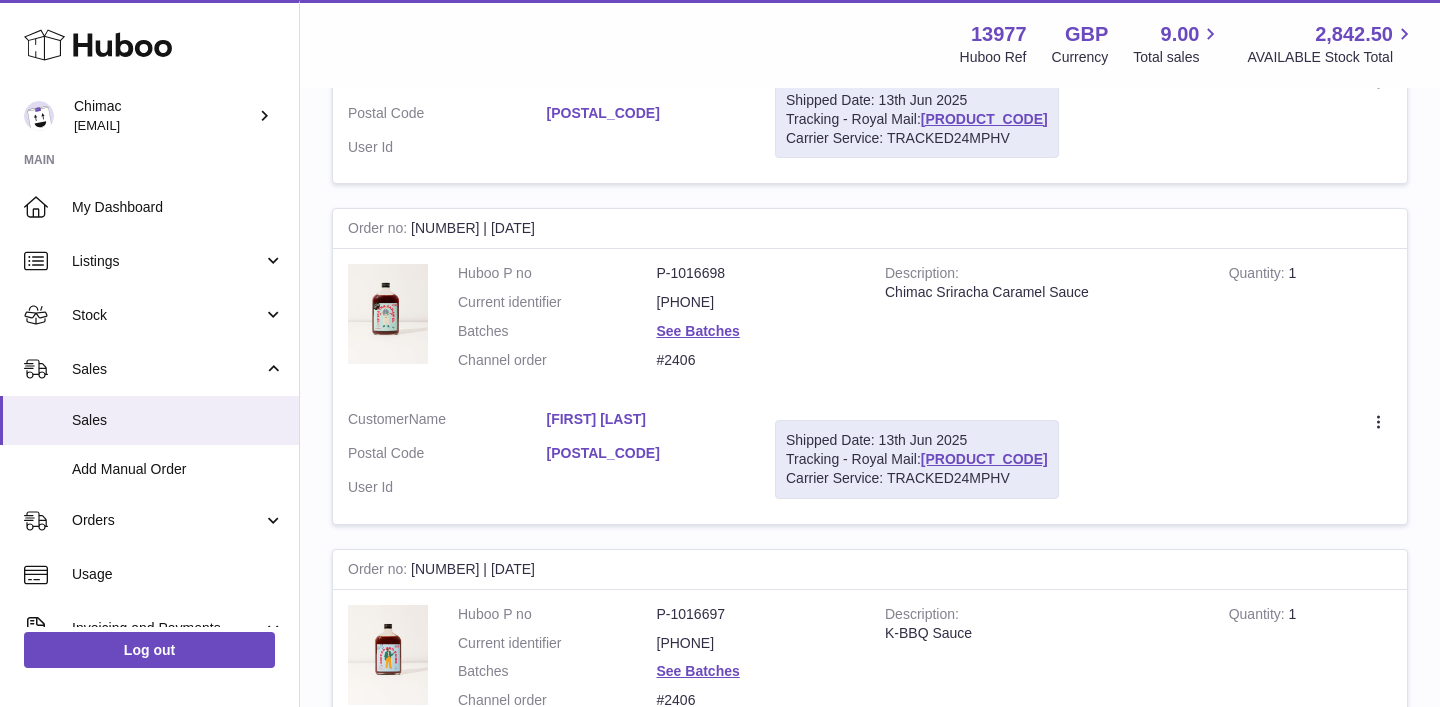 scroll, scrollTop: 0, scrollLeft: 0, axis: both 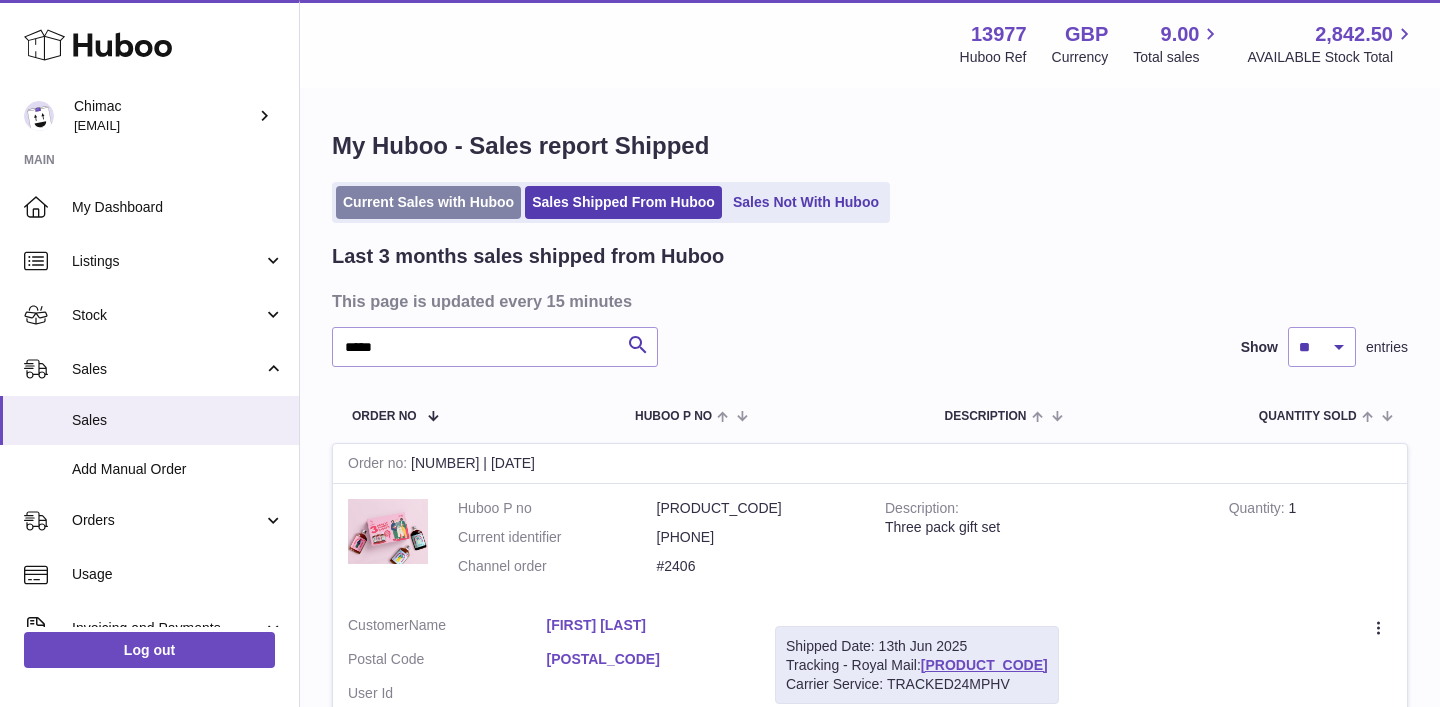 click on "Current Sales with Huboo" at bounding box center [428, 202] 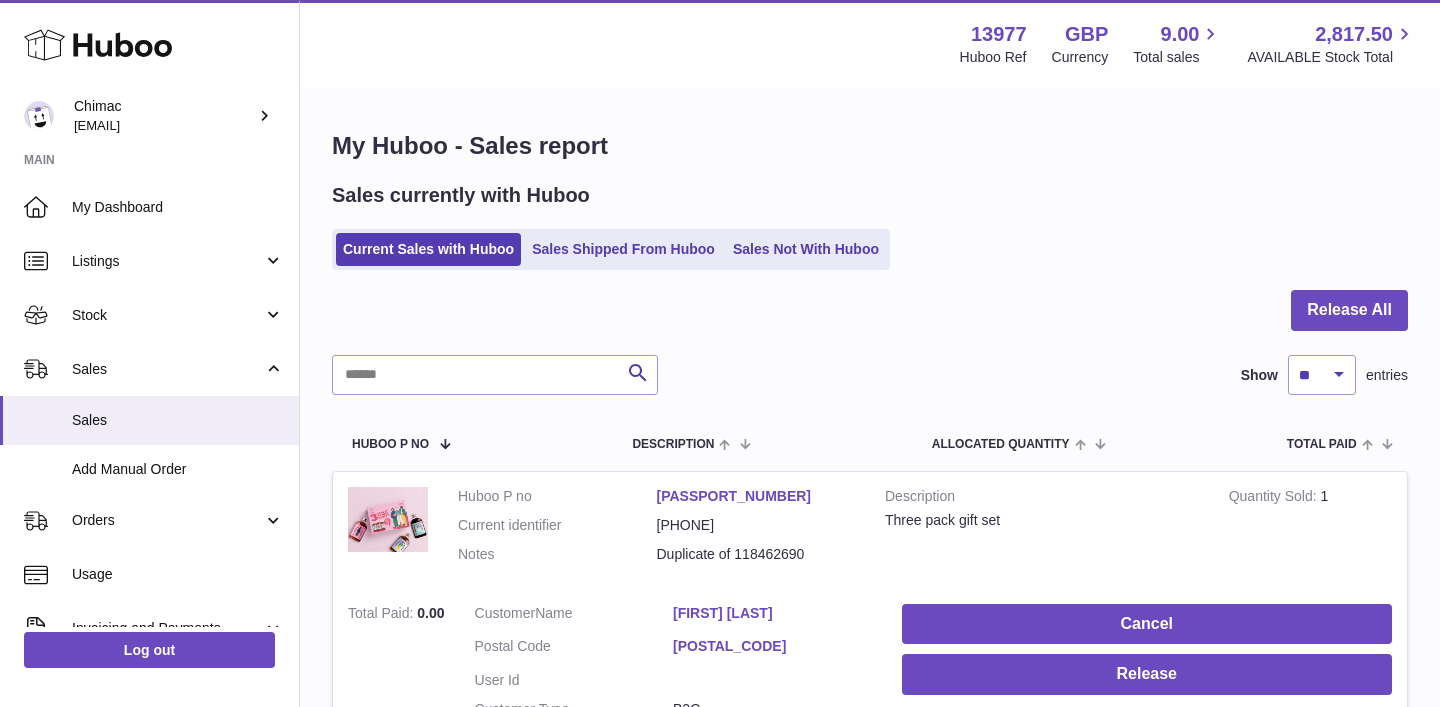 scroll, scrollTop: 0, scrollLeft: 0, axis: both 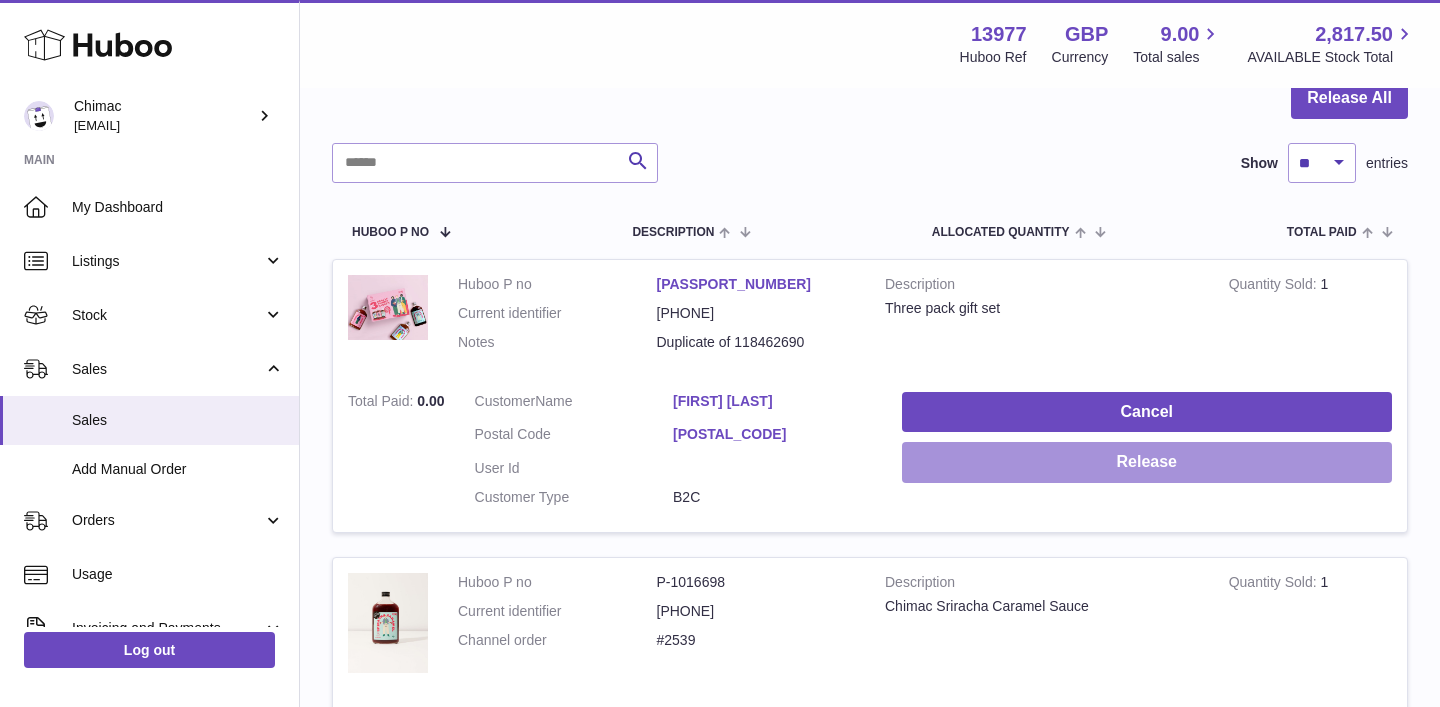 click on "Release" at bounding box center [1147, 462] 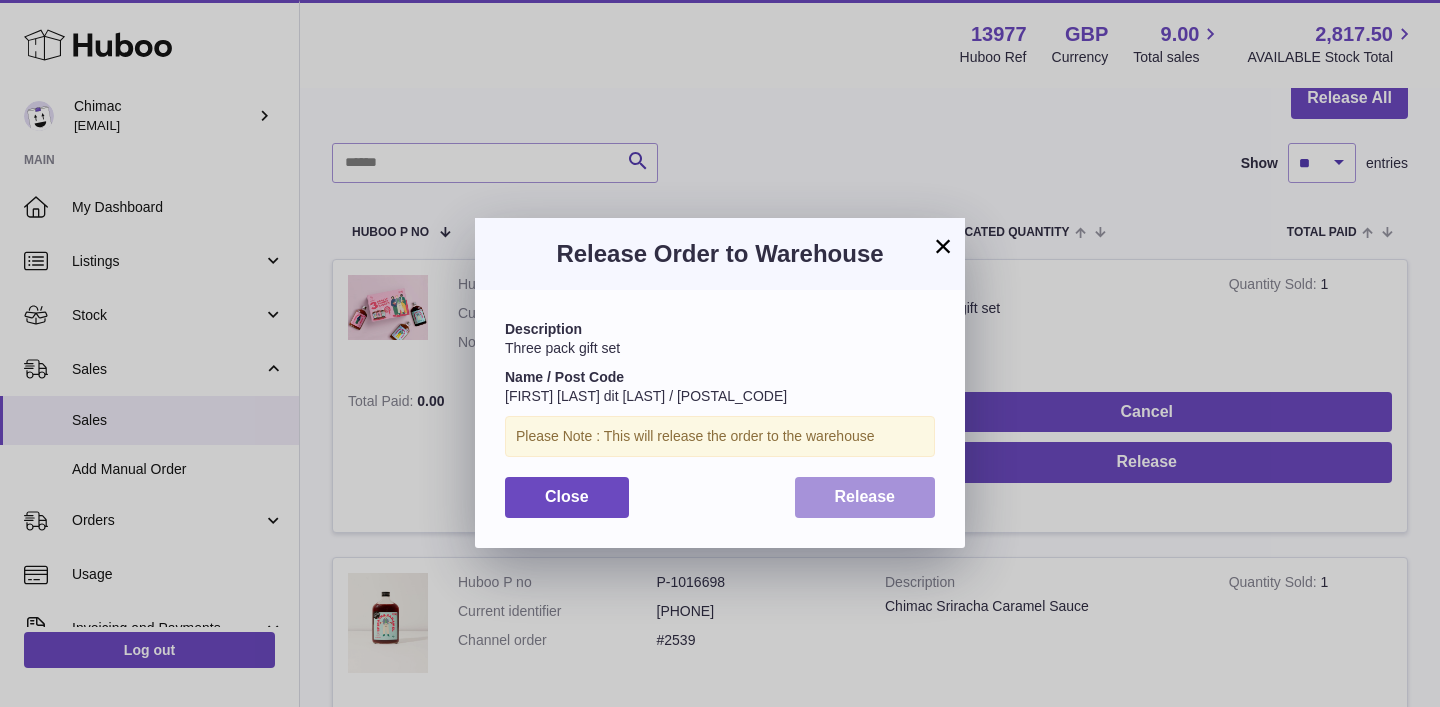 click on "Release" at bounding box center [865, 496] 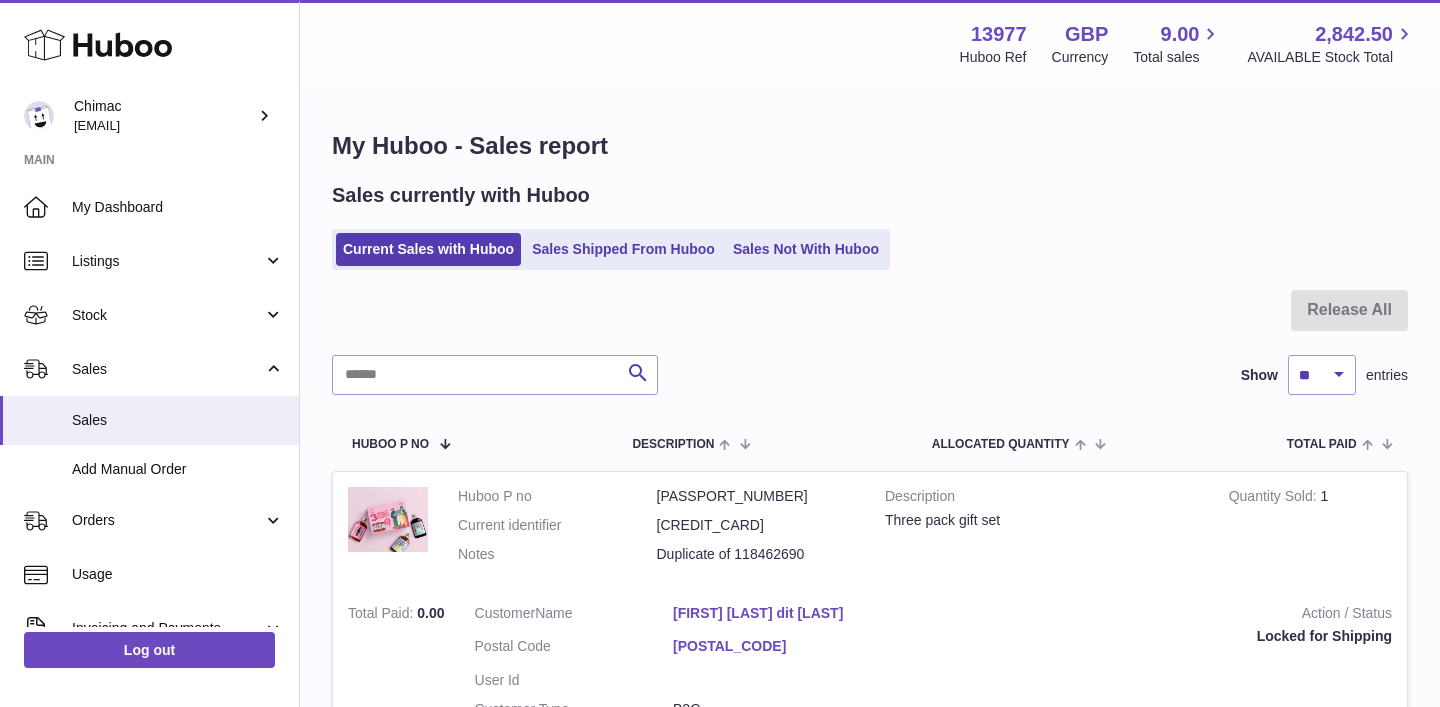 scroll, scrollTop: 0, scrollLeft: 0, axis: both 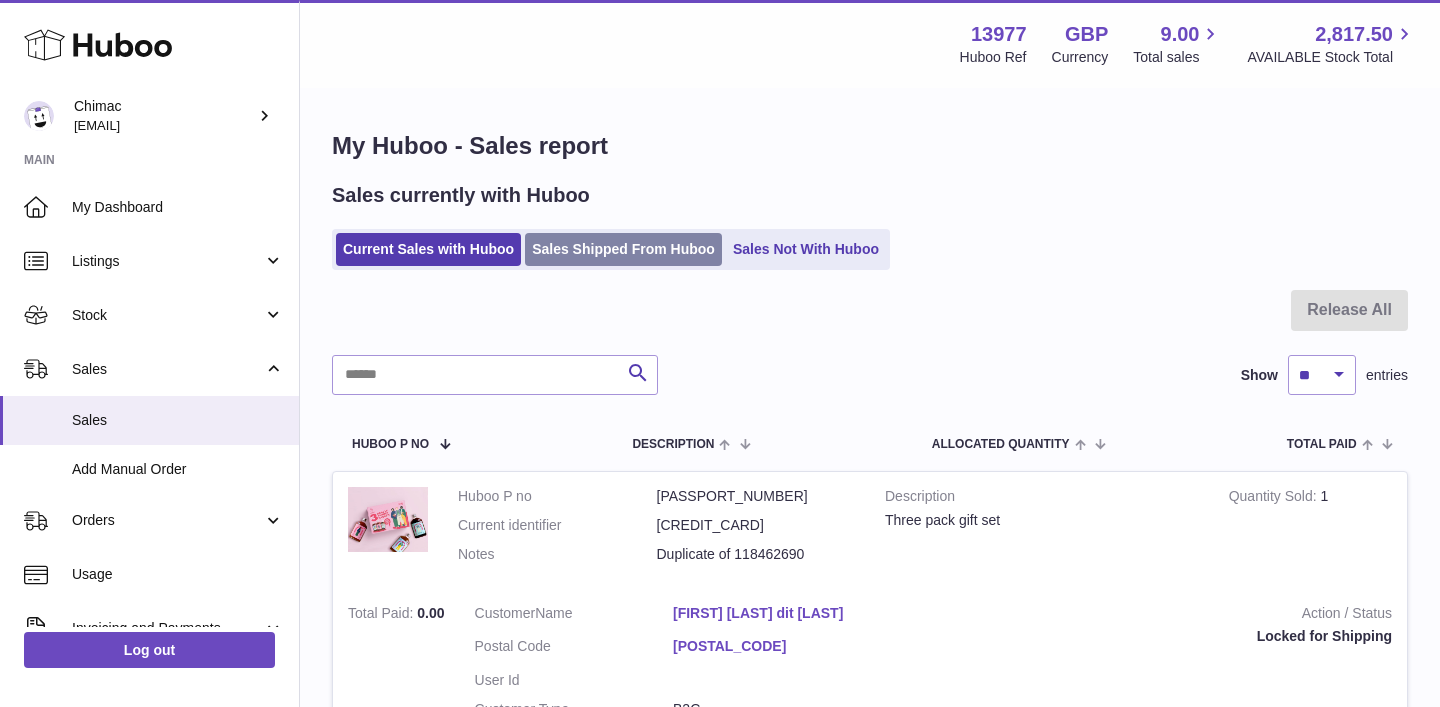 click on "Sales Shipped From Huboo" at bounding box center (623, 249) 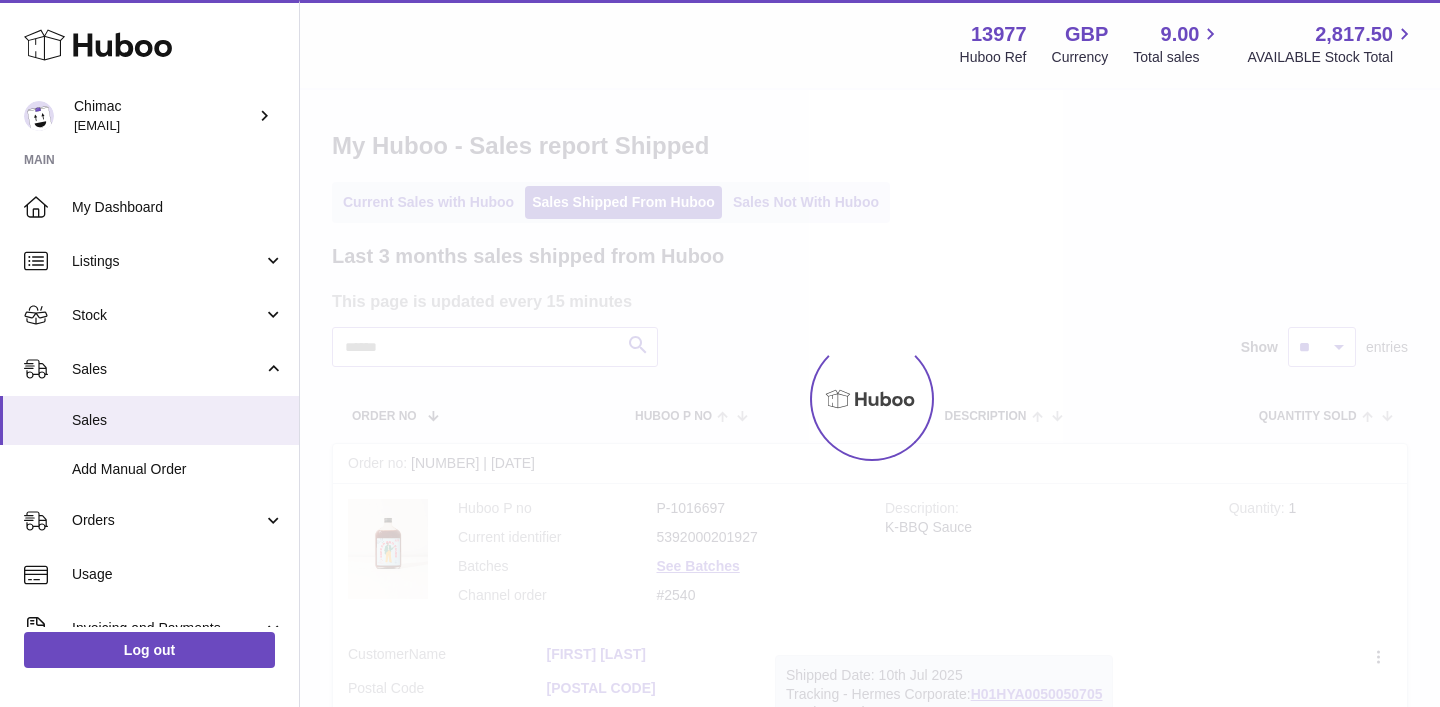 scroll, scrollTop: 0, scrollLeft: 0, axis: both 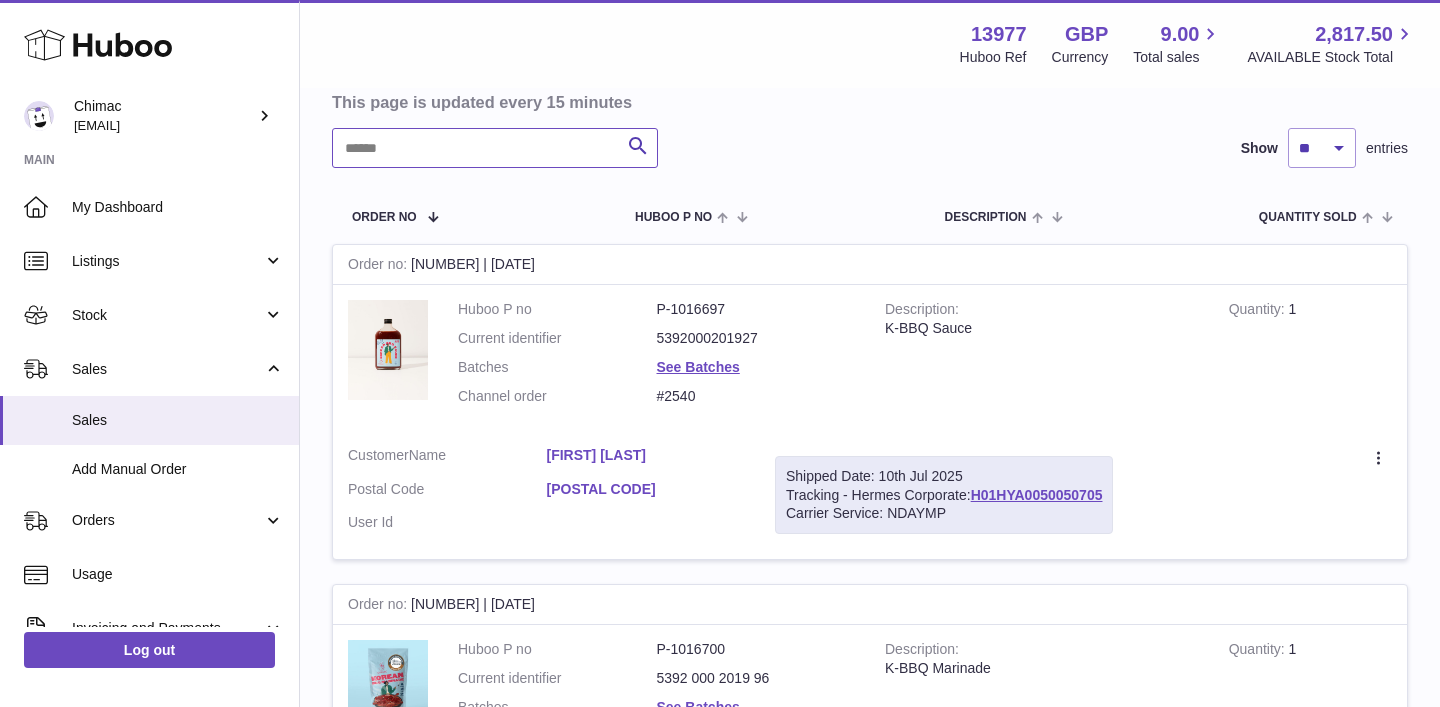click at bounding box center (495, 148) 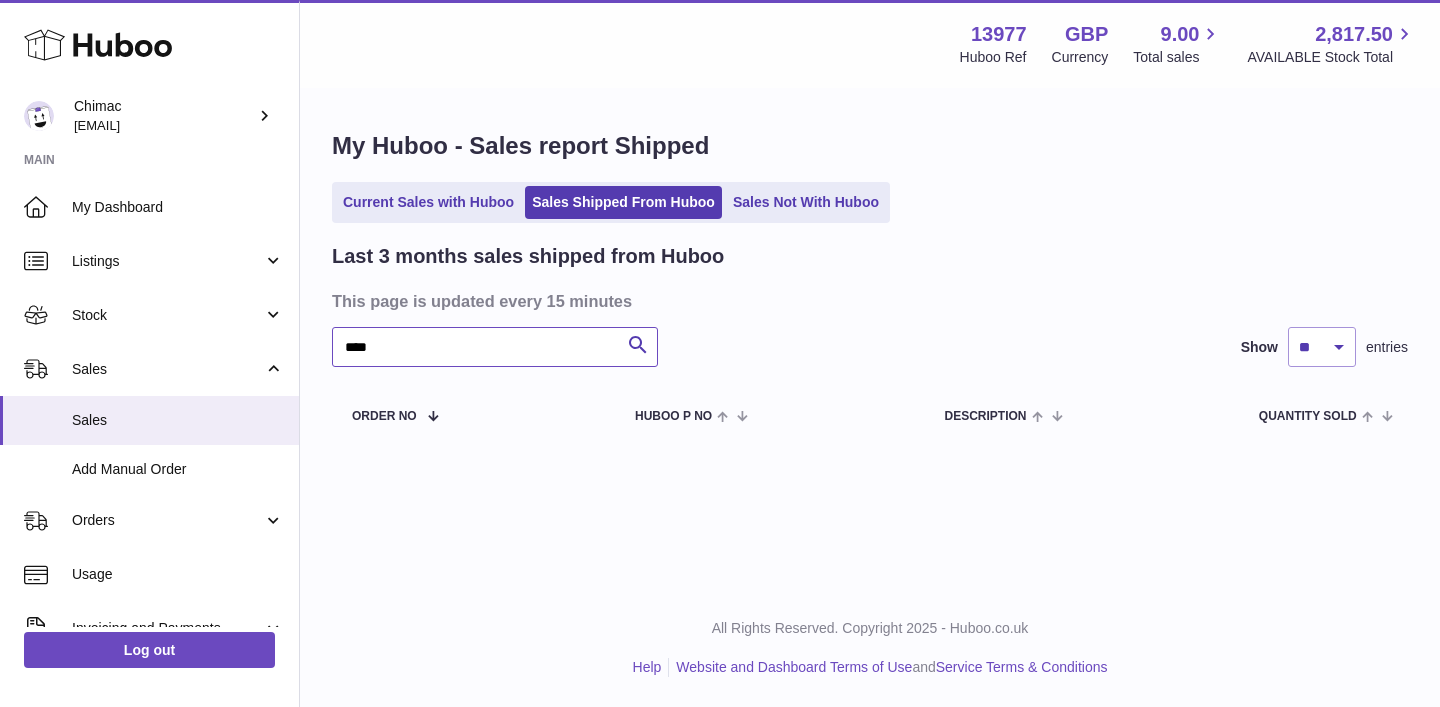 scroll, scrollTop: 0, scrollLeft: 0, axis: both 